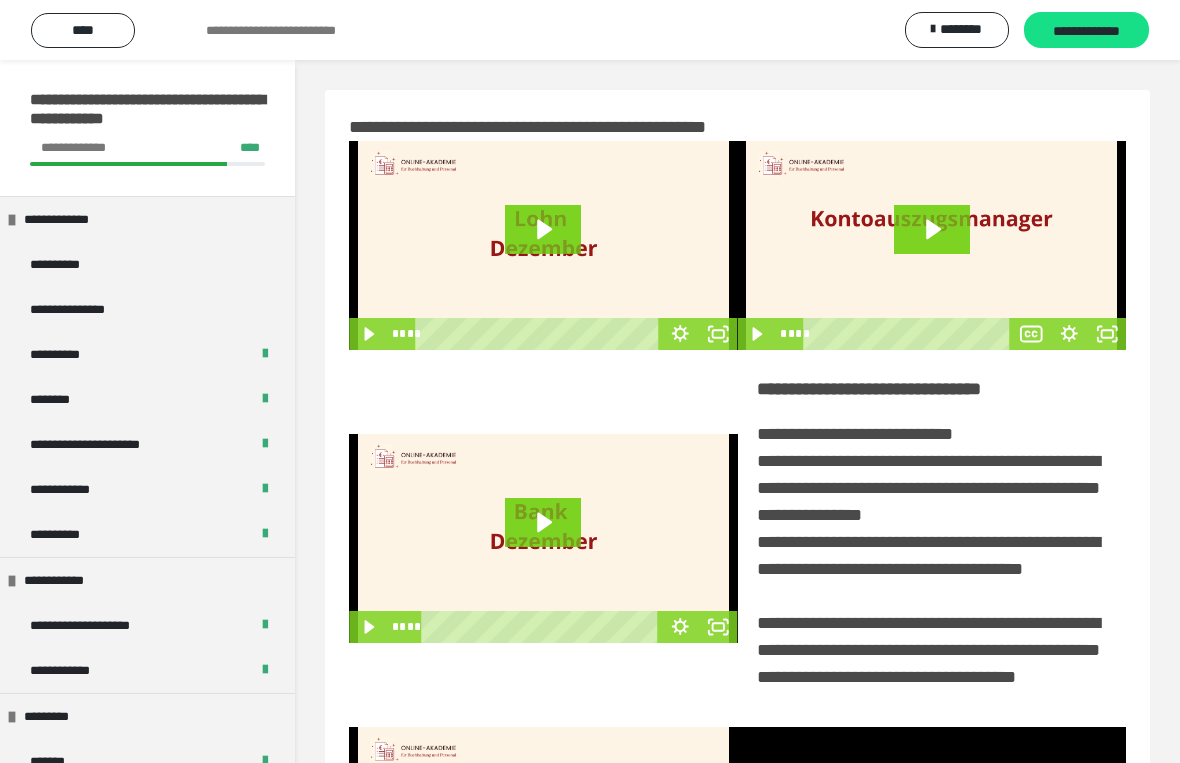 scroll, scrollTop: 24, scrollLeft: 0, axis: vertical 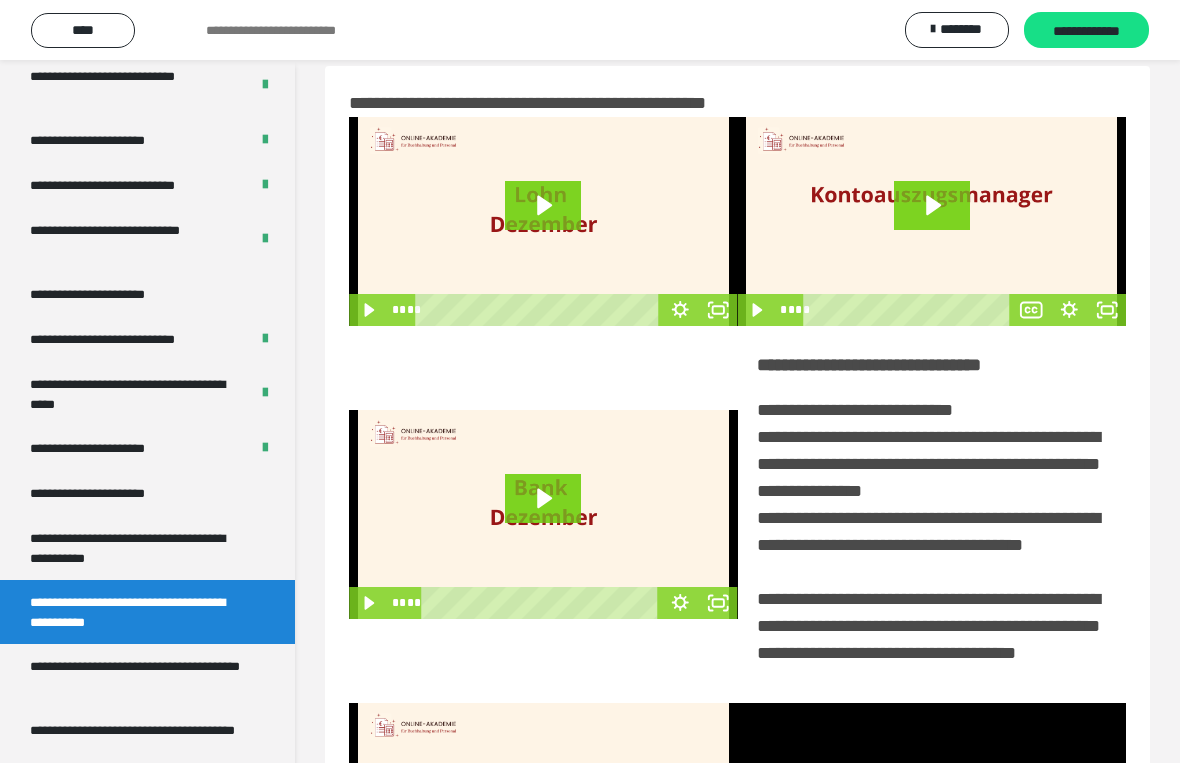 click at bounding box center [932, 807] 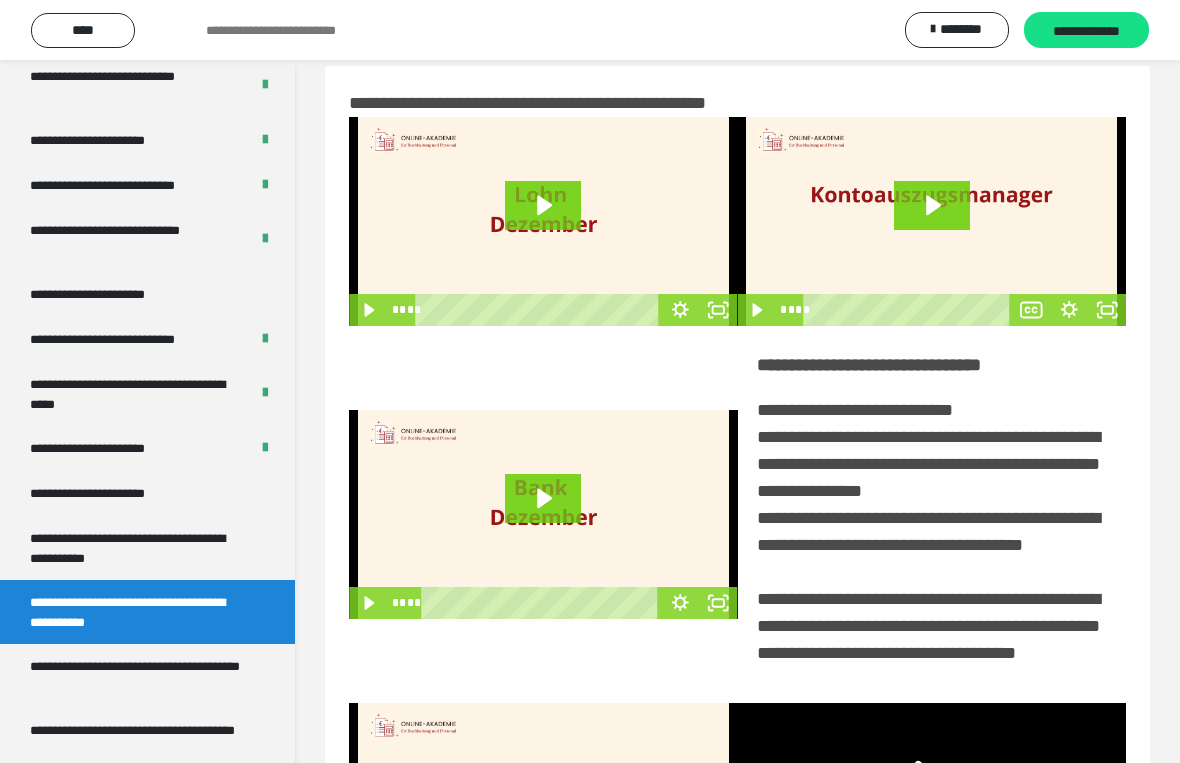 click at bounding box center [932, 807] 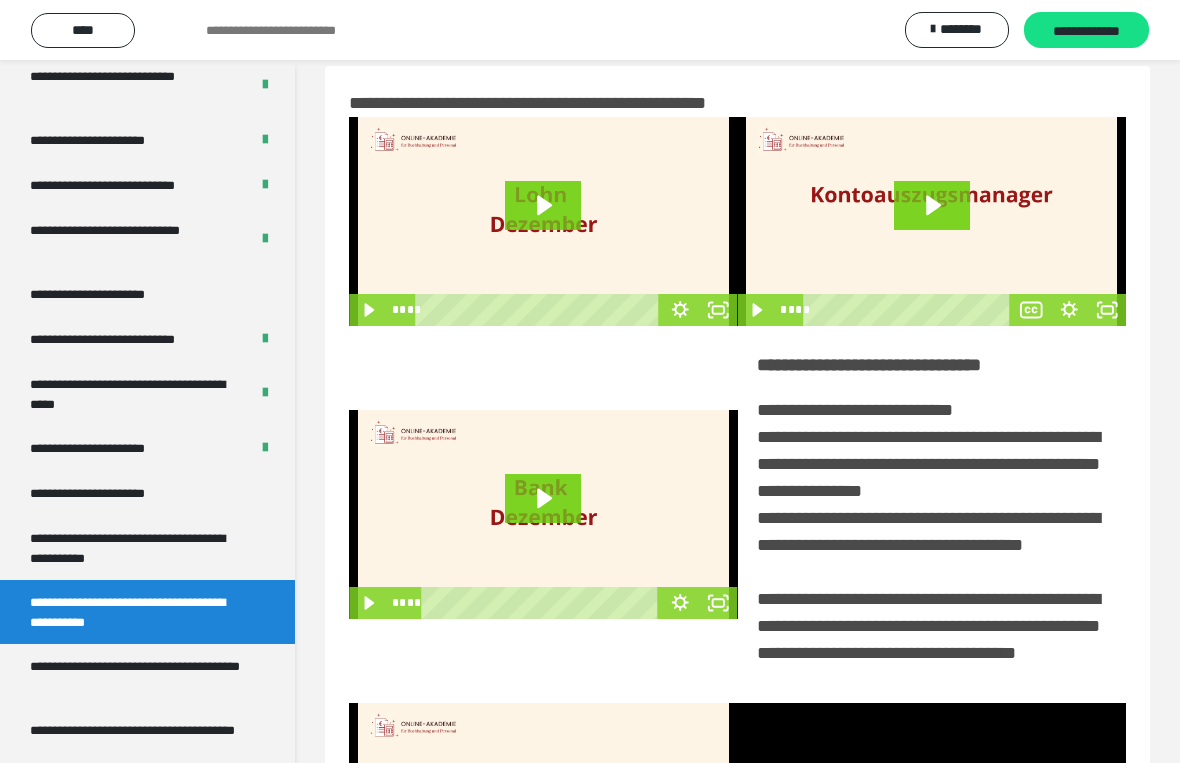 click at bounding box center (932, 807) 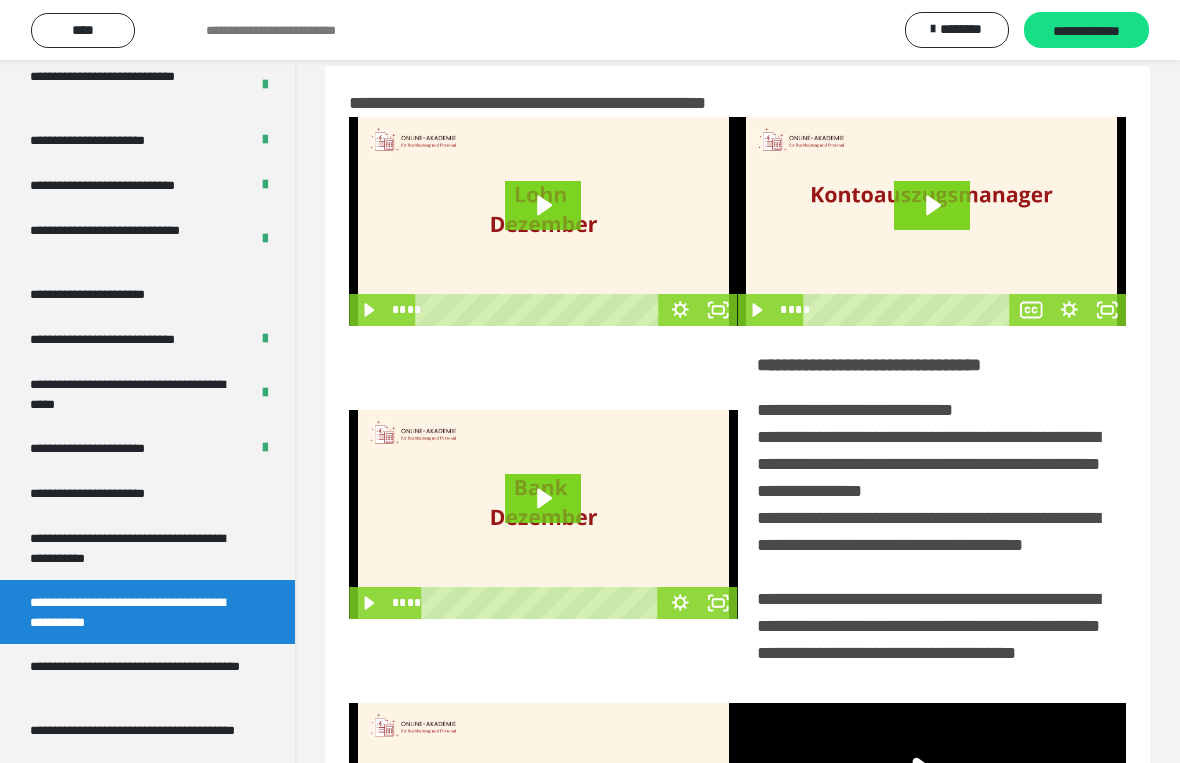 click 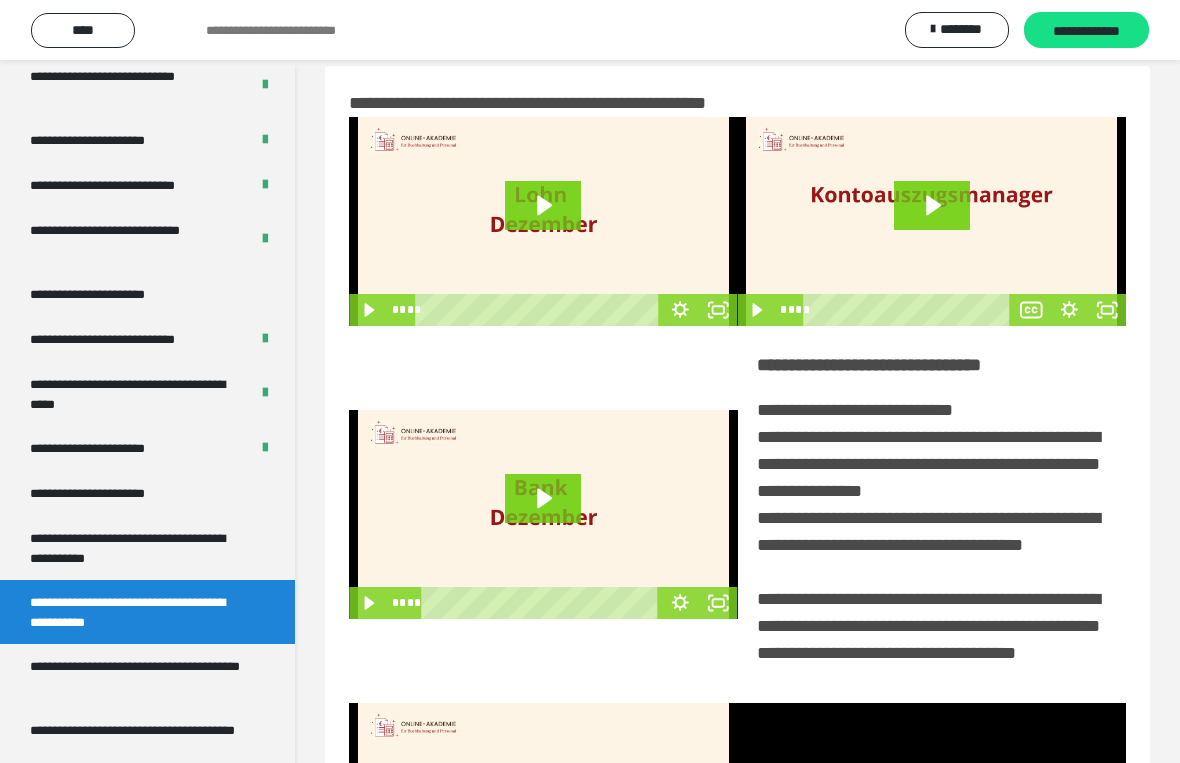 click at bounding box center [932, 807] 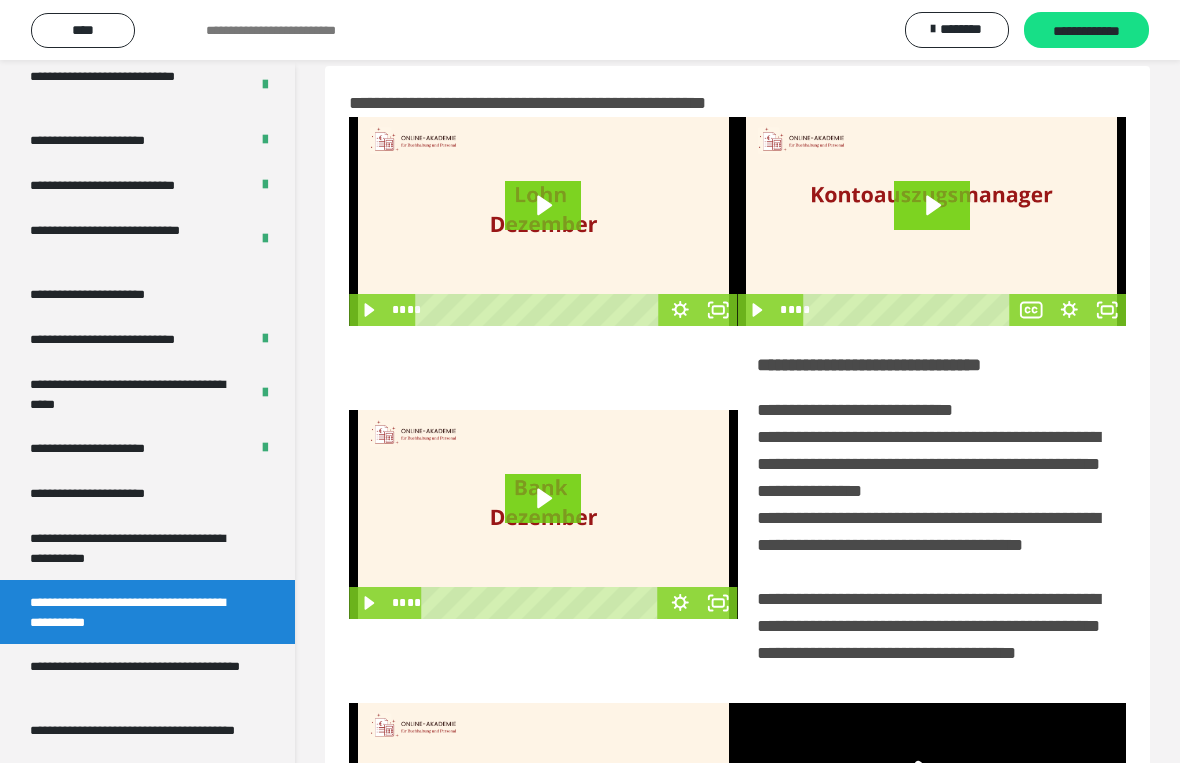 click at bounding box center (932, 807) 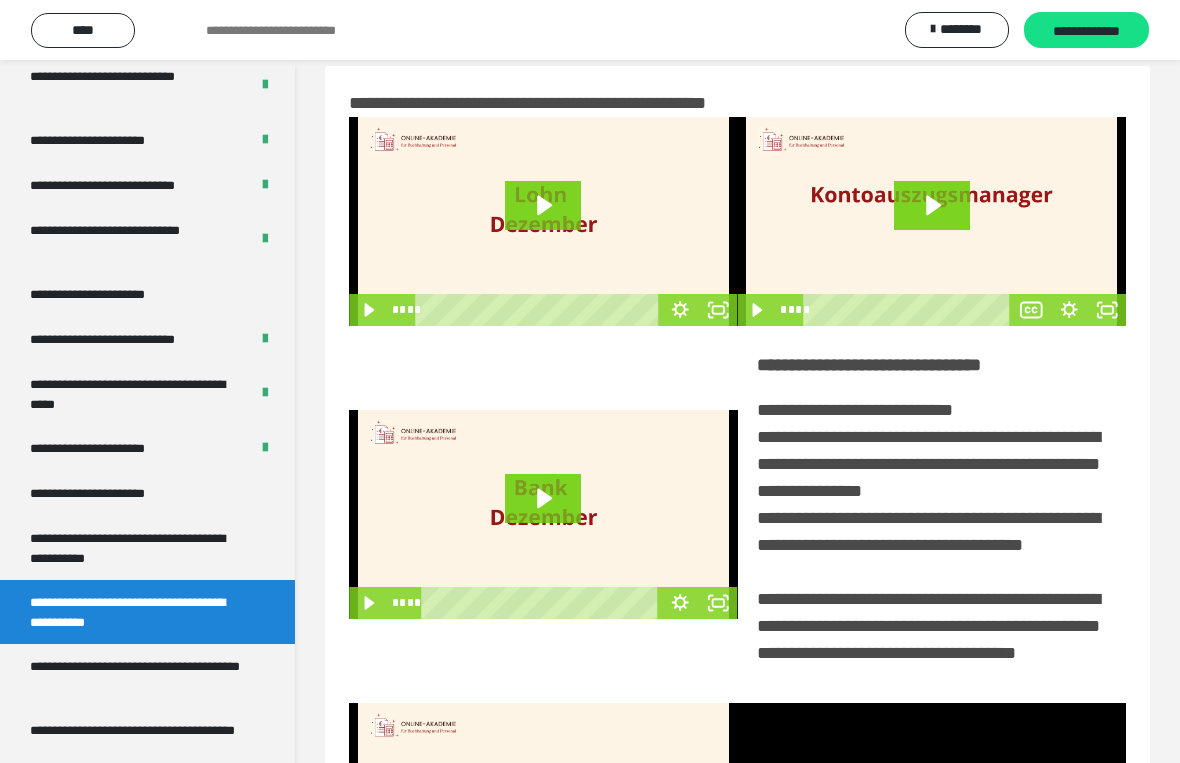click at bounding box center (932, 807) 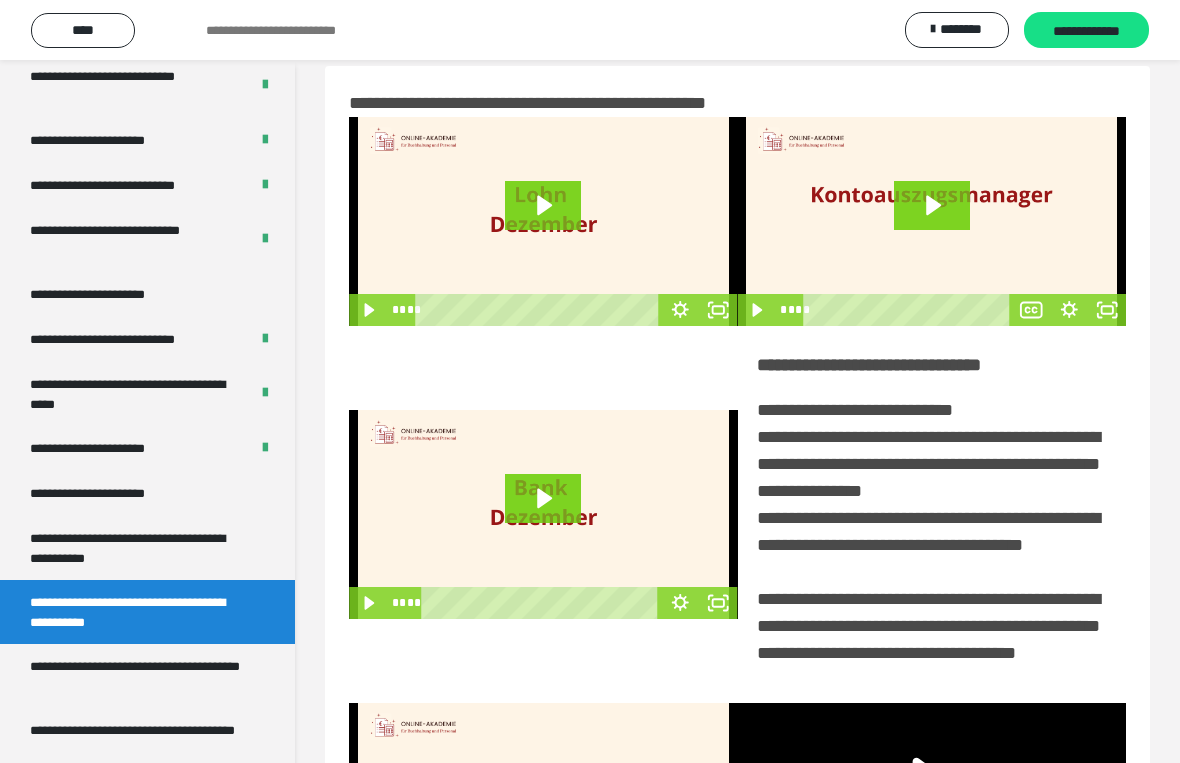 click 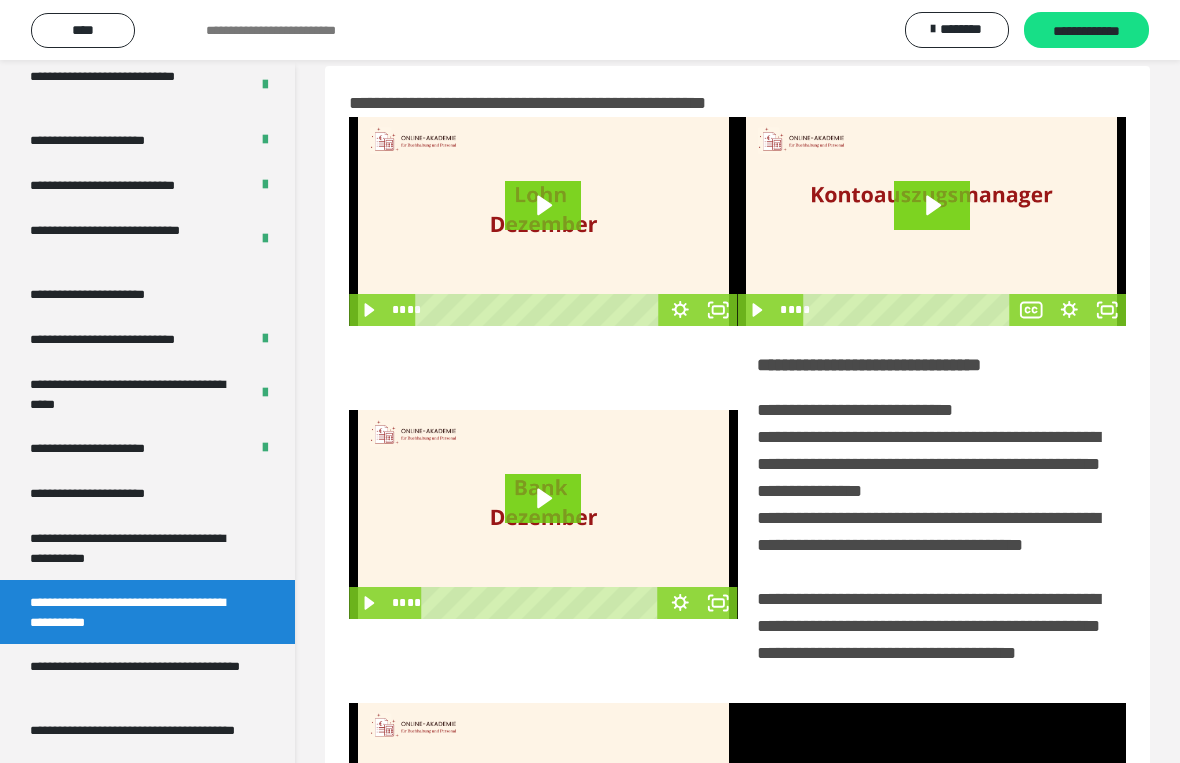 click at bounding box center (932, 807) 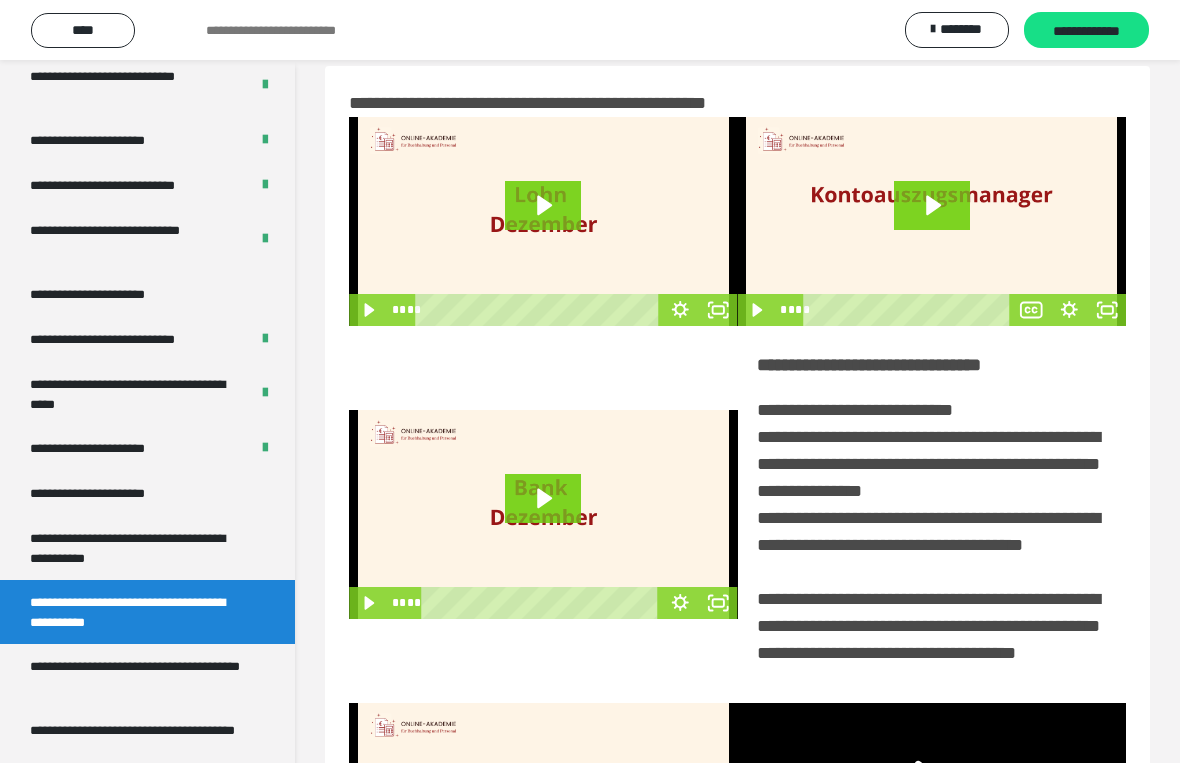 click 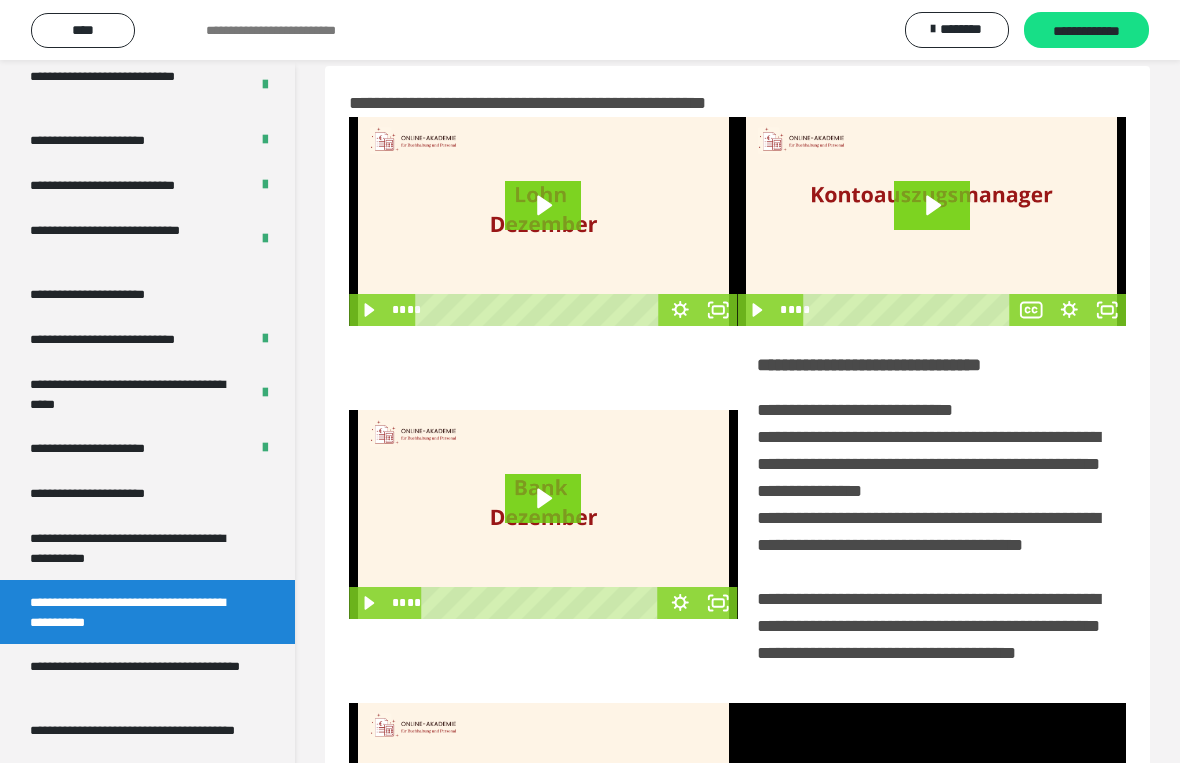 click at bounding box center [932, 807] 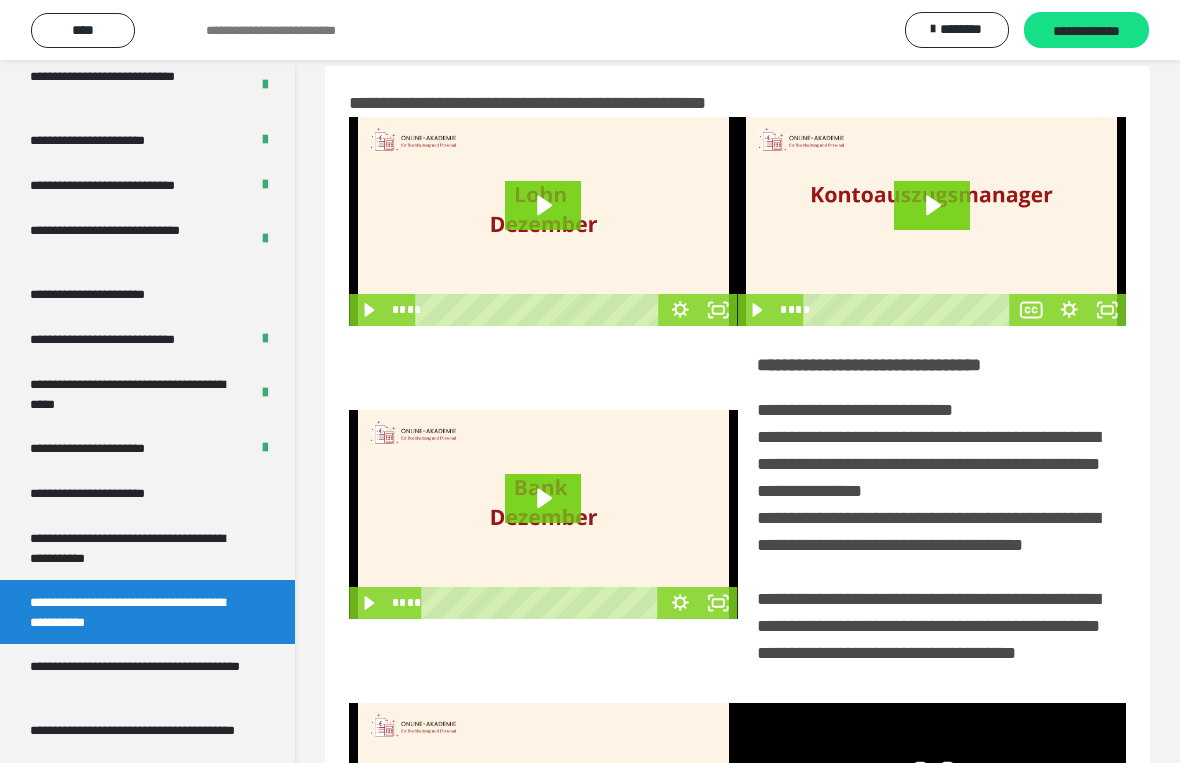click 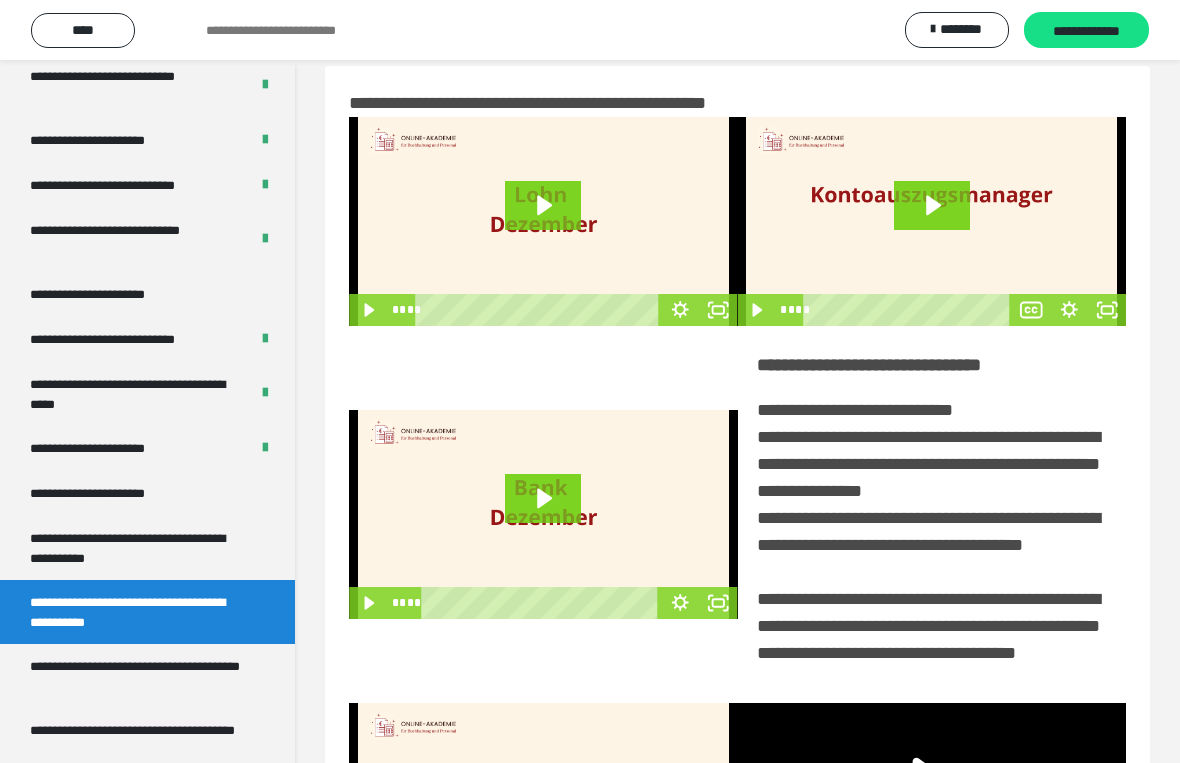click 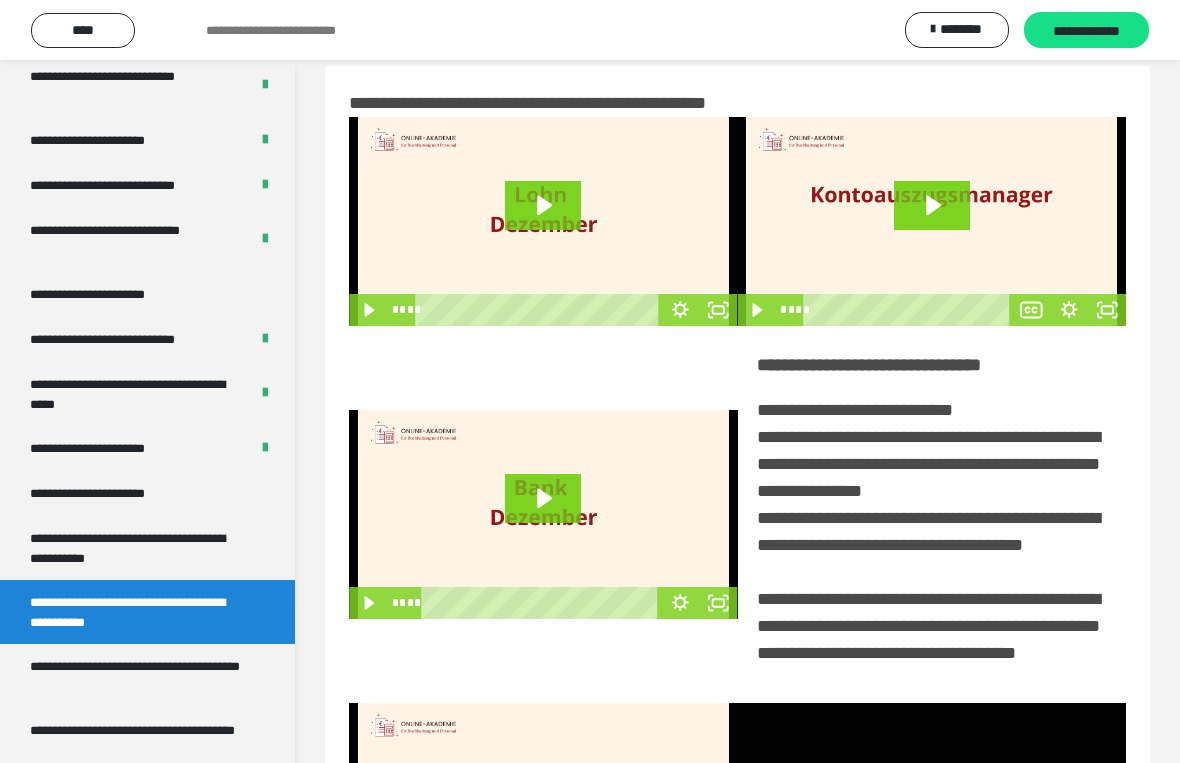click at bounding box center [932, 807] 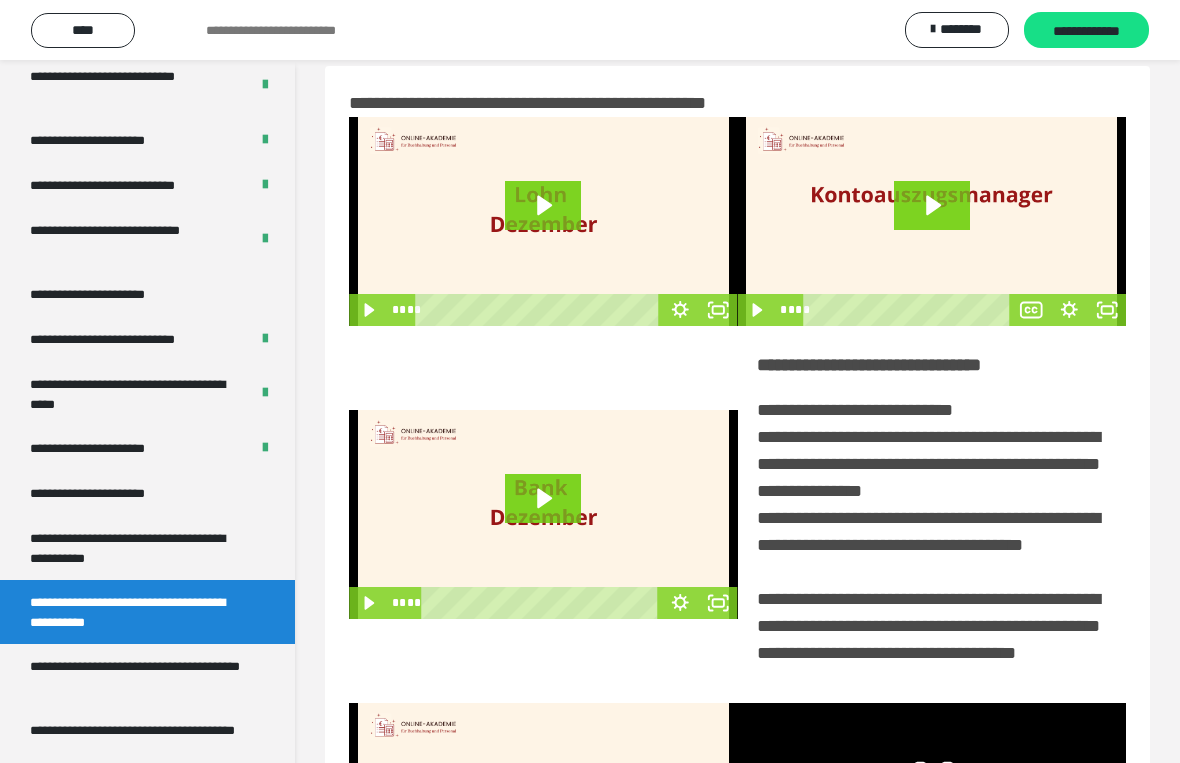 click 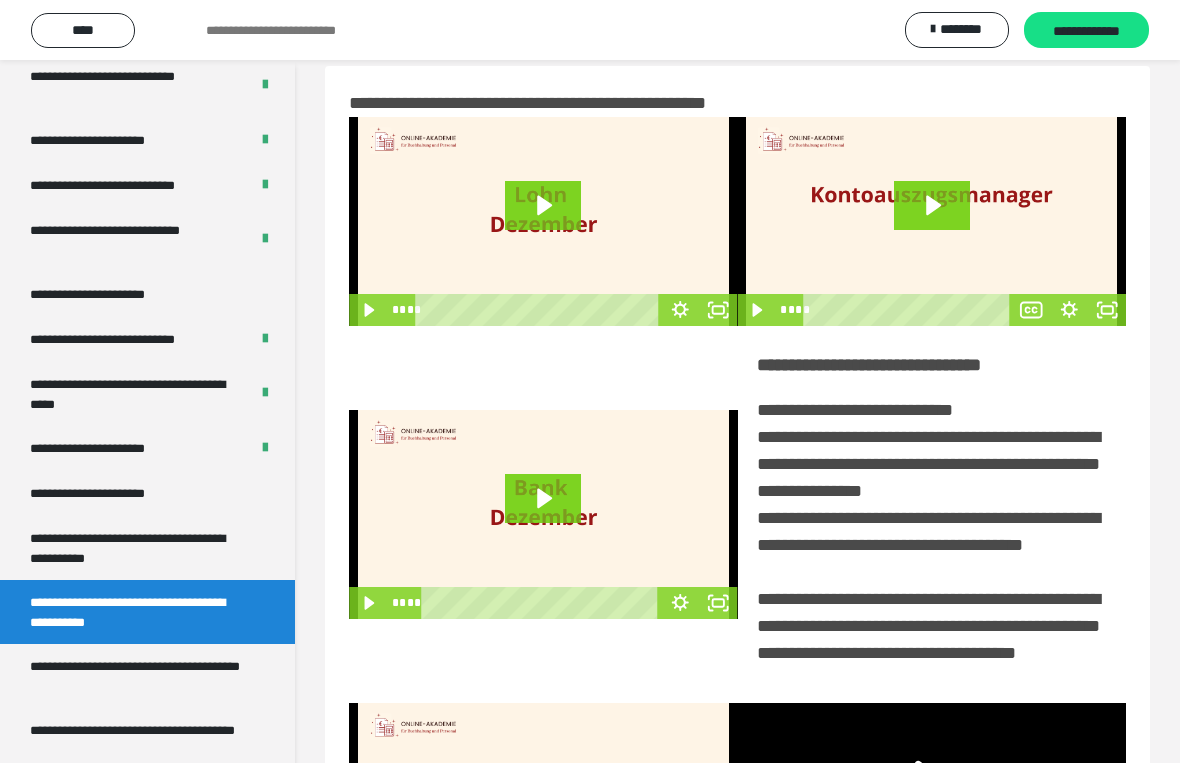 click 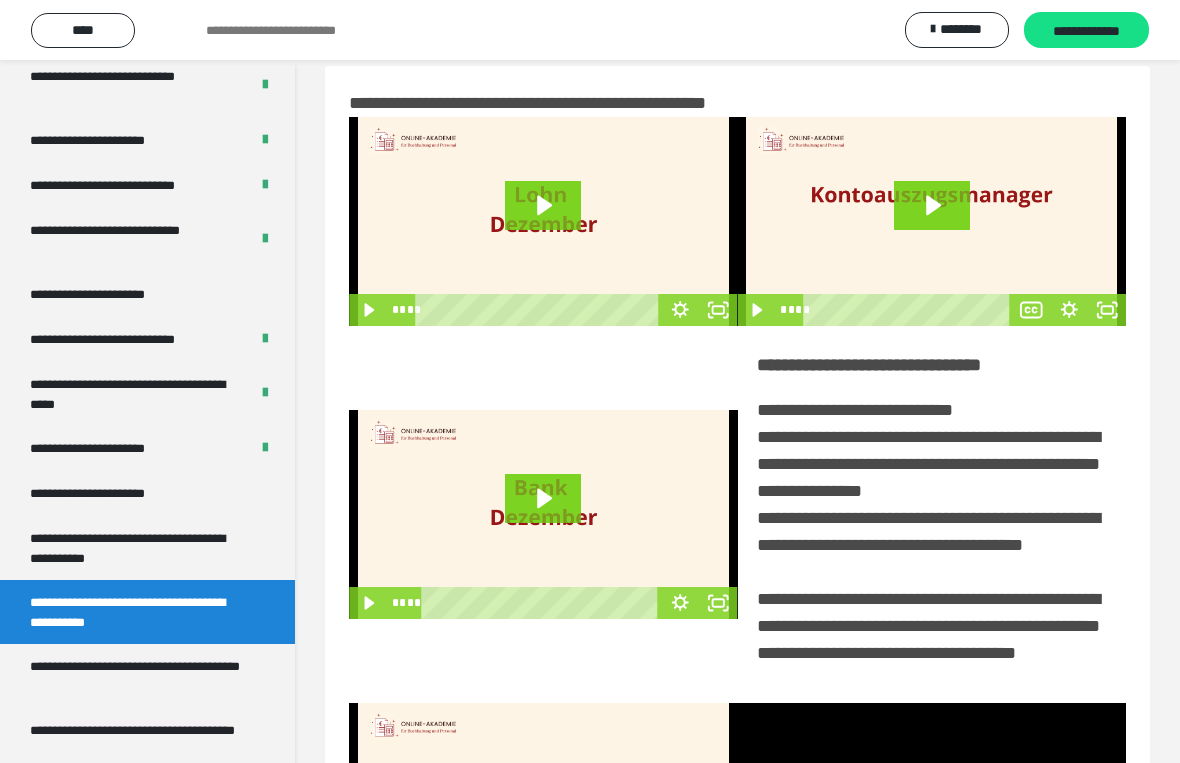 click at bounding box center (932, 807) 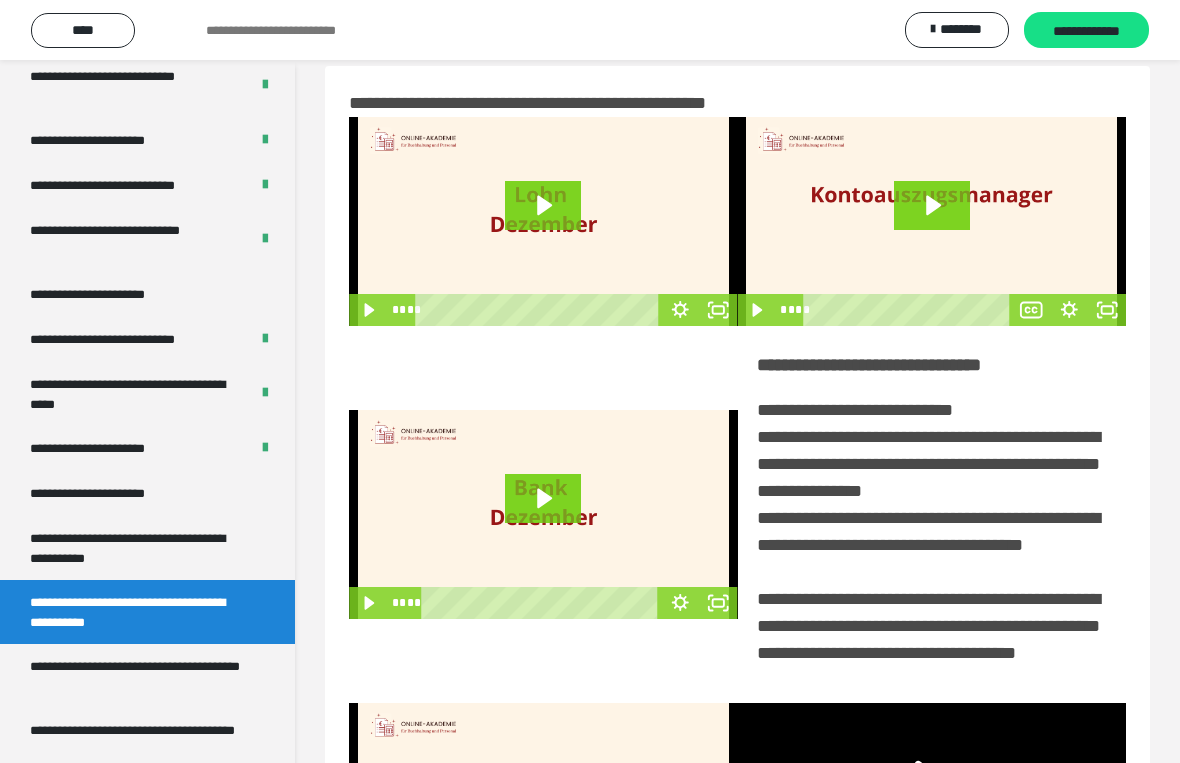 click 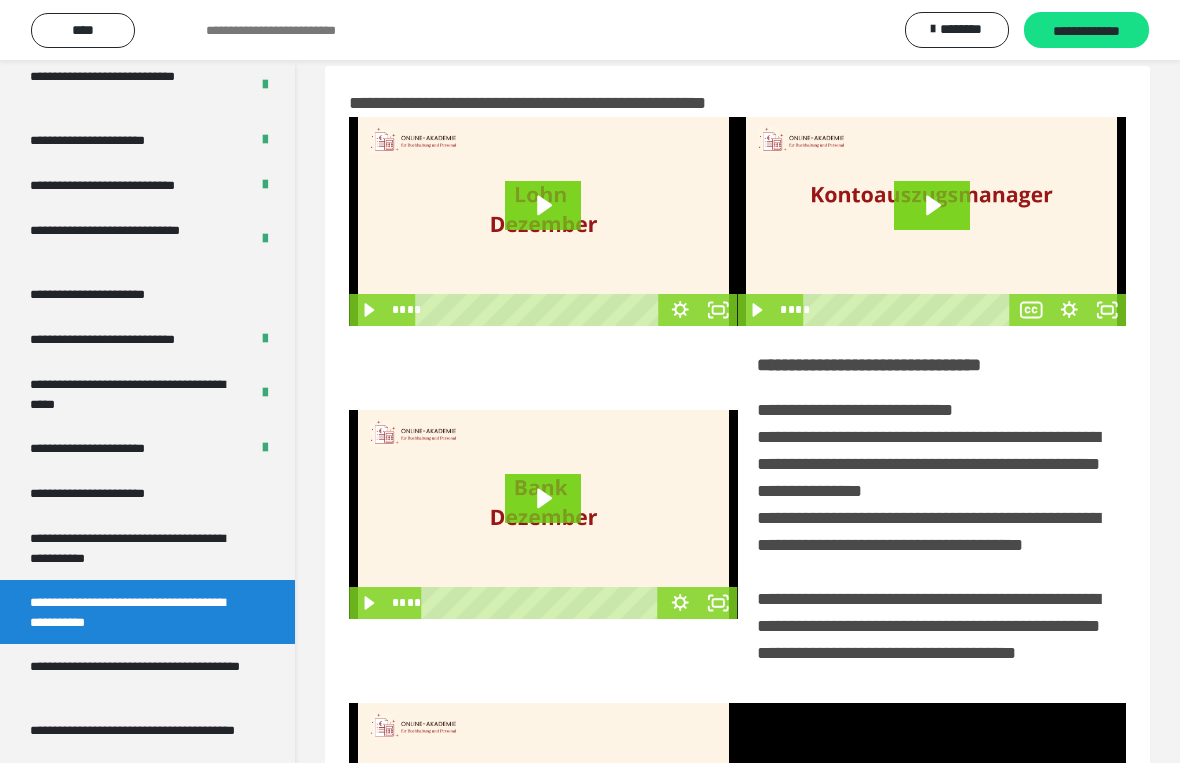 click at bounding box center (932, 807) 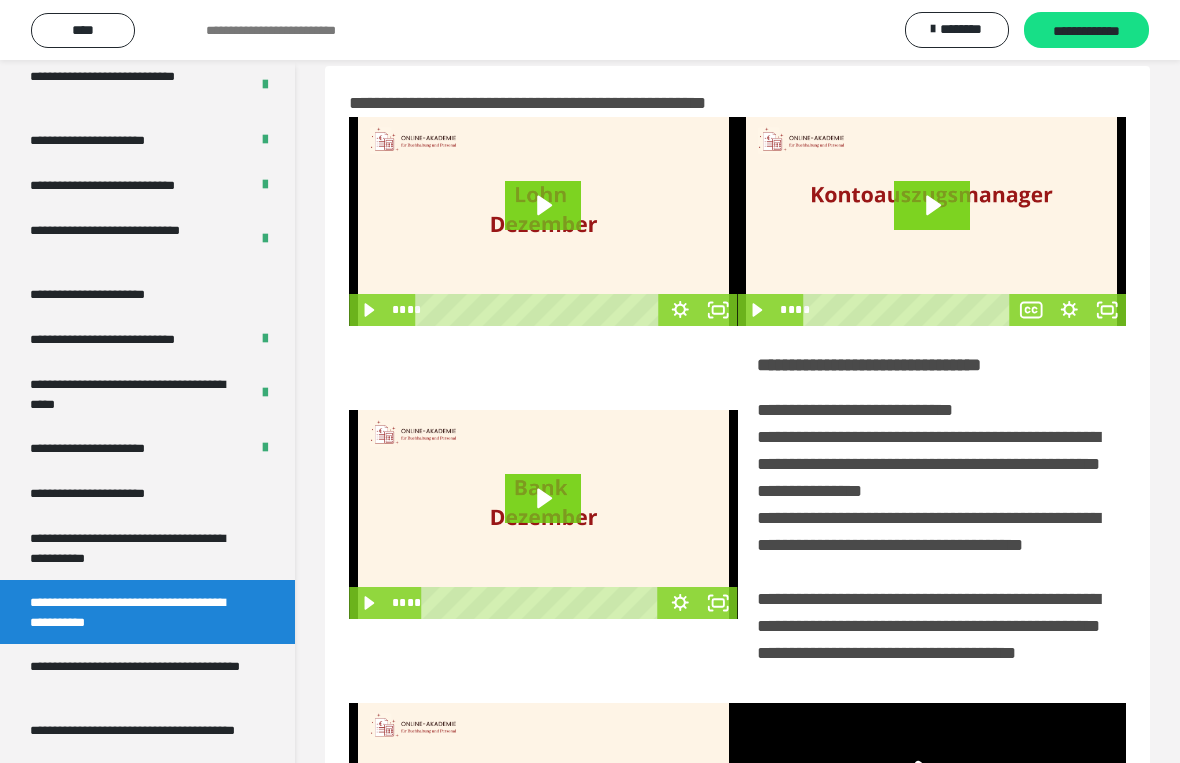 click 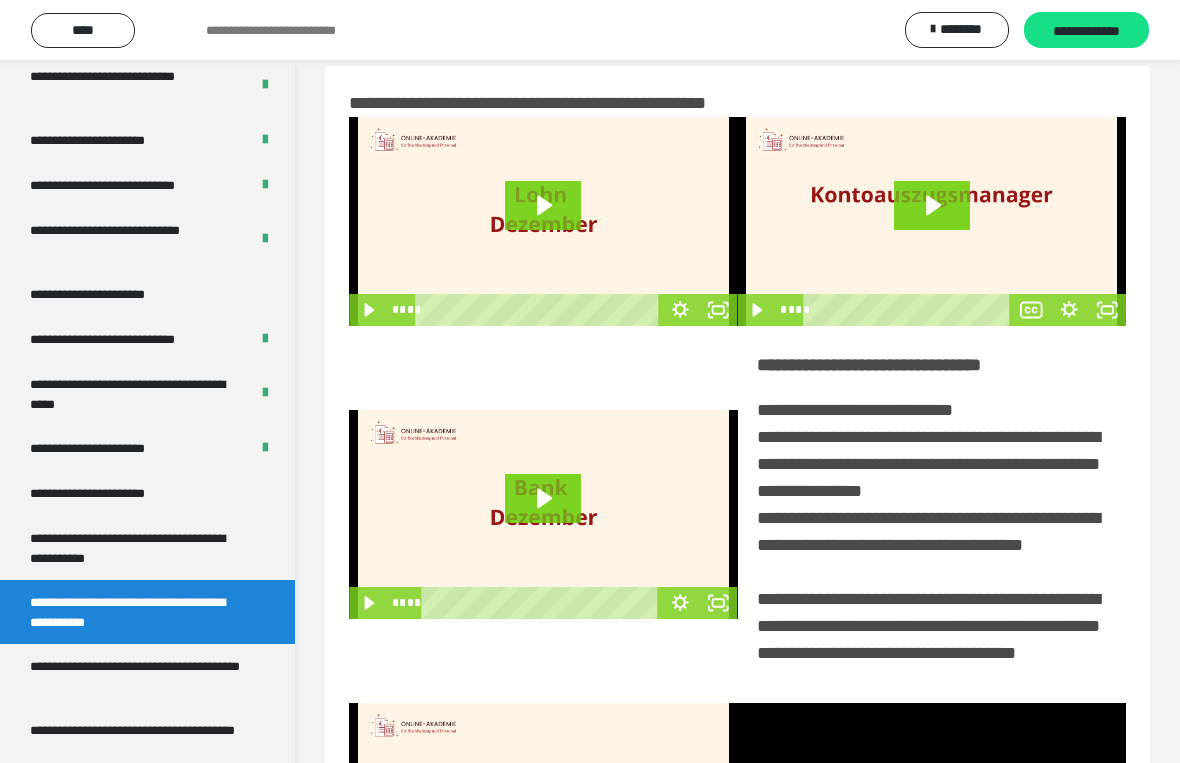 click at bounding box center (932, 807) 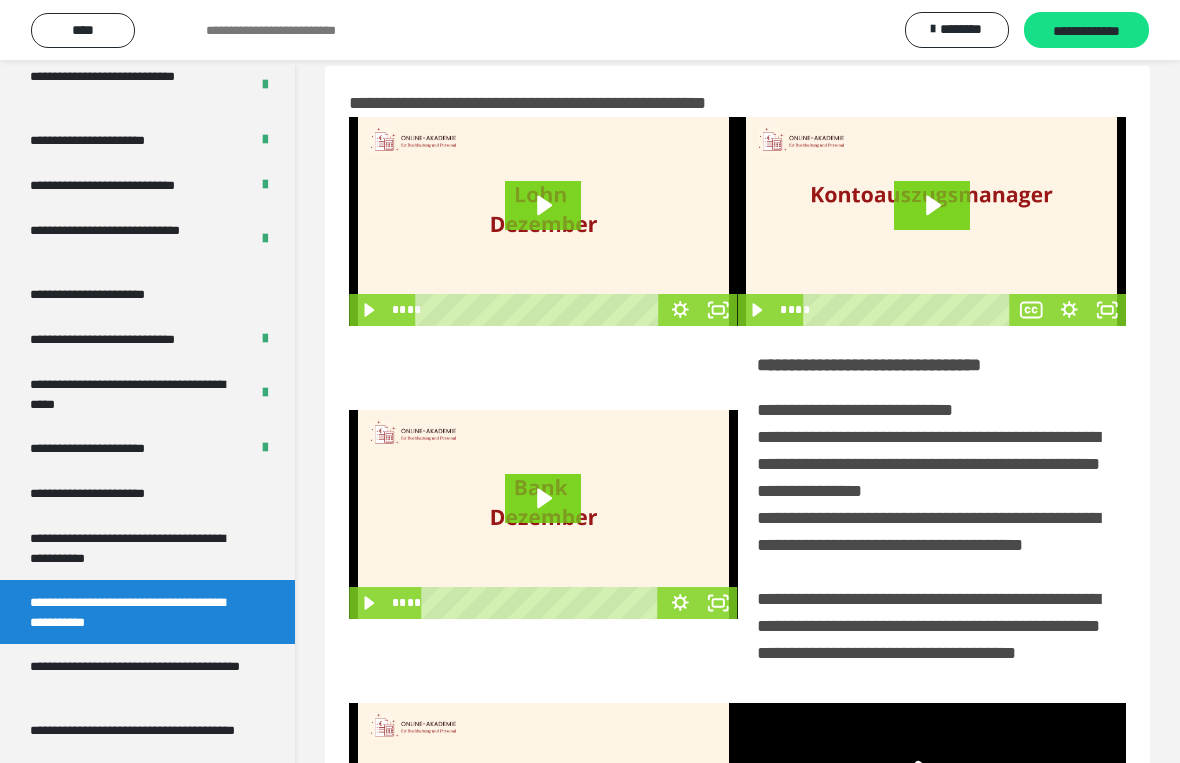 click at bounding box center (932, 807) 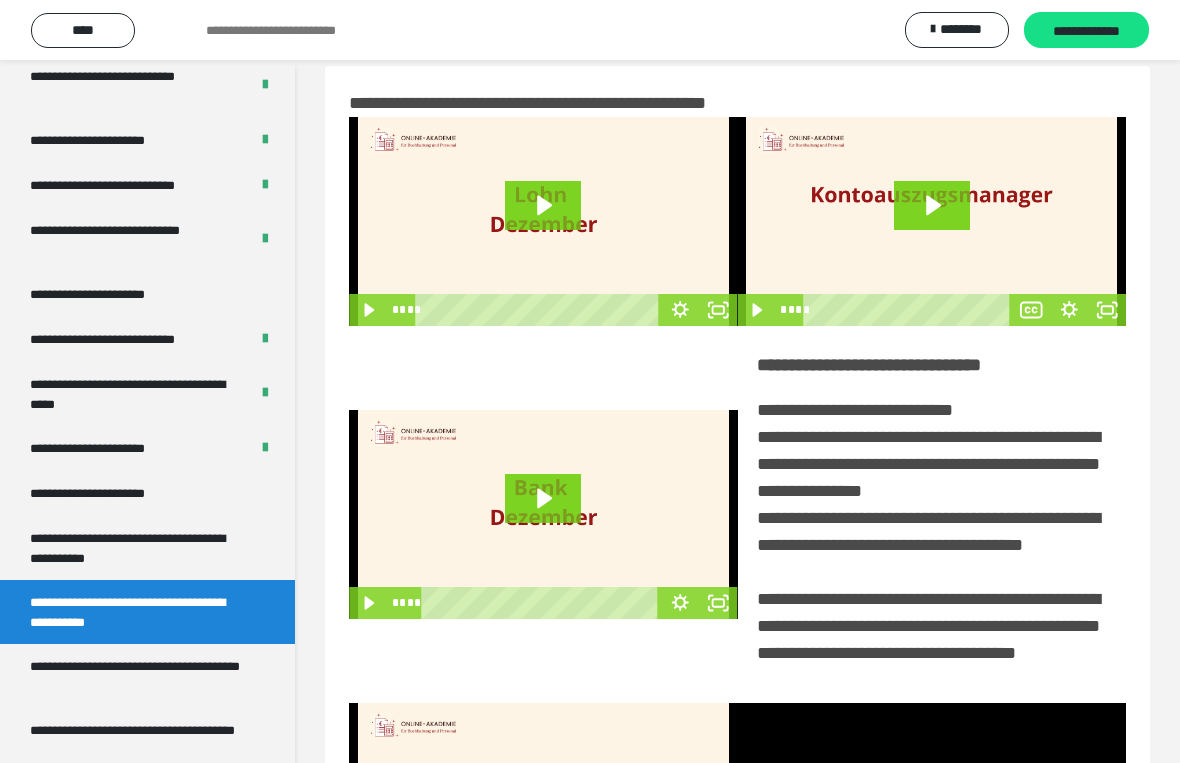 click at bounding box center [932, 807] 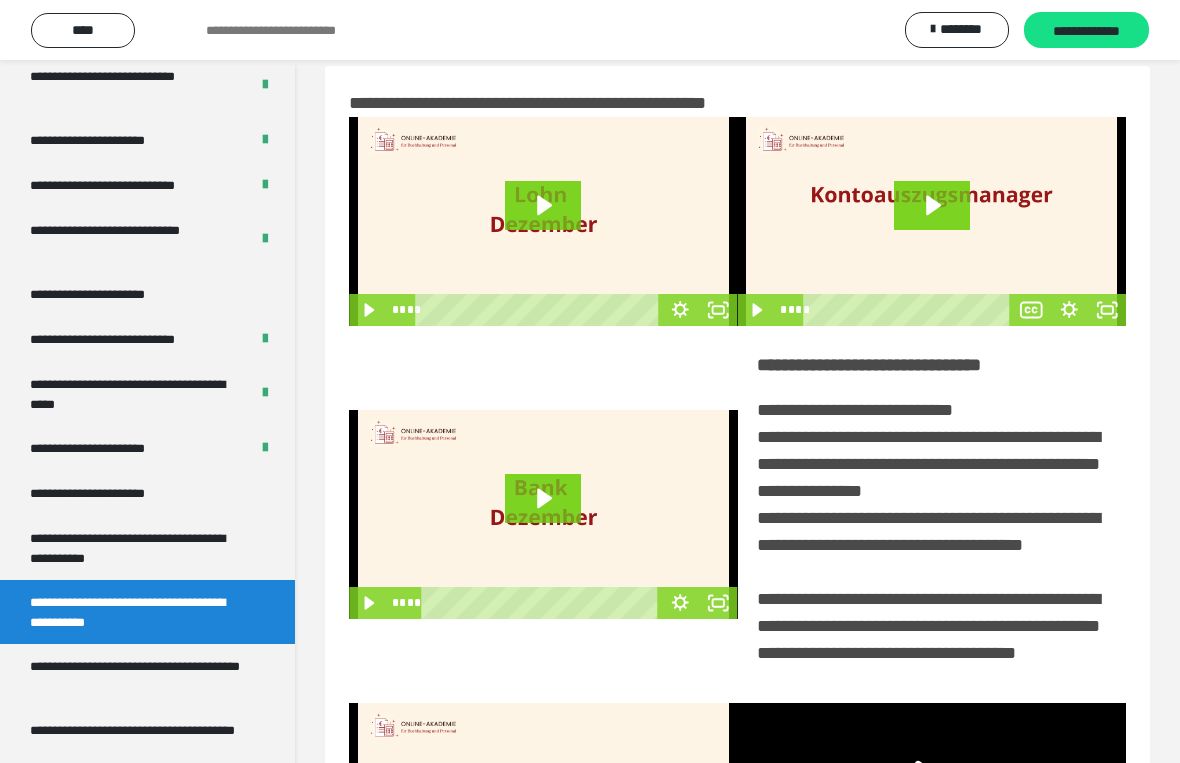 click 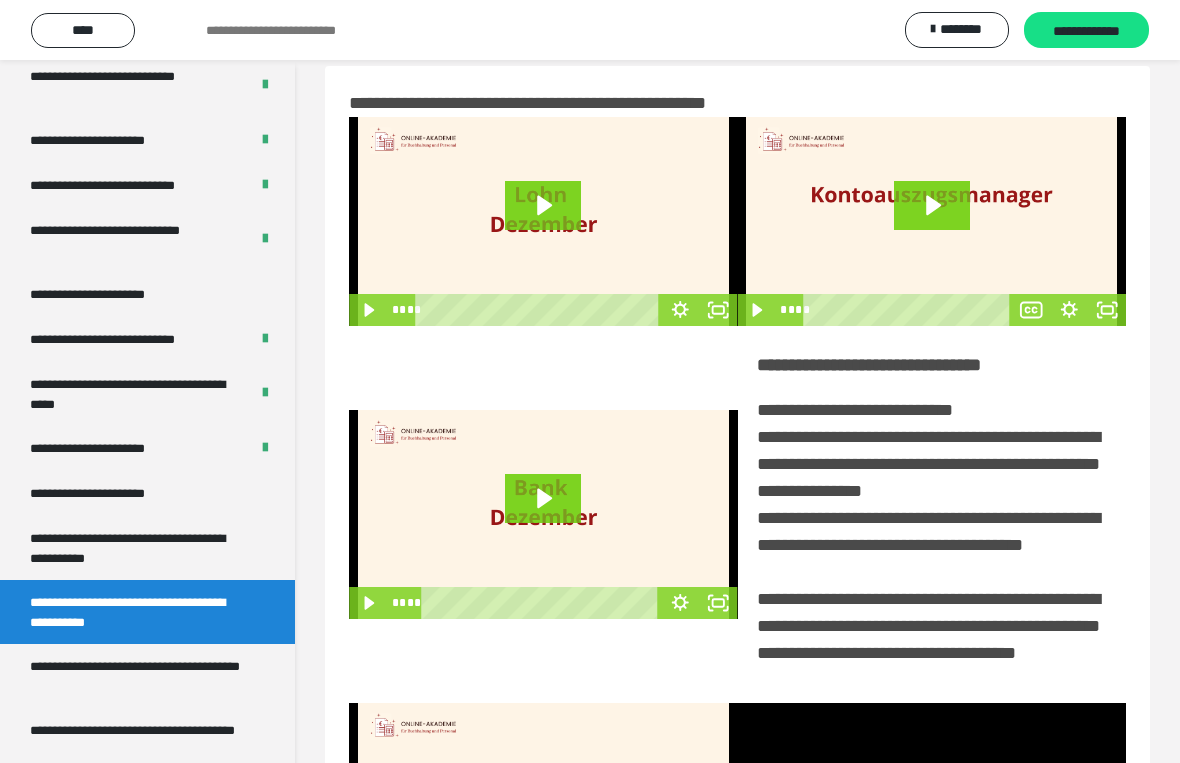 click at bounding box center [932, 807] 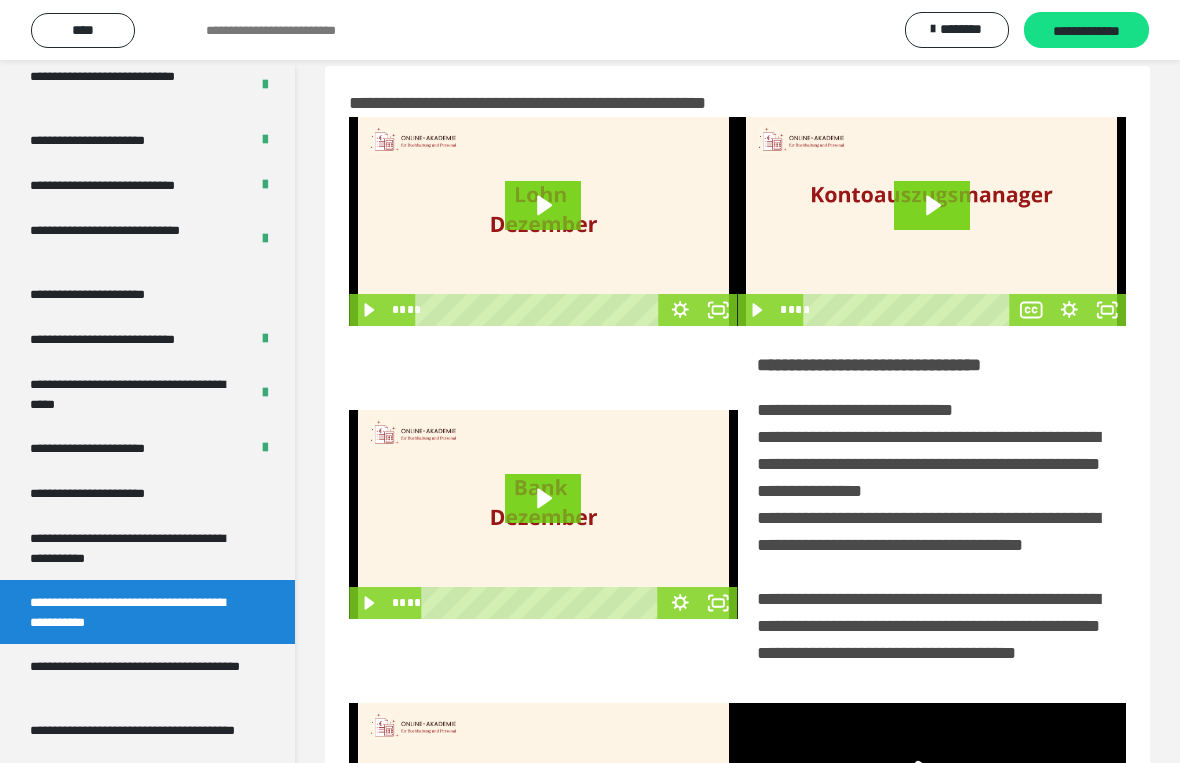 click 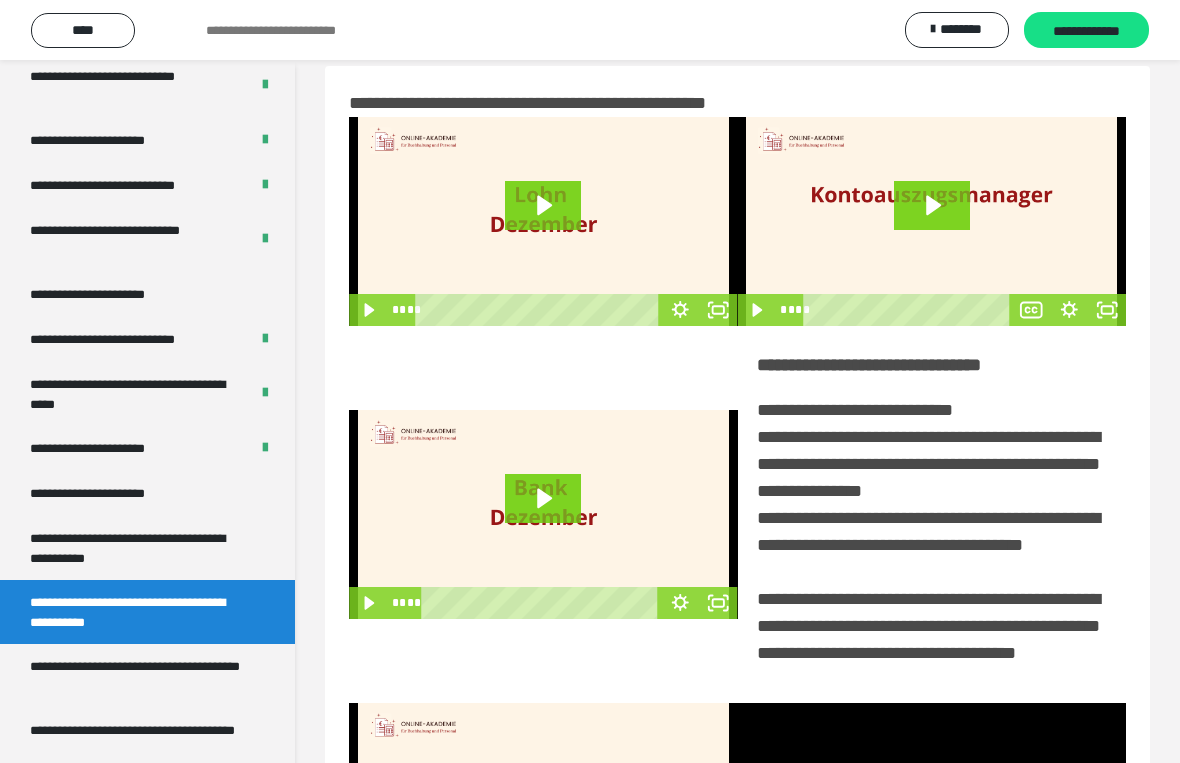 click at bounding box center [932, 807] 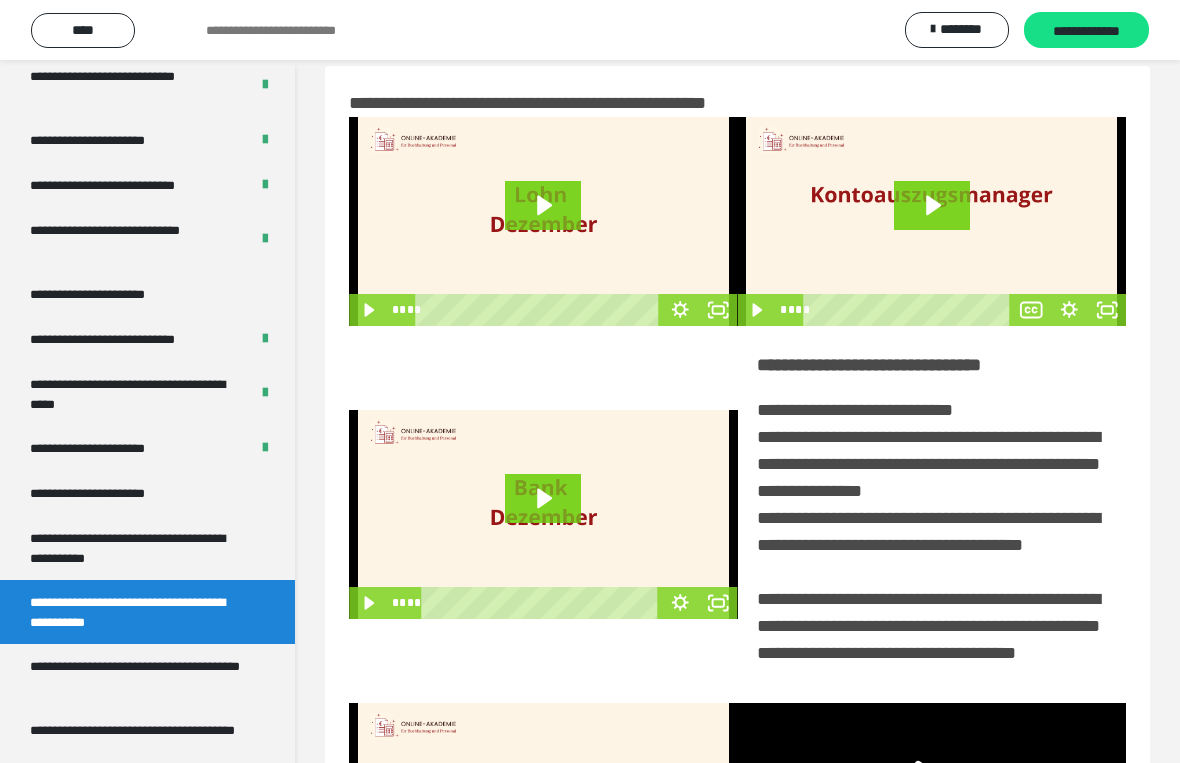 click 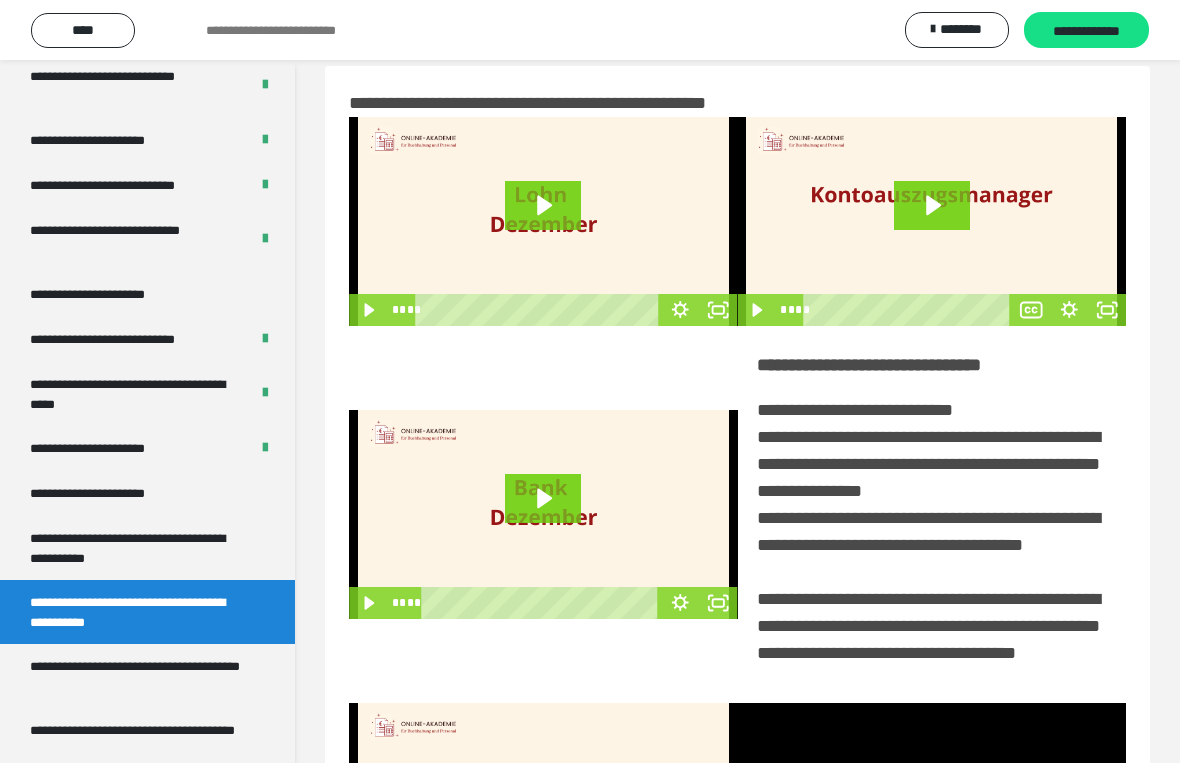 click at bounding box center [932, 807] 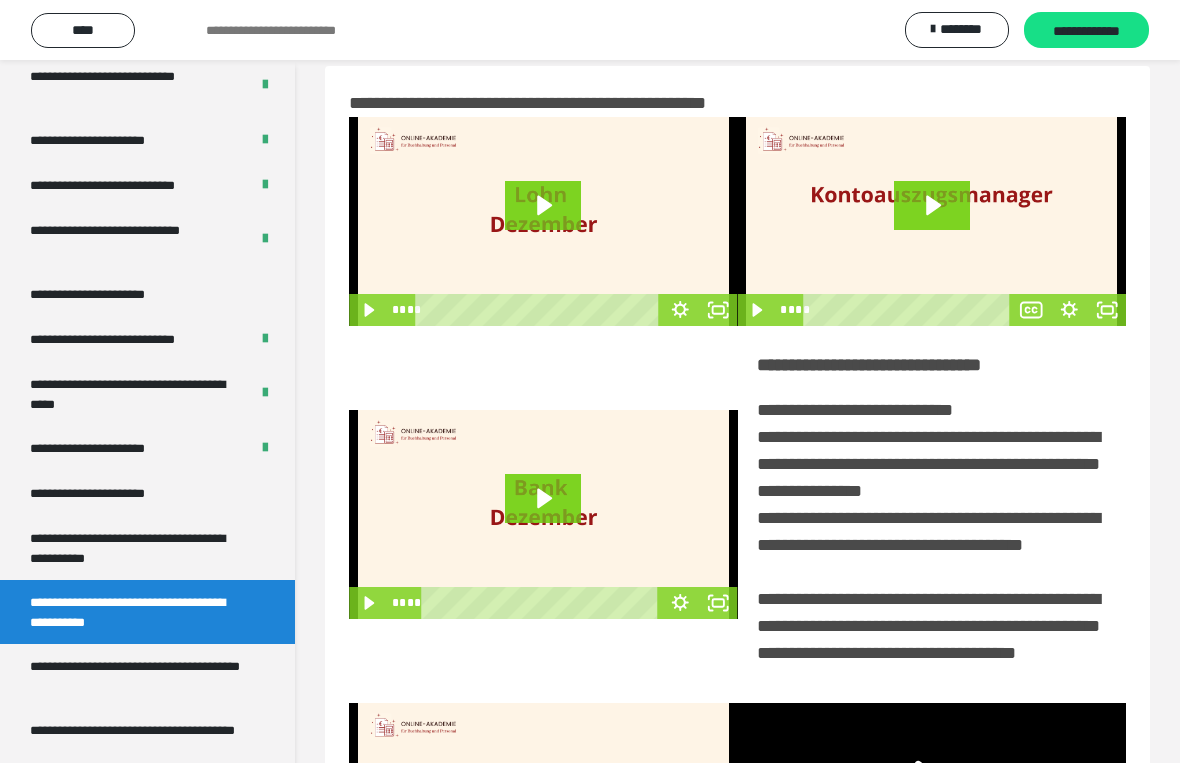 click 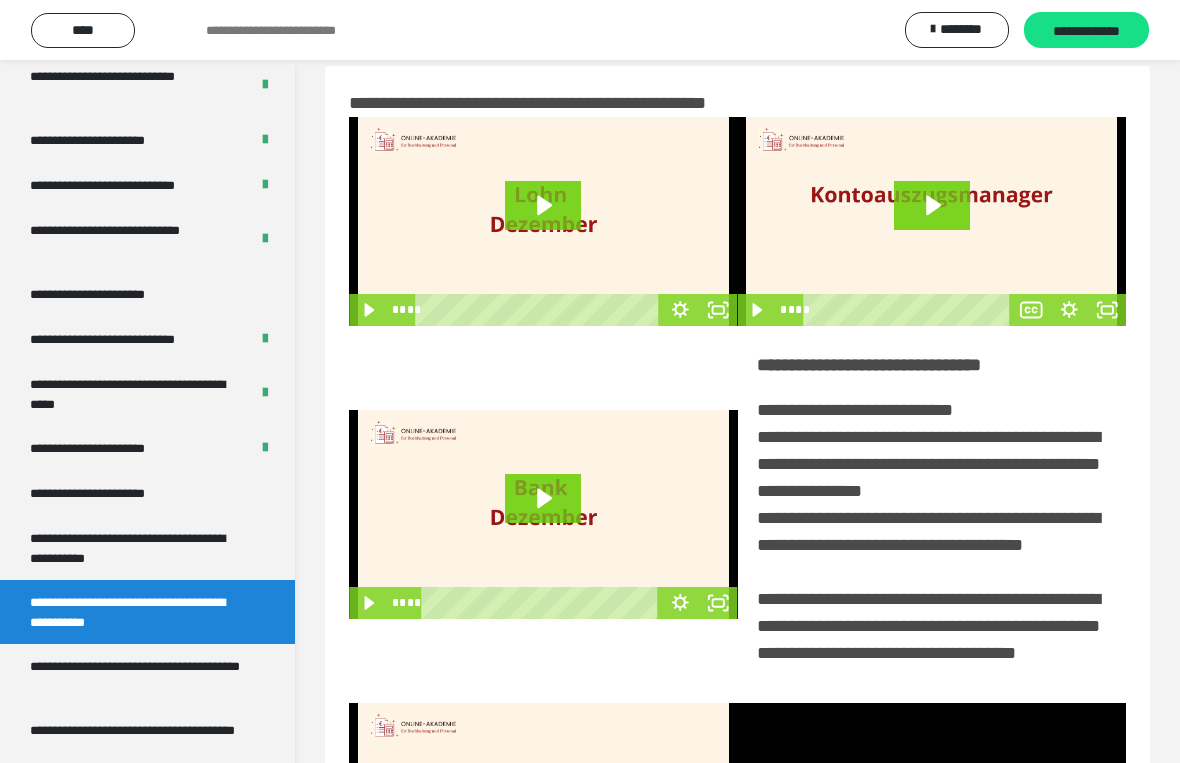 click at bounding box center (932, 807) 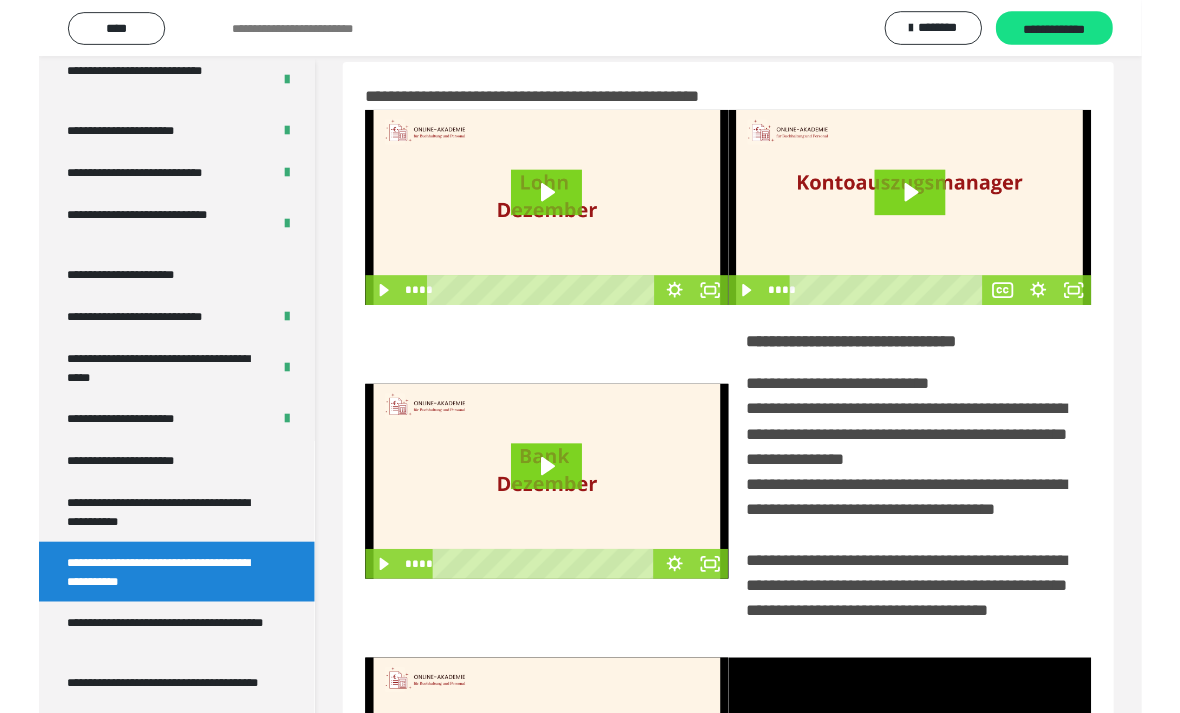 scroll, scrollTop: 384, scrollLeft: 0, axis: vertical 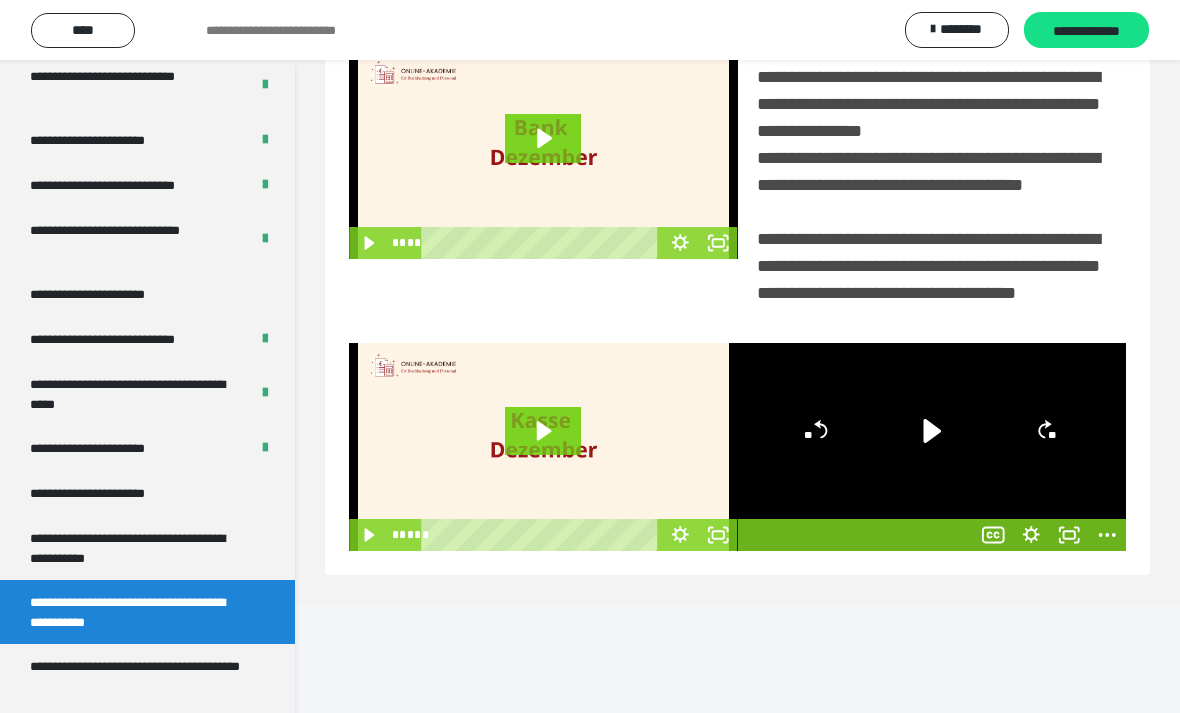 click on "**********" at bounding box center [131, 394] 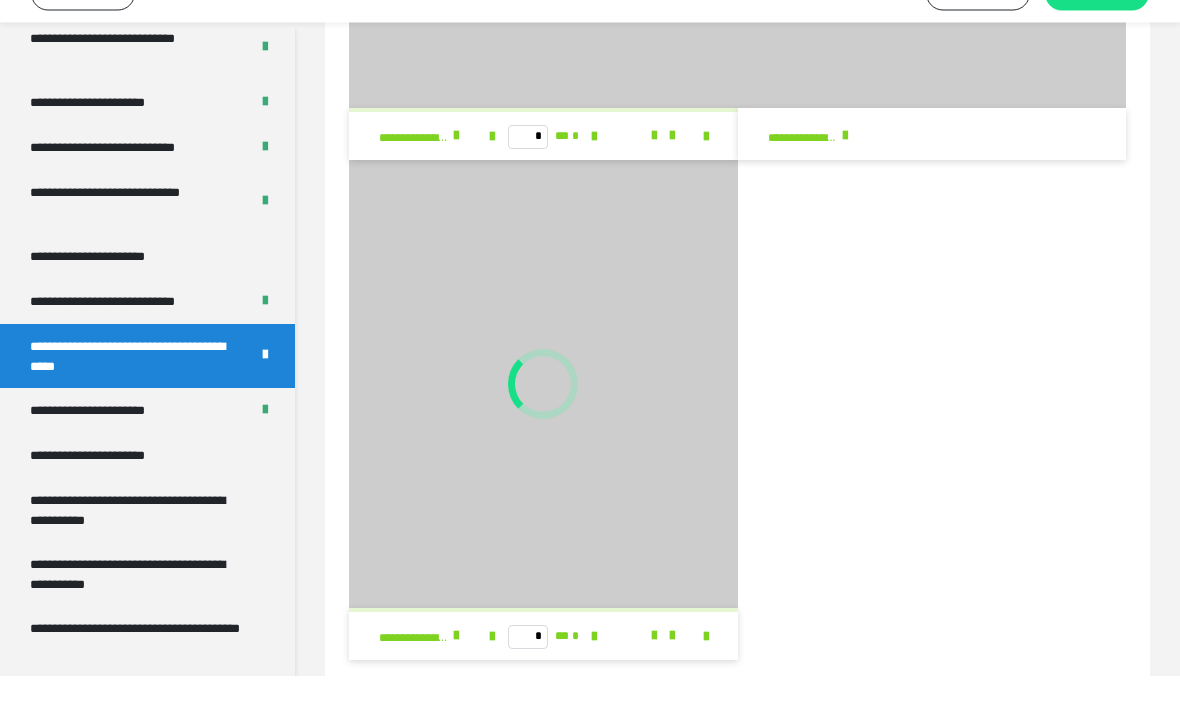scroll, scrollTop: 443, scrollLeft: 0, axis: vertical 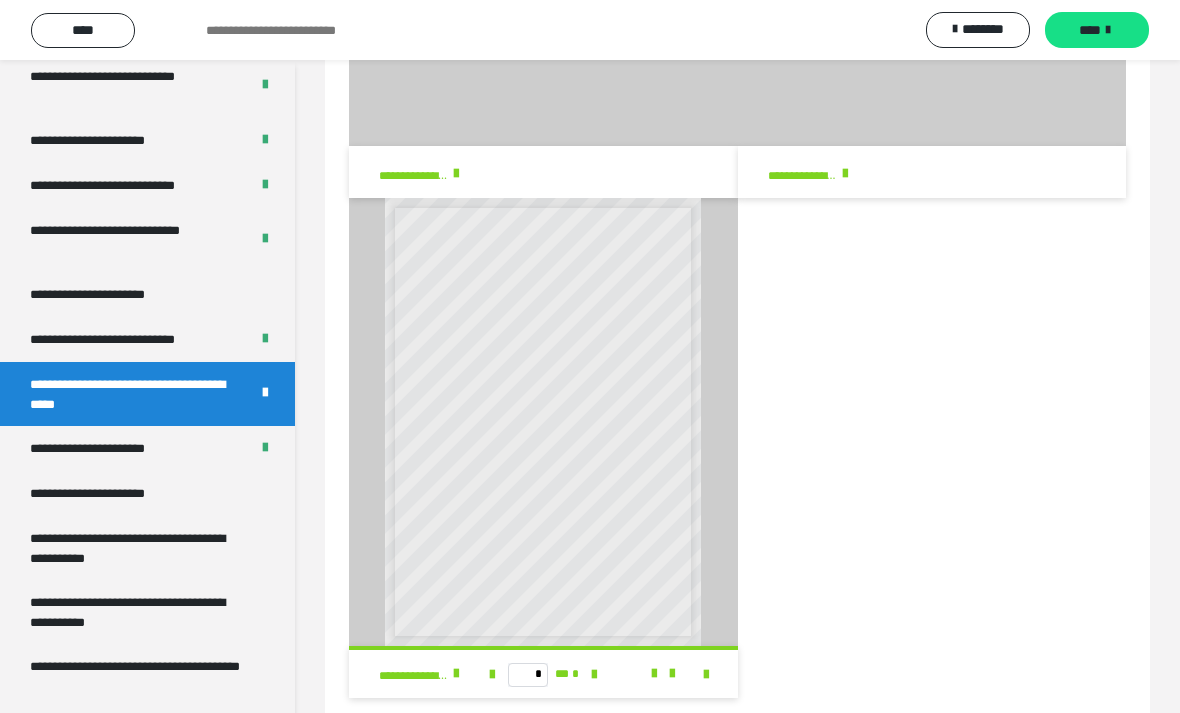 click on "**********" at bounding box center (129, 339) 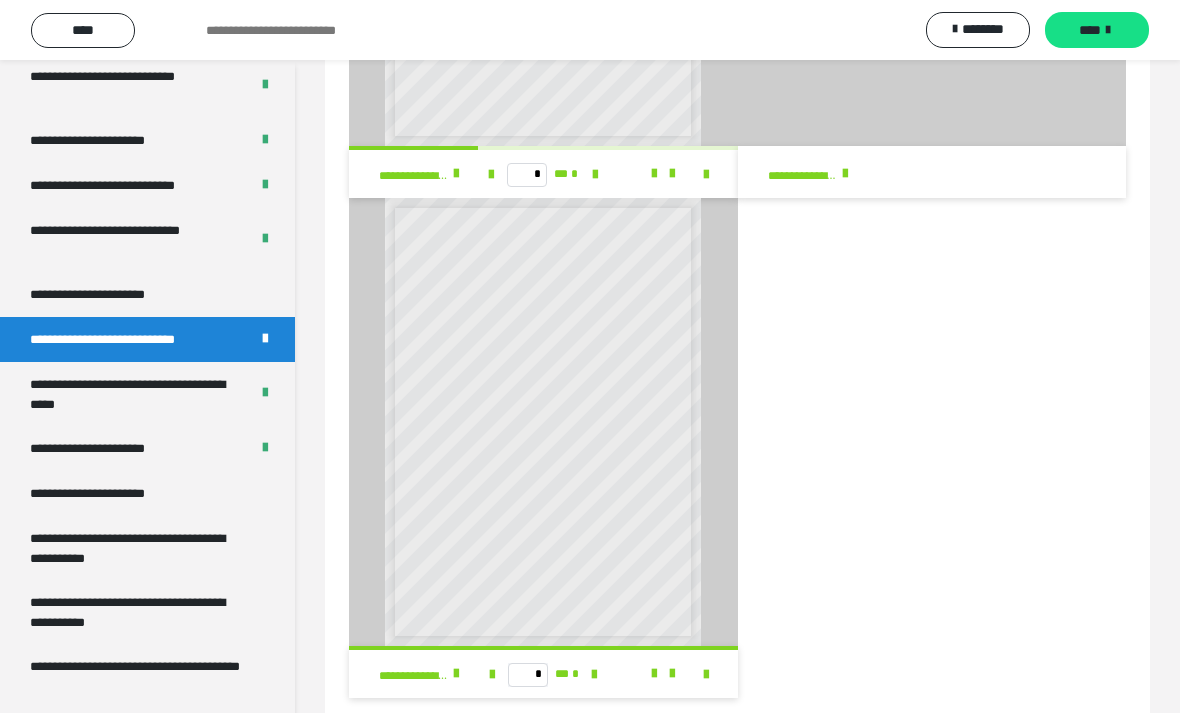 scroll, scrollTop: 85, scrollLeft: 0, axis: vertical 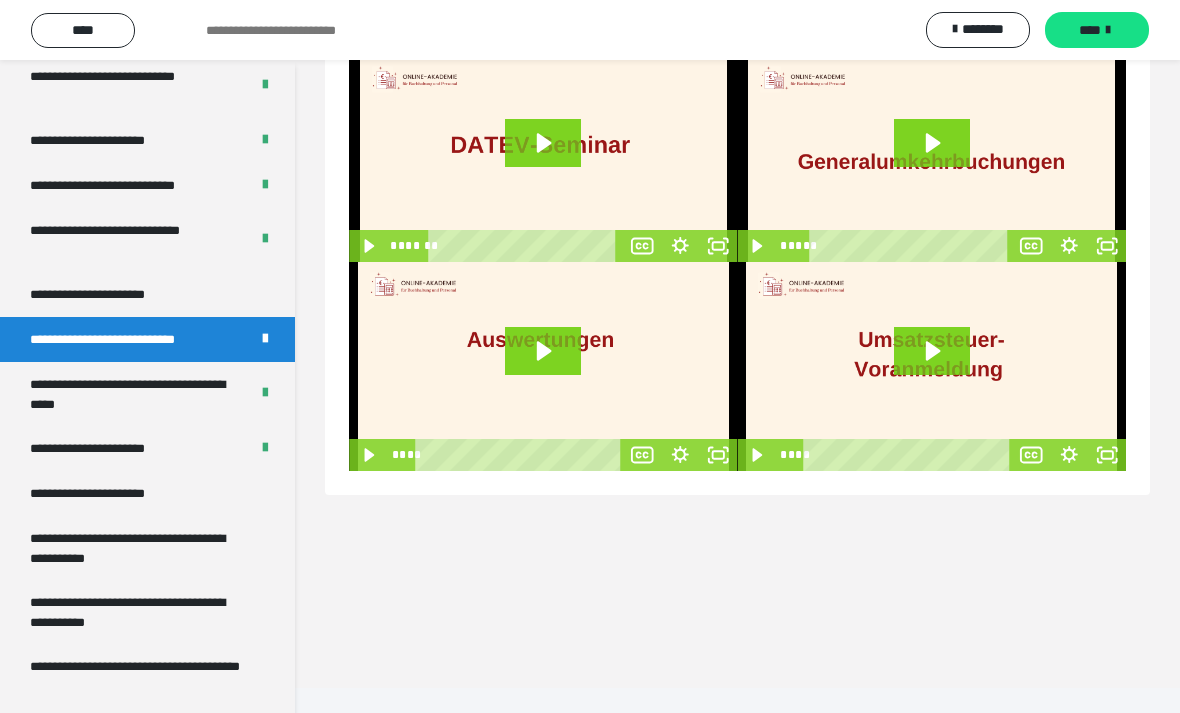 click at bounding box center (543, 366) 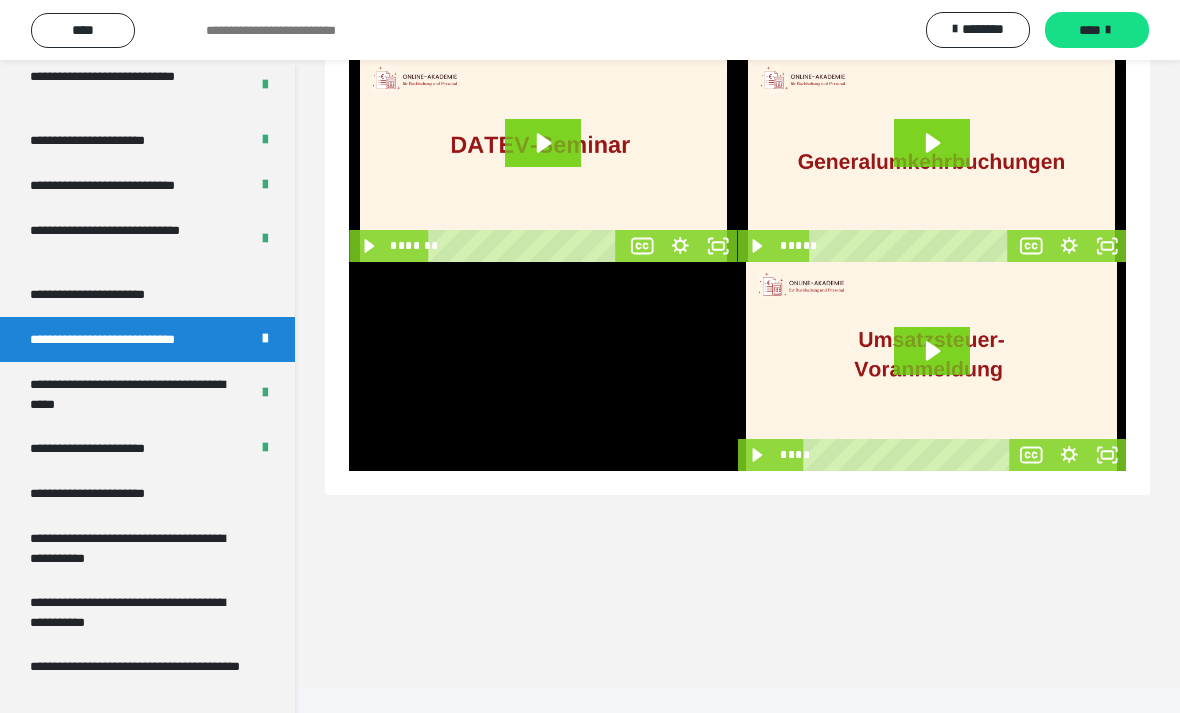 click at bounding box center [543, 366] 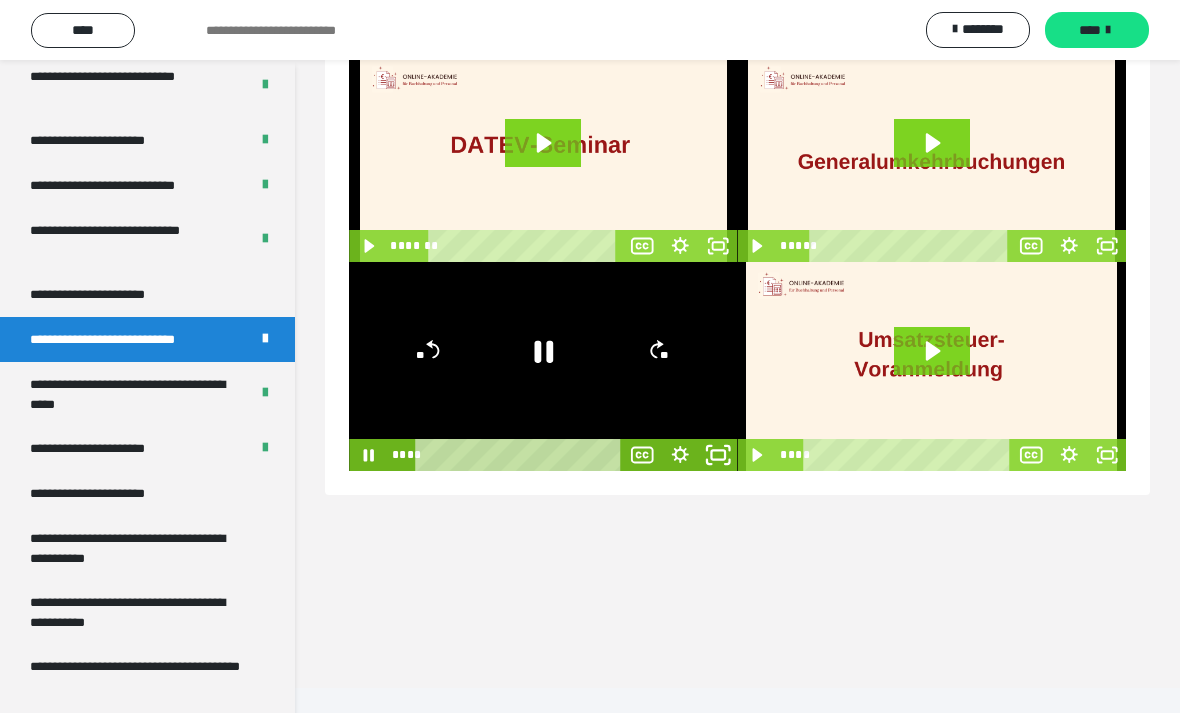 click 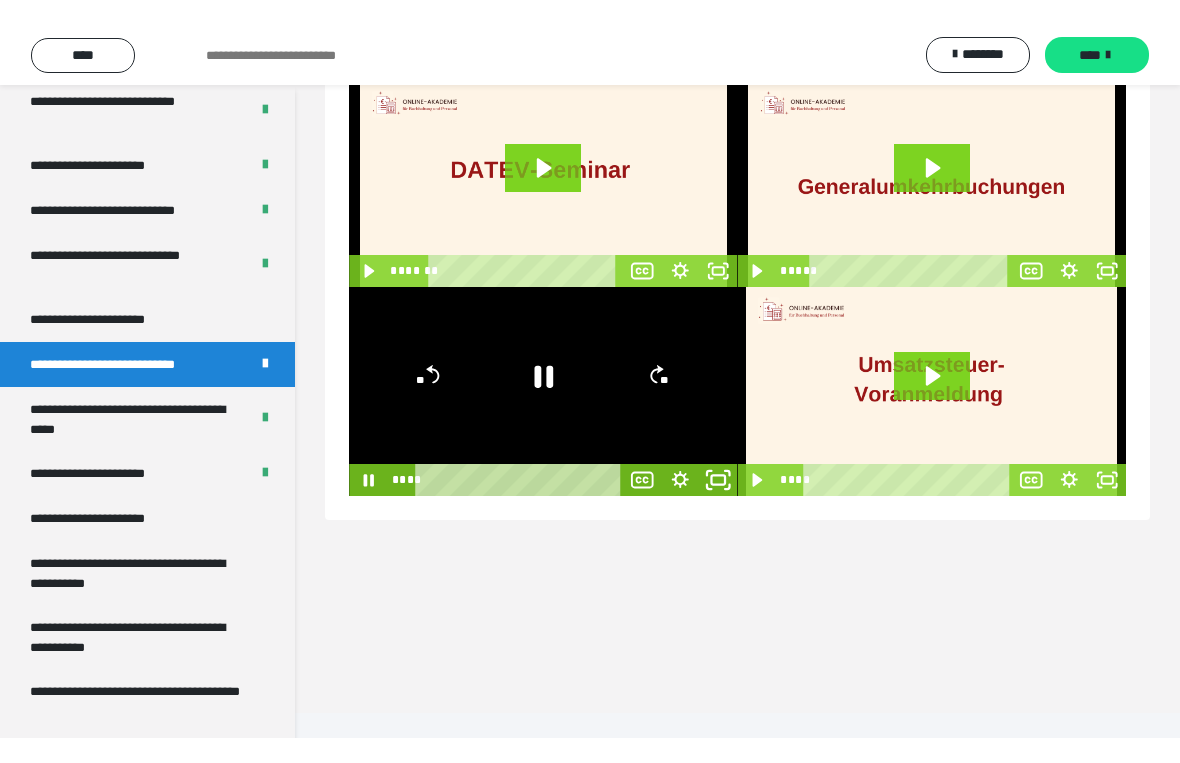 scroll, scrollTop: 24, scrollLeft: 0, axis: vertical 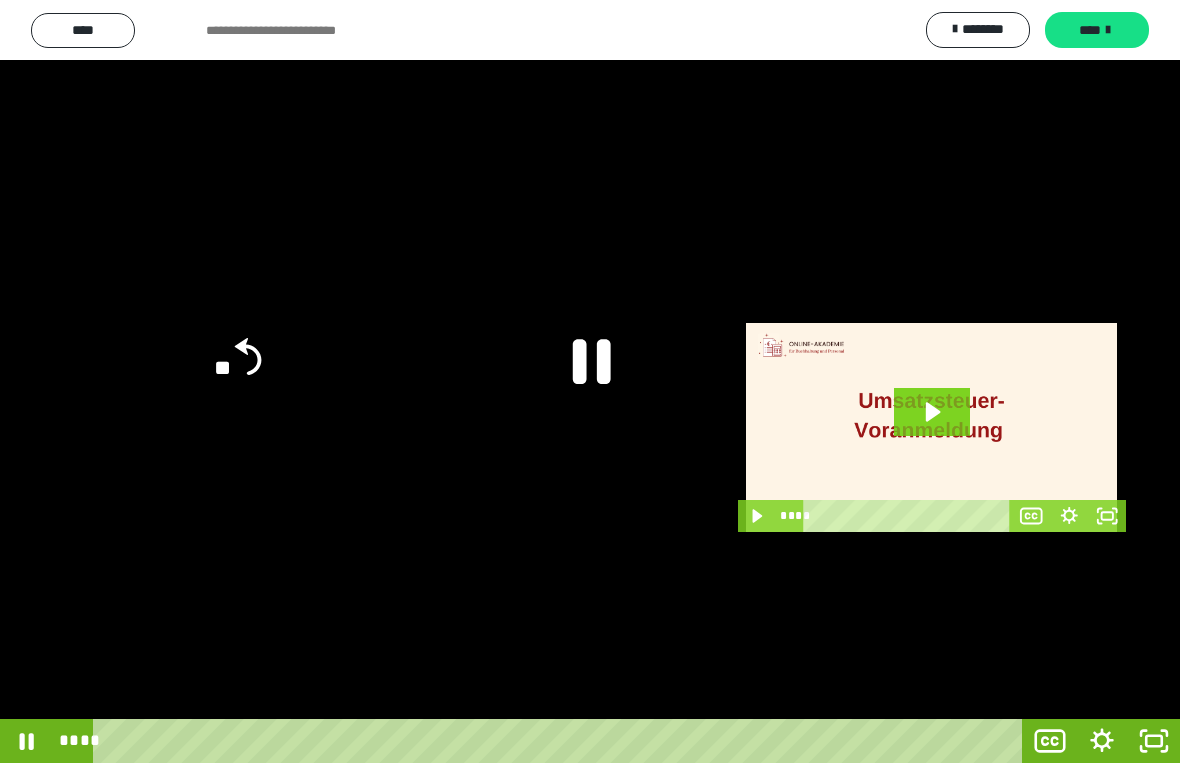 click on "**" 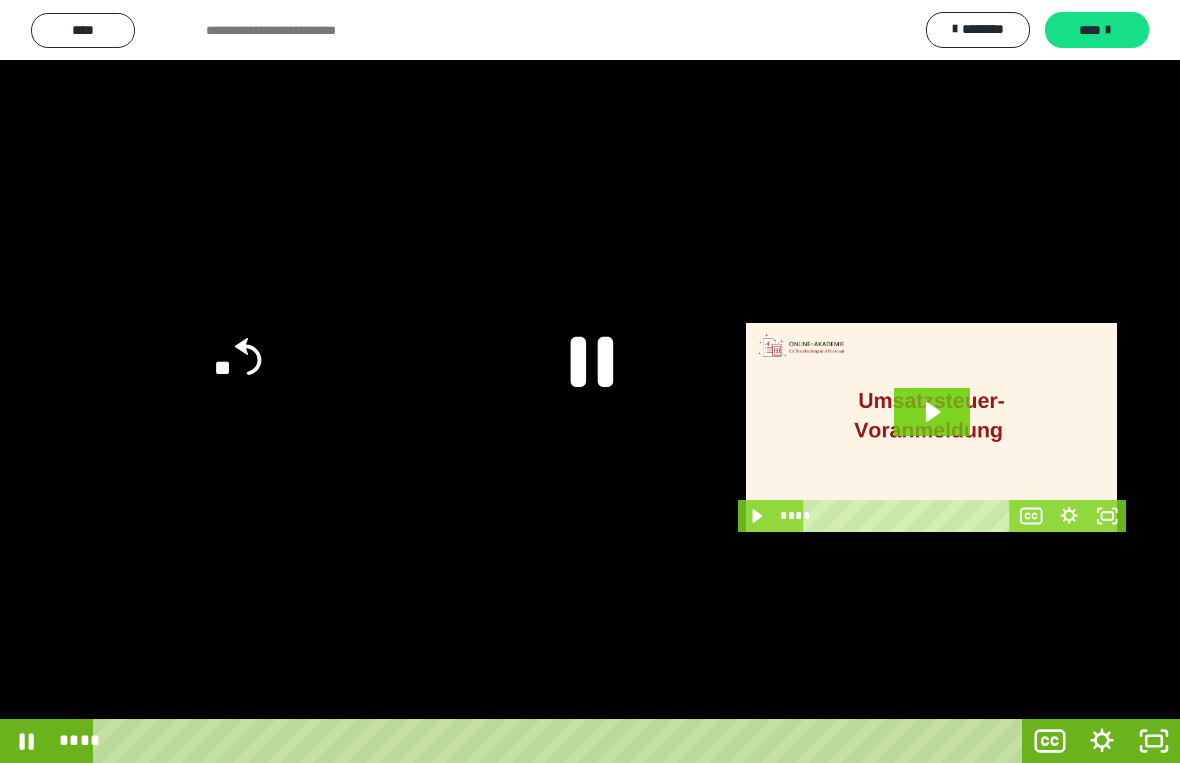 click 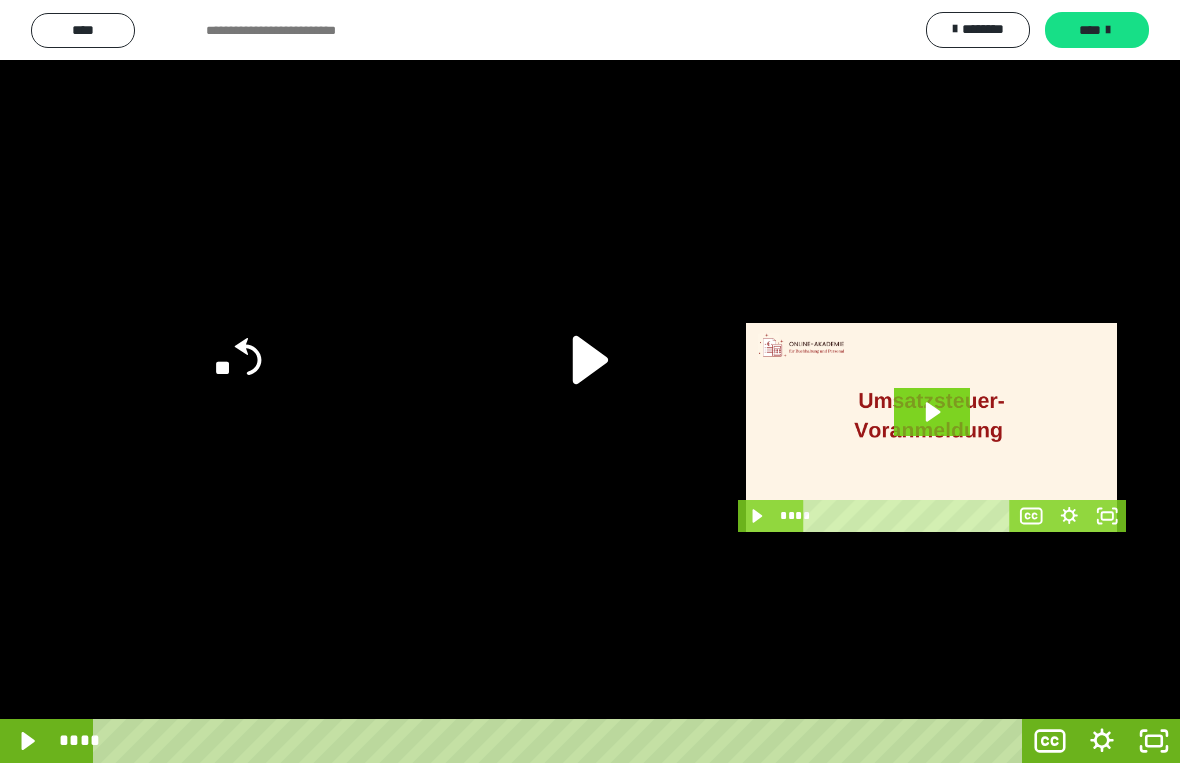 click 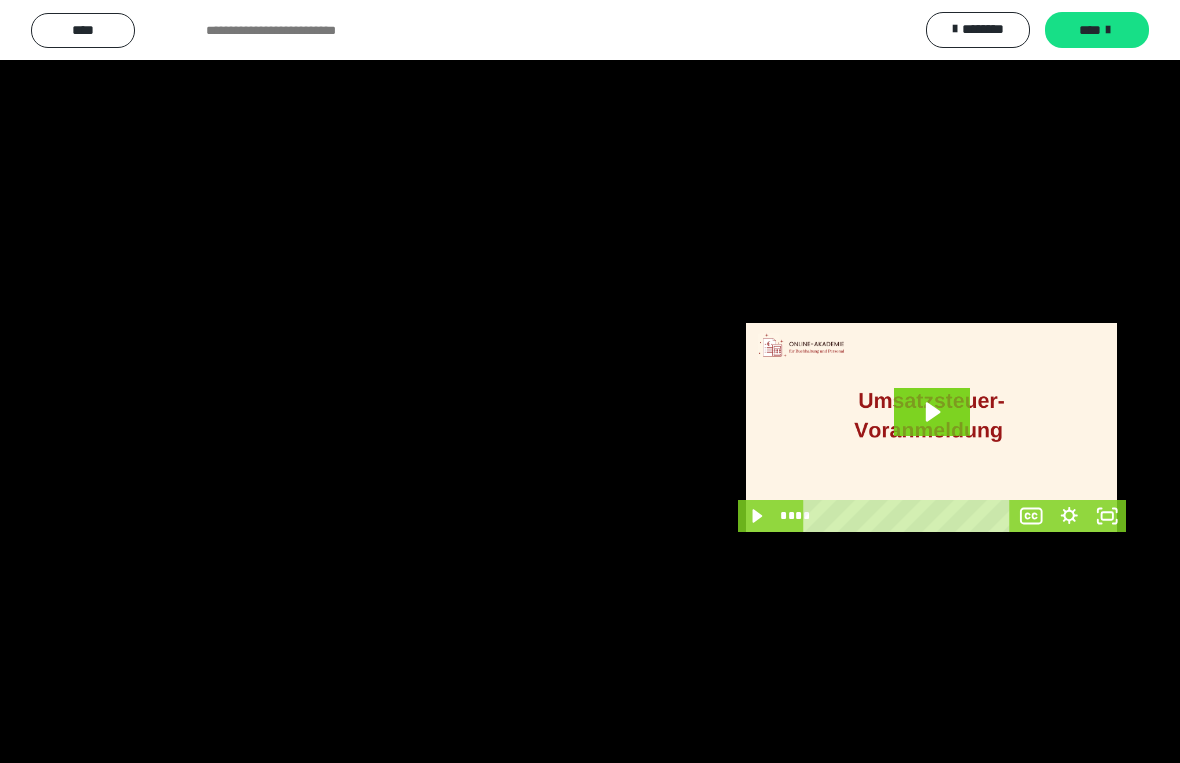 click at bounding box center (590, 381) 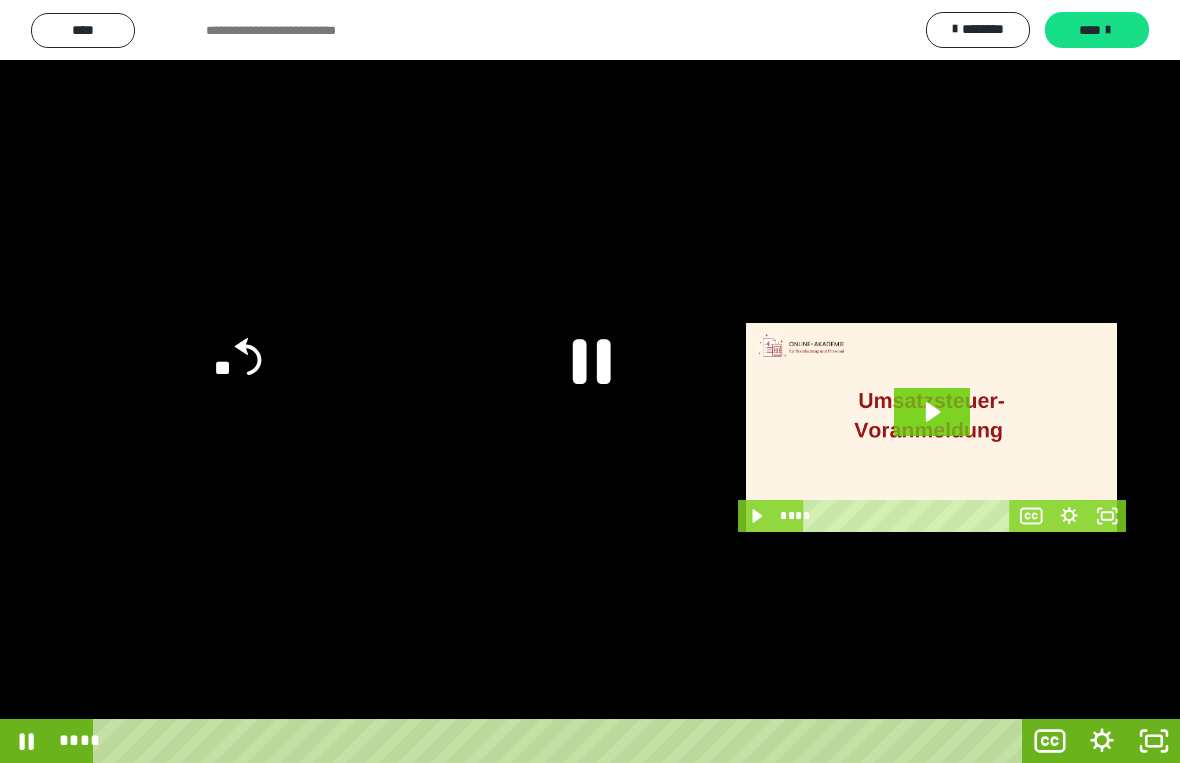 click on "**" 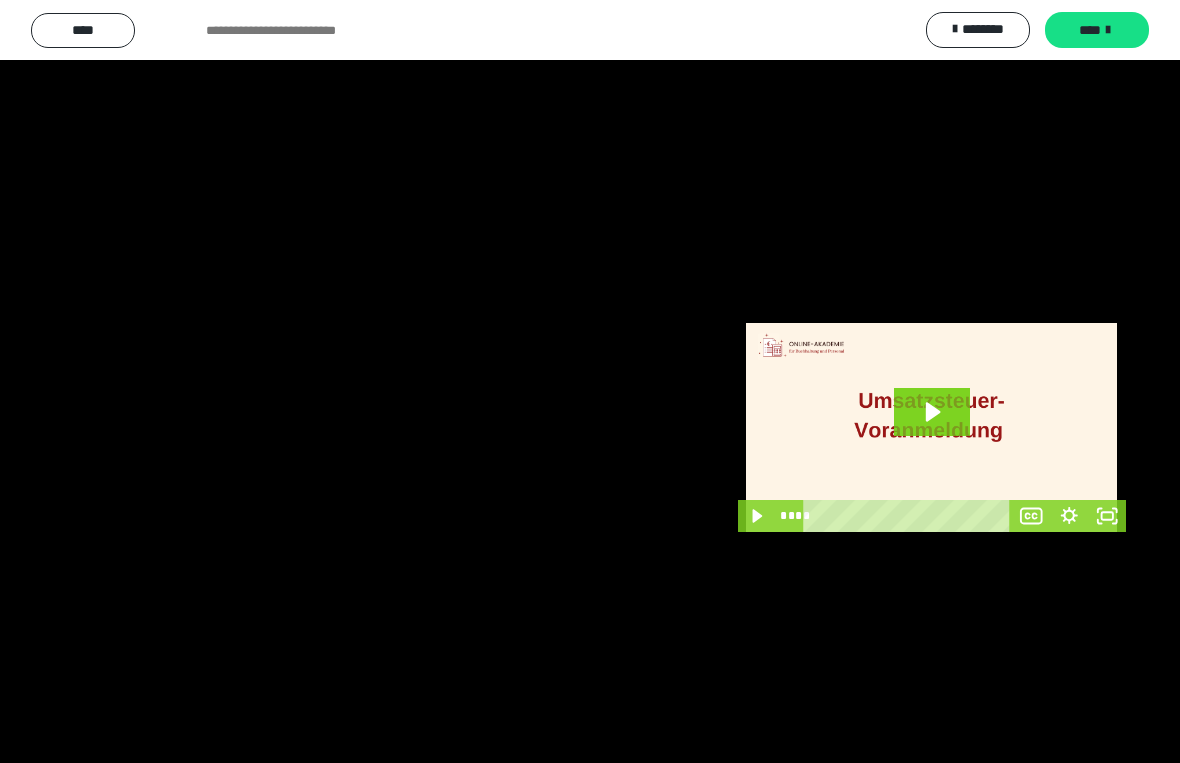 click at bounding box center (590, 381) 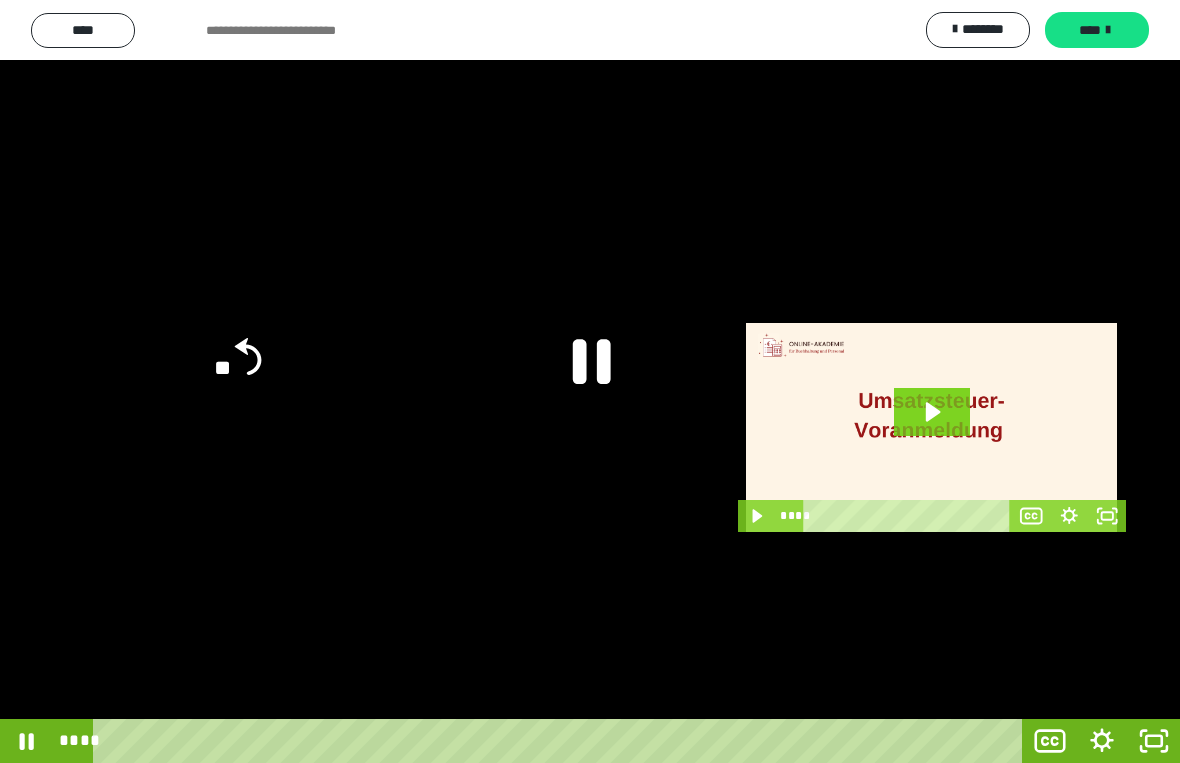 click on "**" 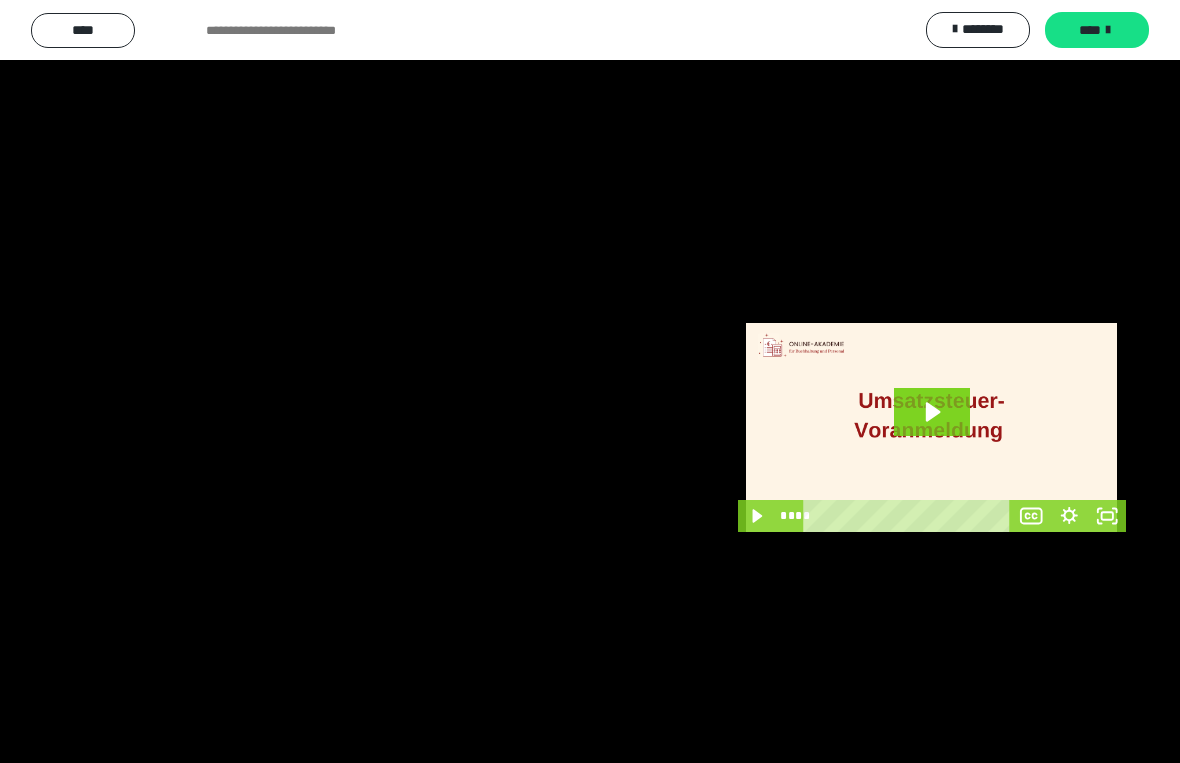 click at bounding box center [590, 381] 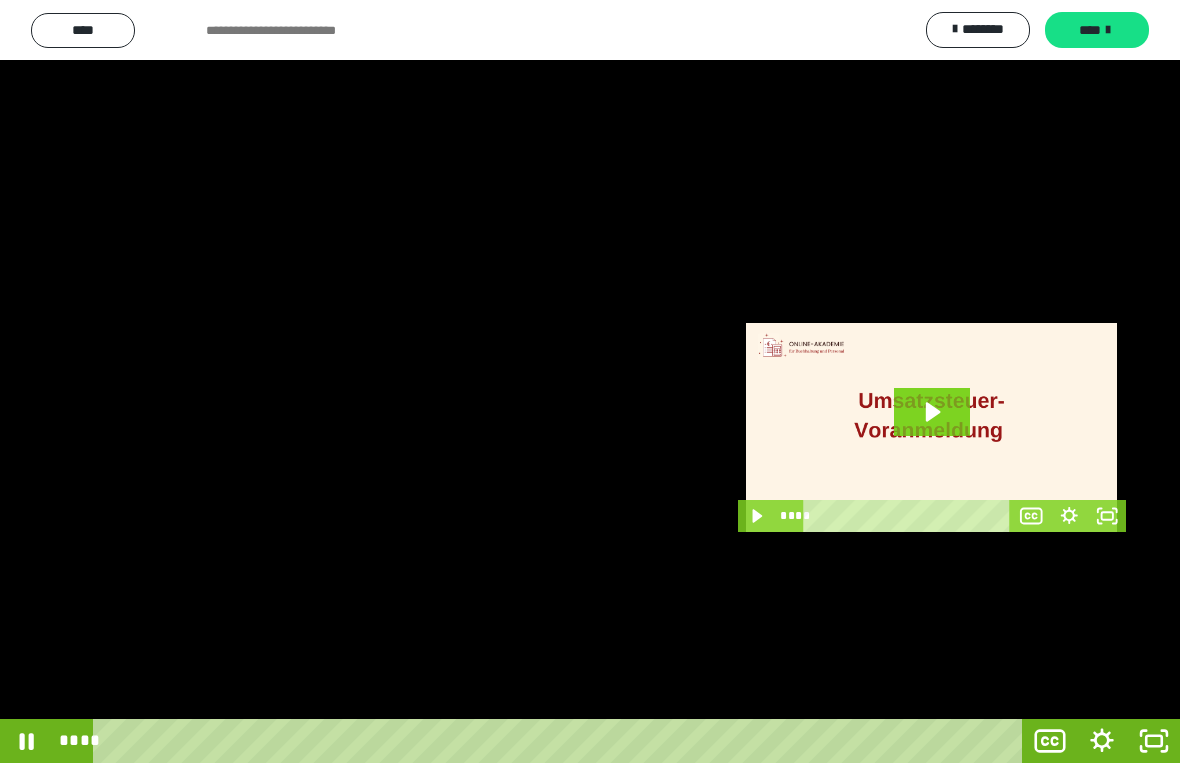 click at bounding box center (590, 381) 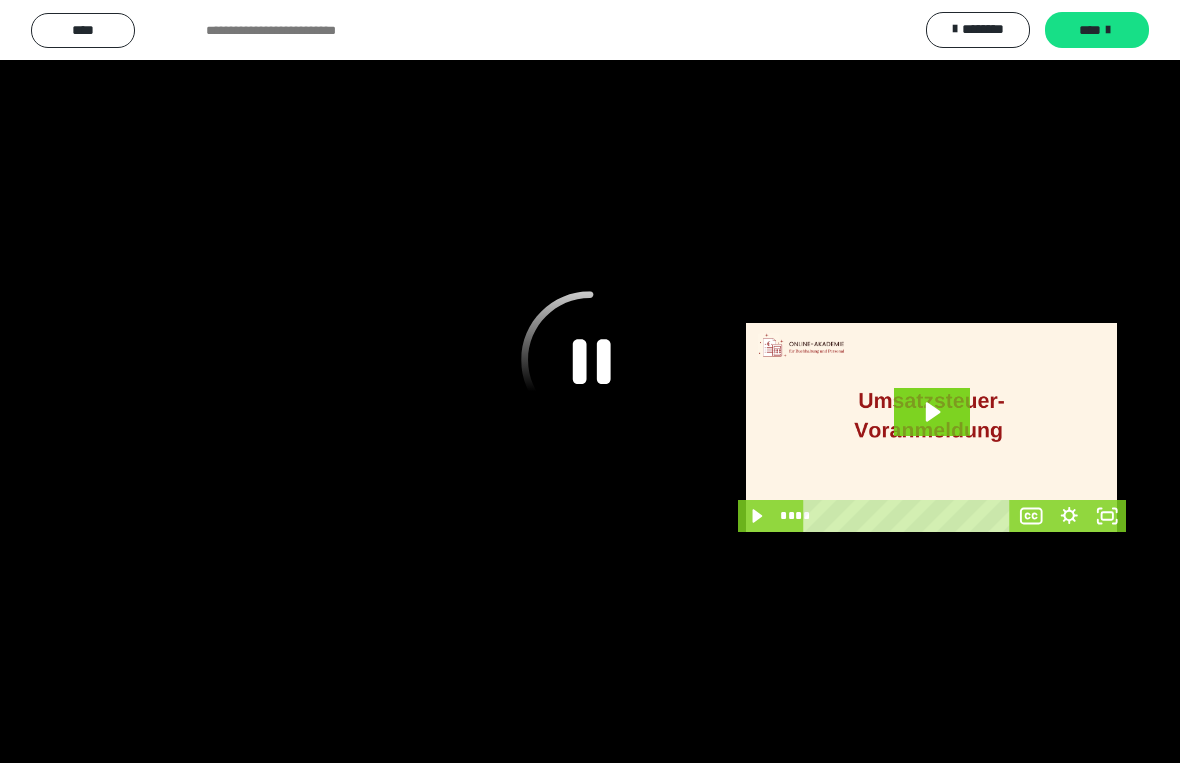 click 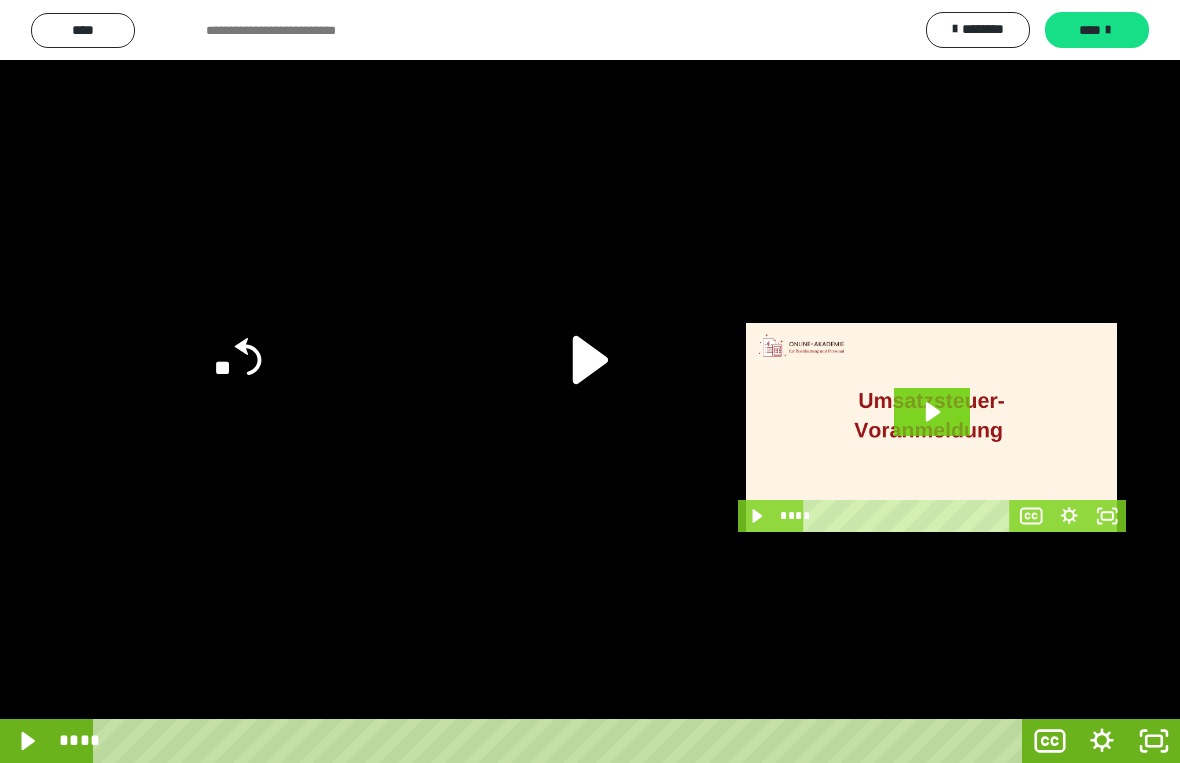 click 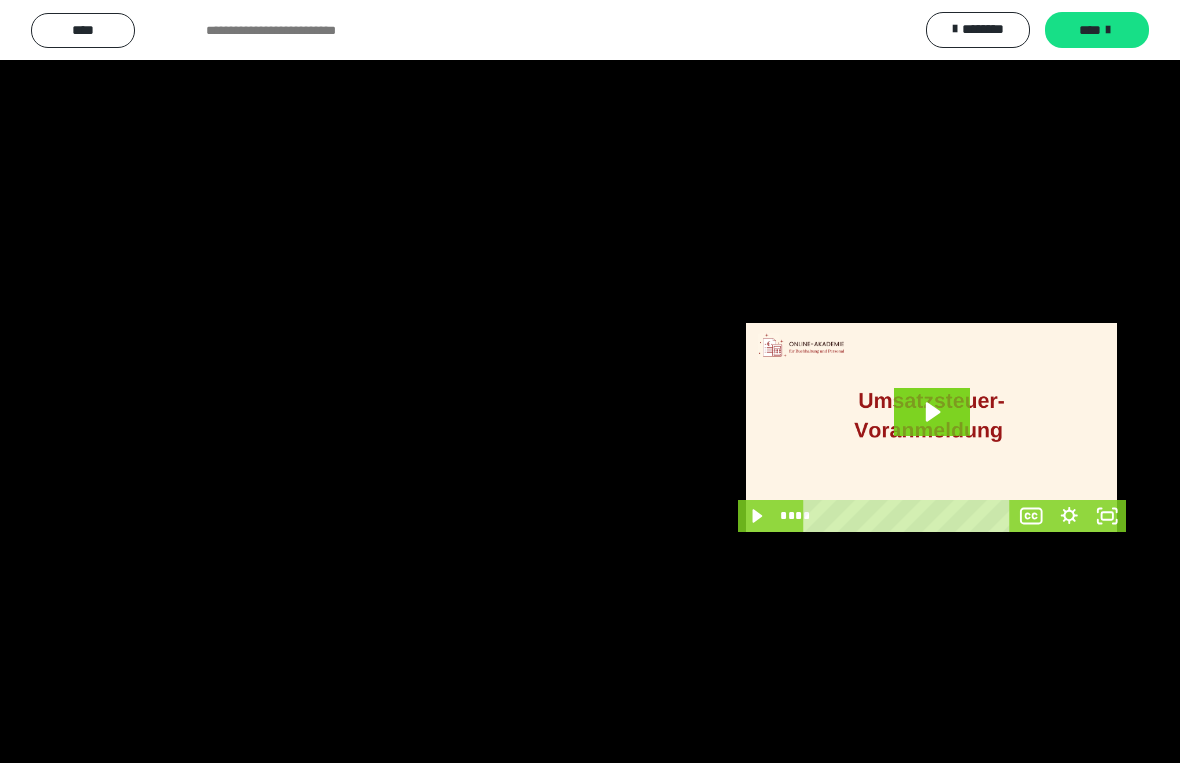 click at bounding box center (590, 381) 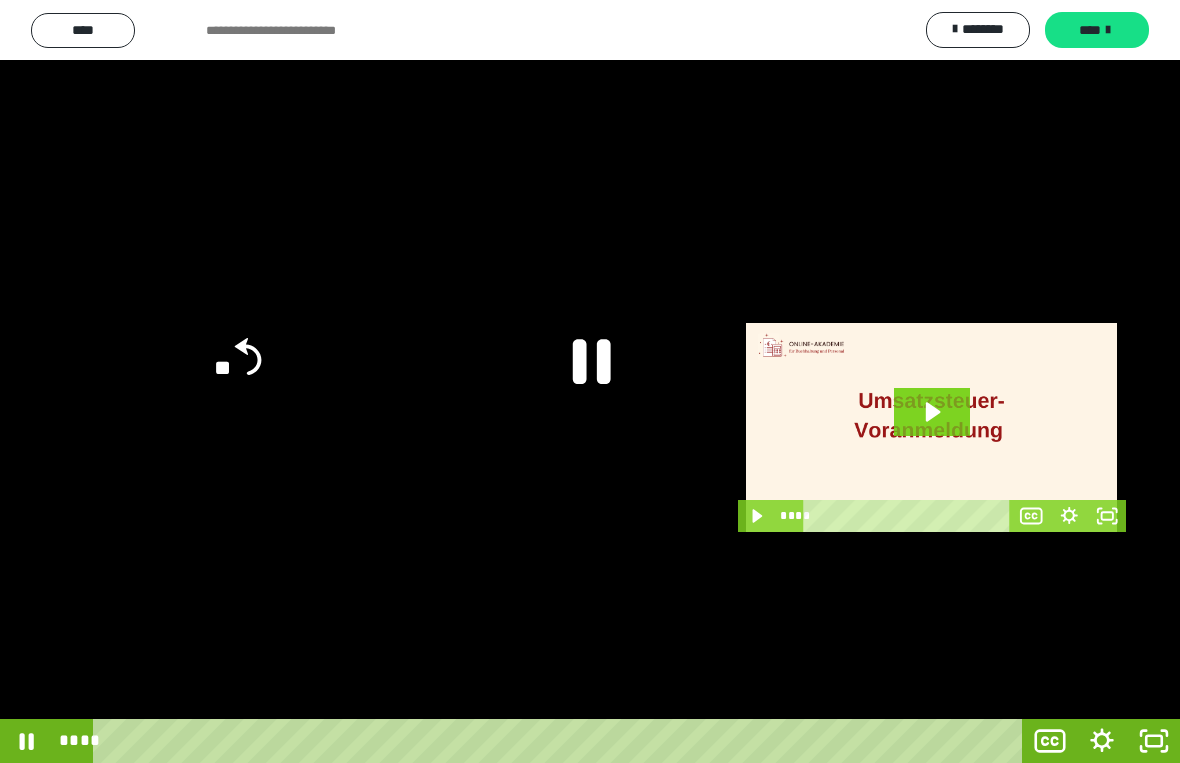 click 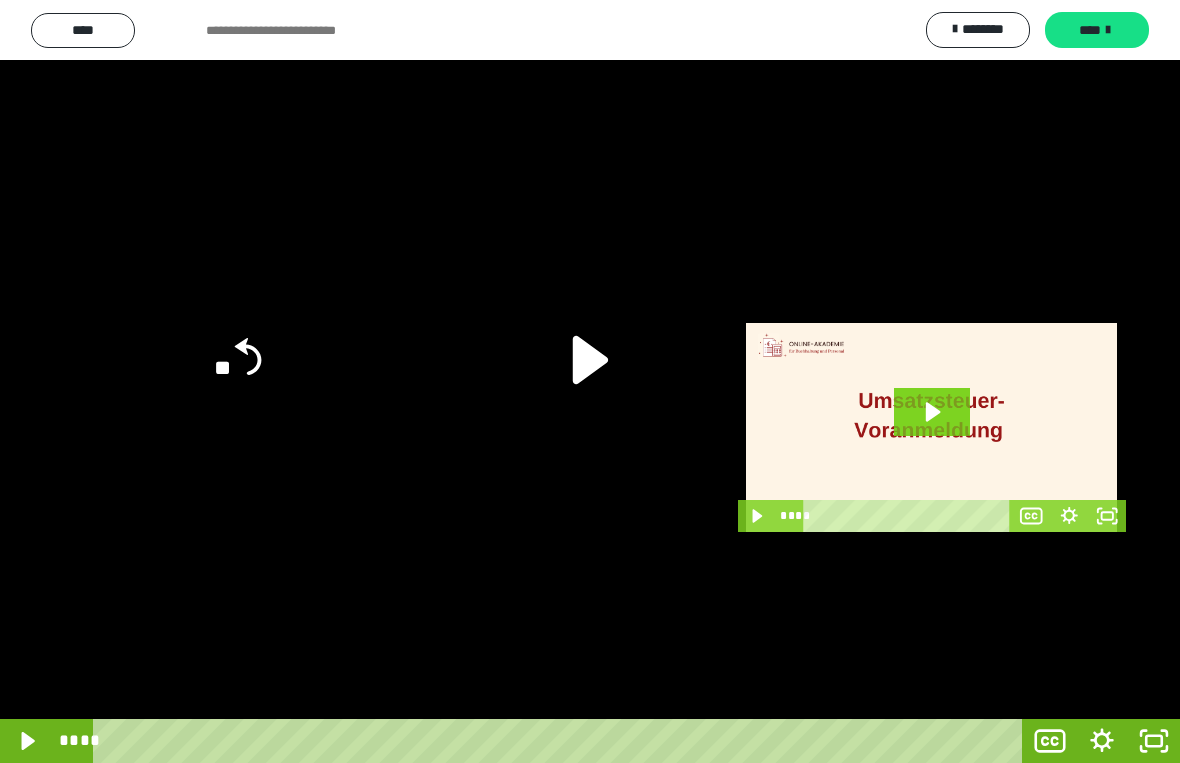 click 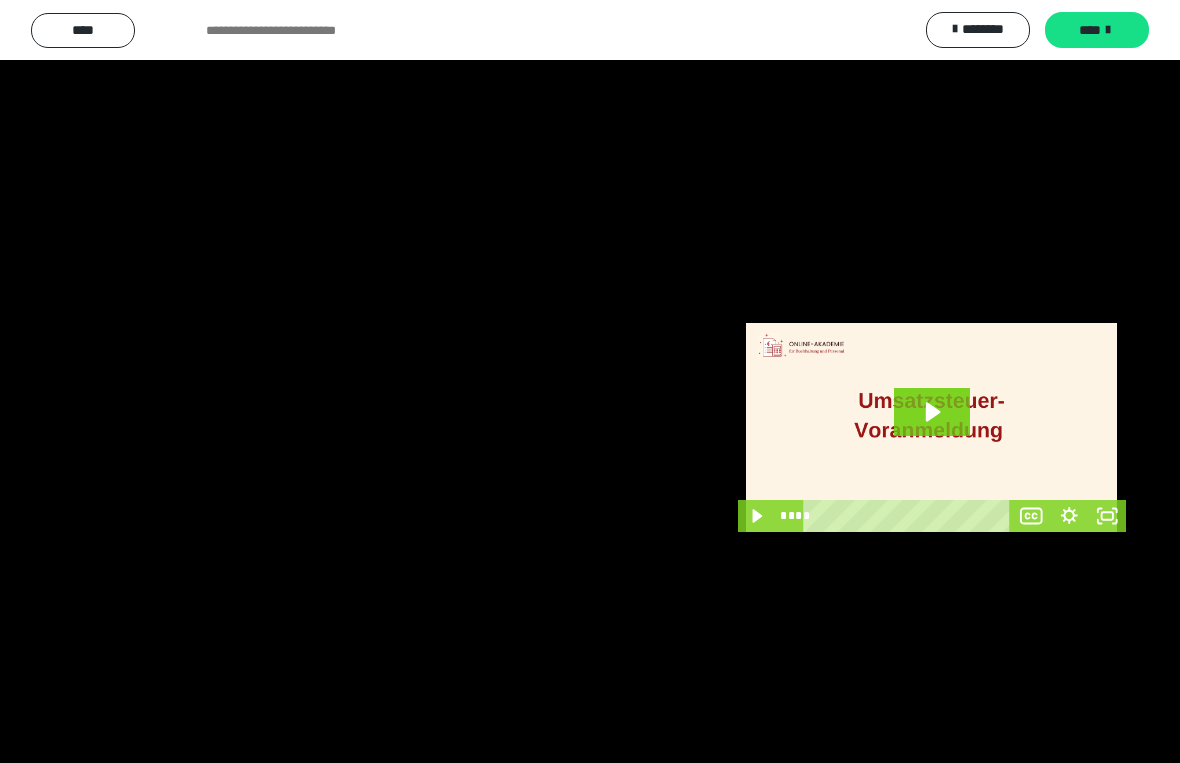 click at bounding box center [590, 381] 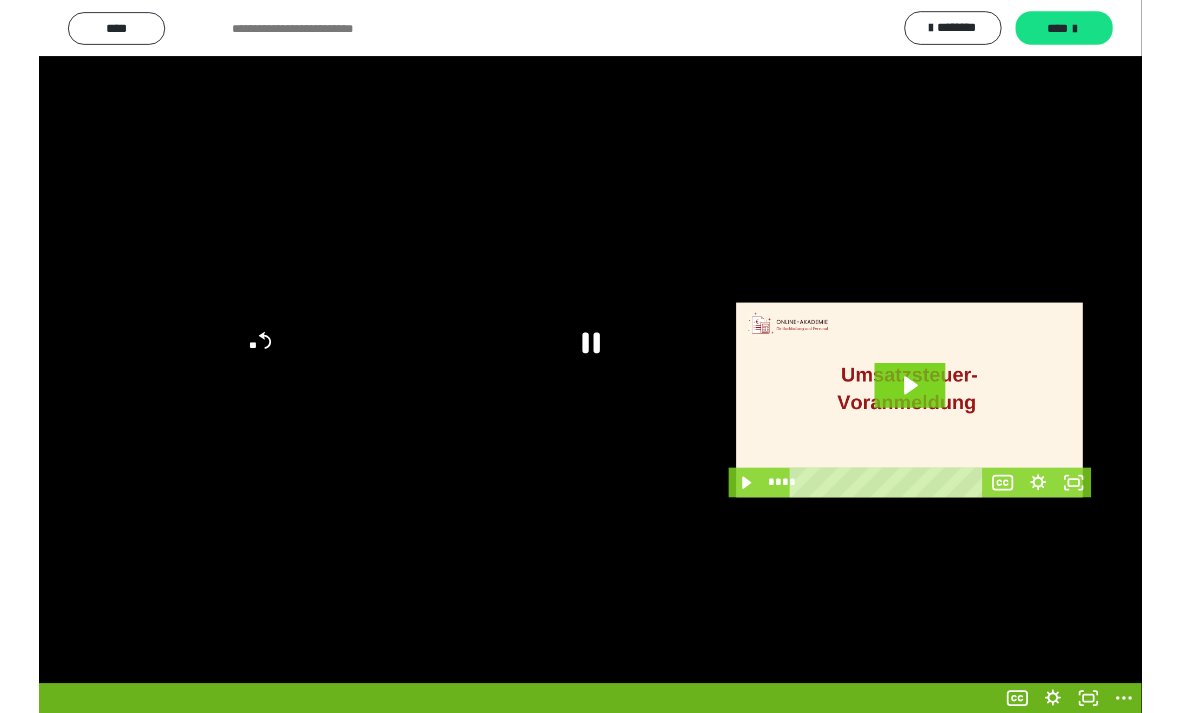 scroll, scrollTop: 85, scrollLeft: 0, axis: vertical 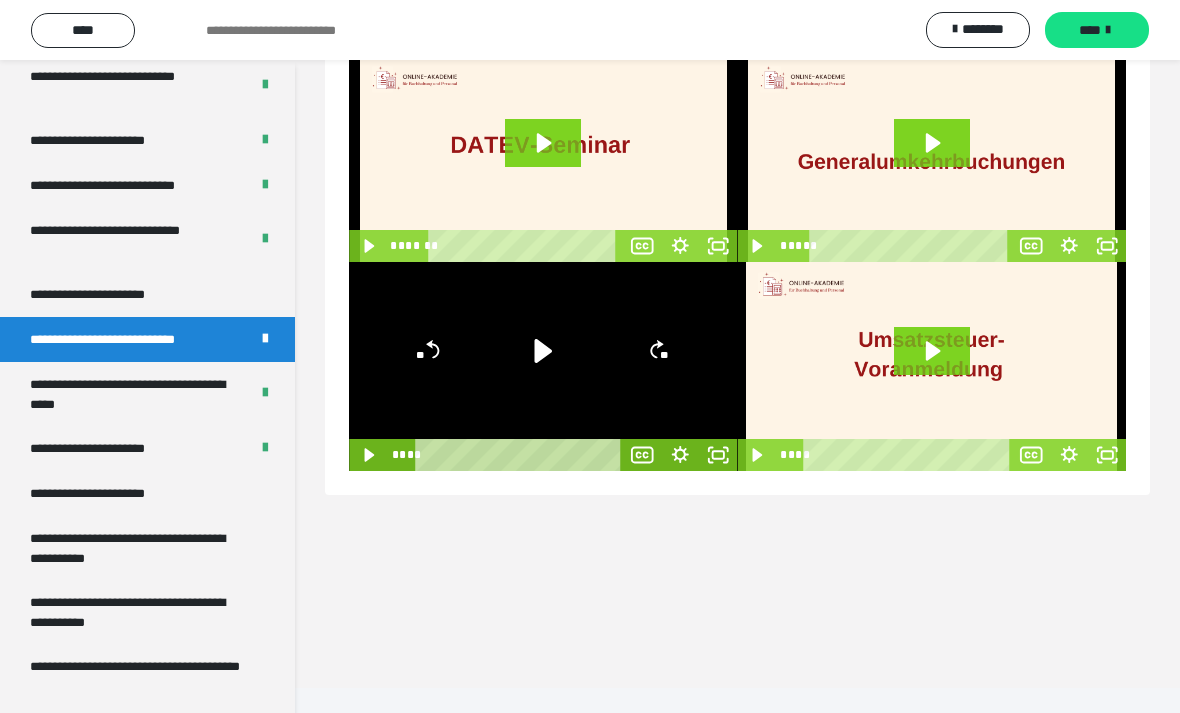 click on "**********" at bounding box center [131, 240] 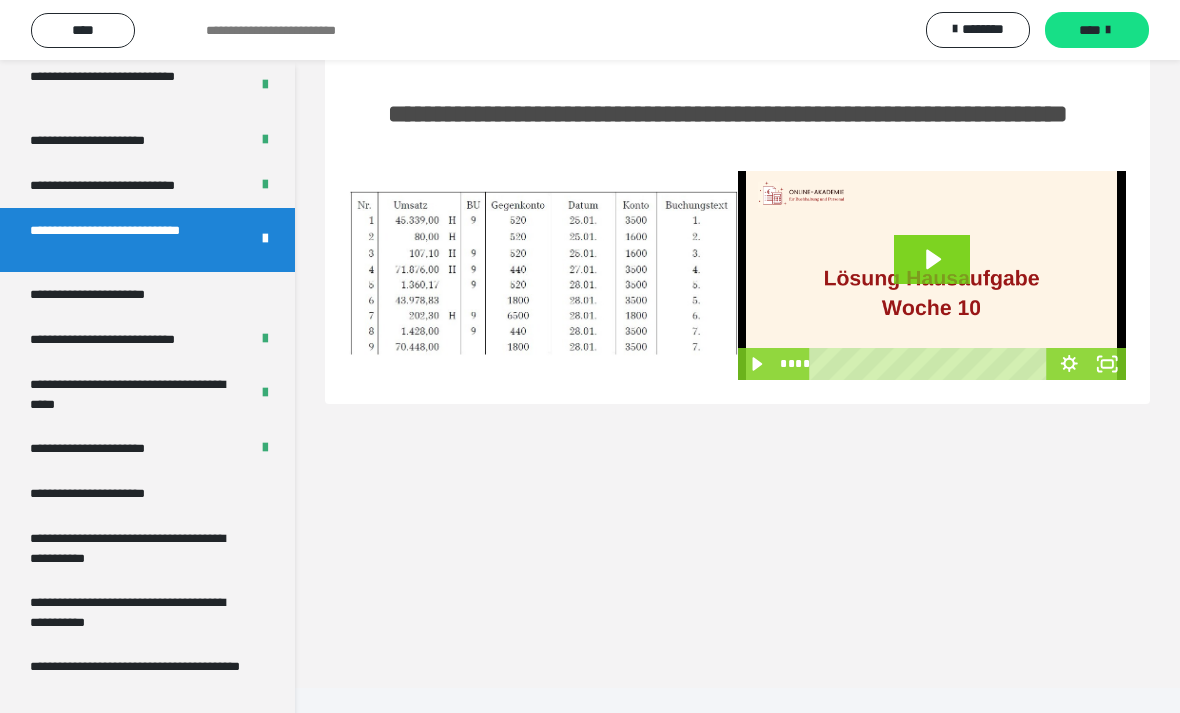 click 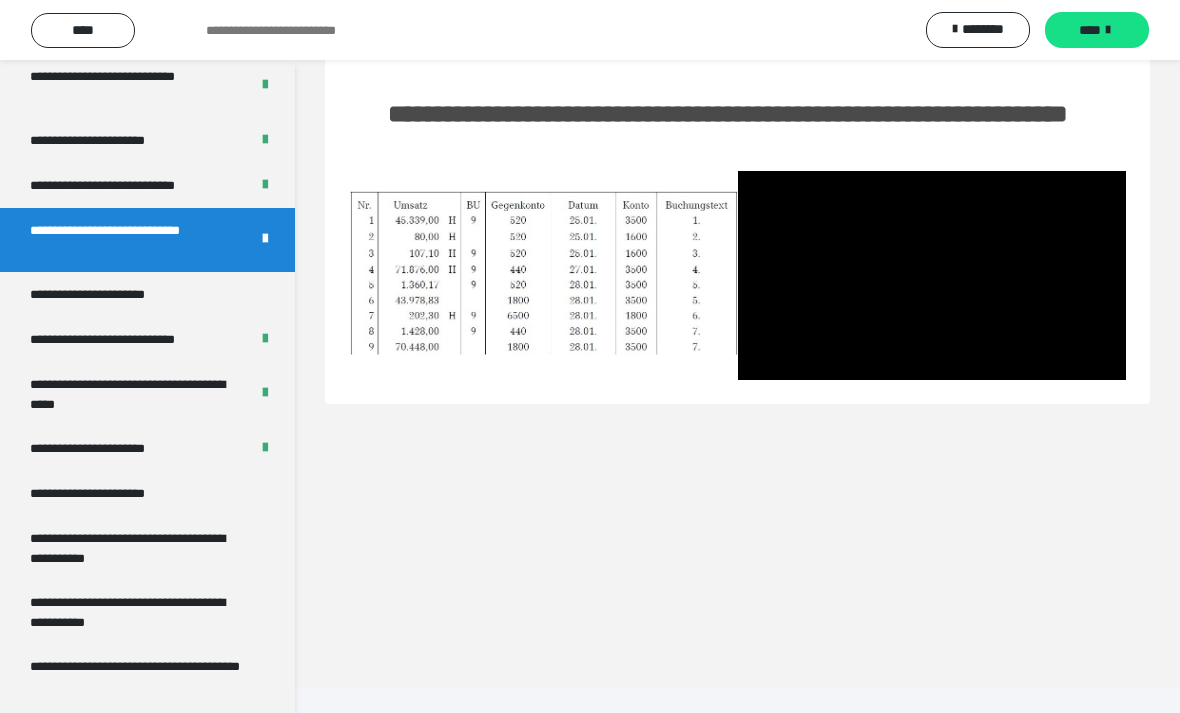 click at bounding box center (932, 275) 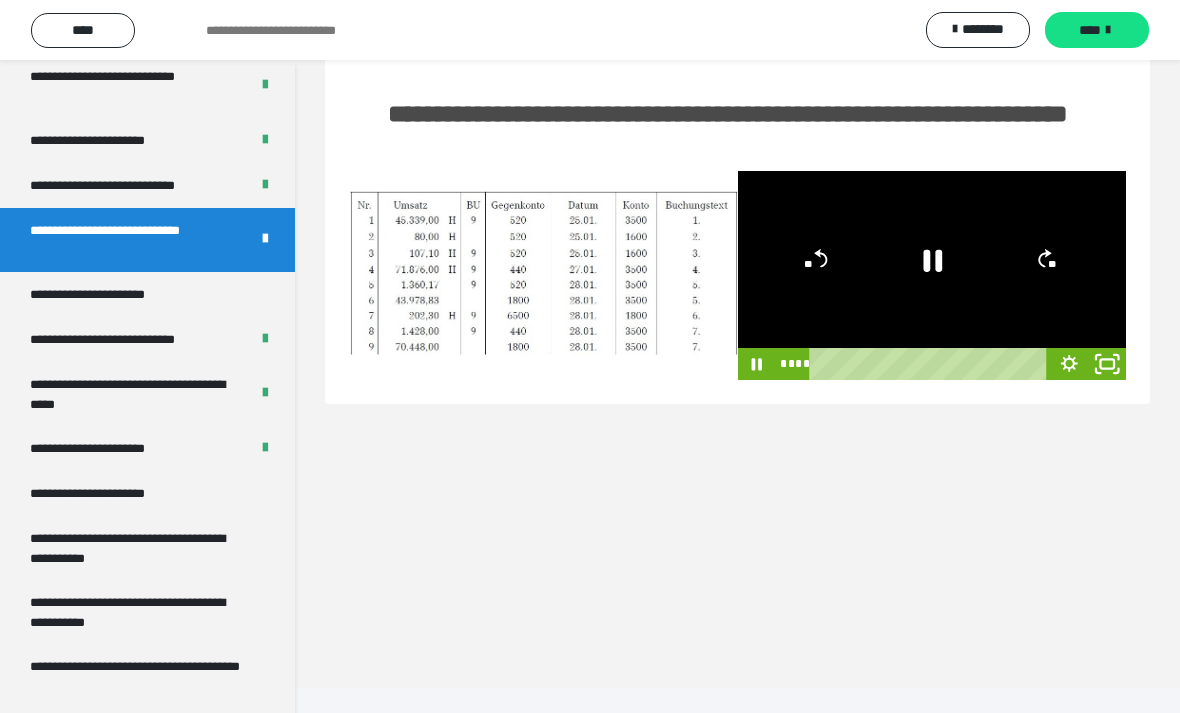 click 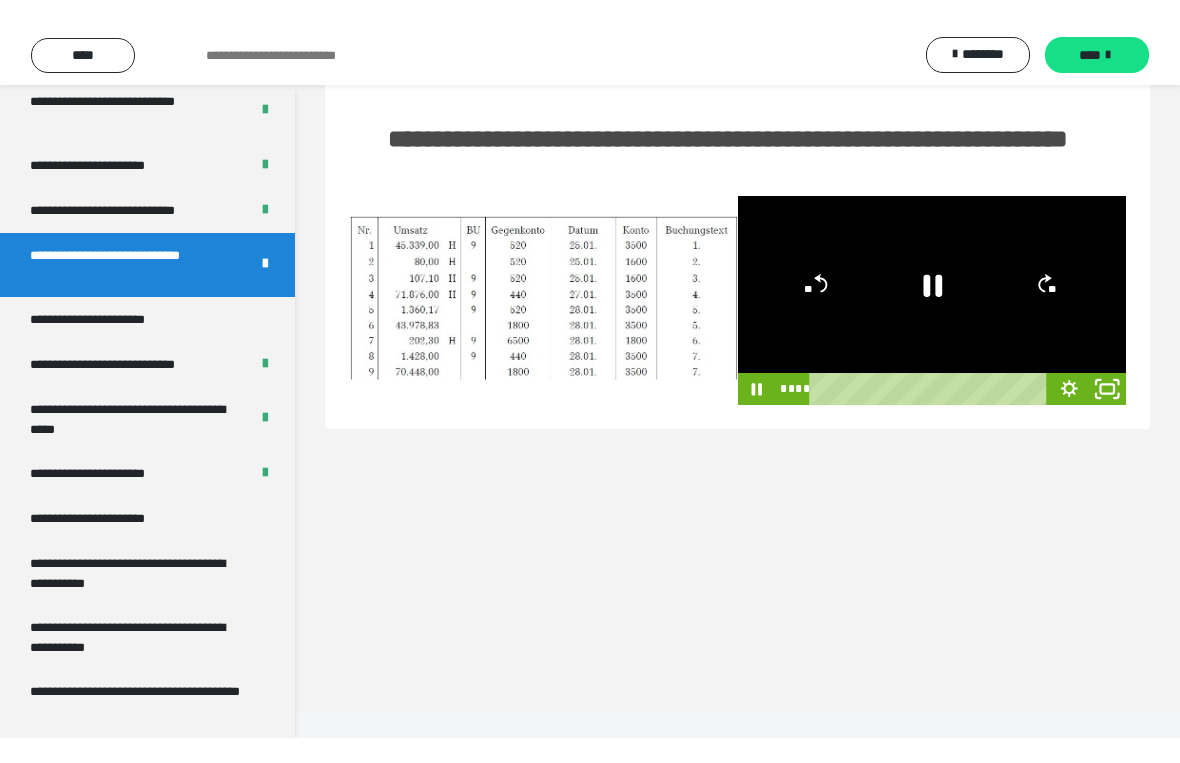scroll, scrollTop: 24, scrollLeft: 0, axis: vertical 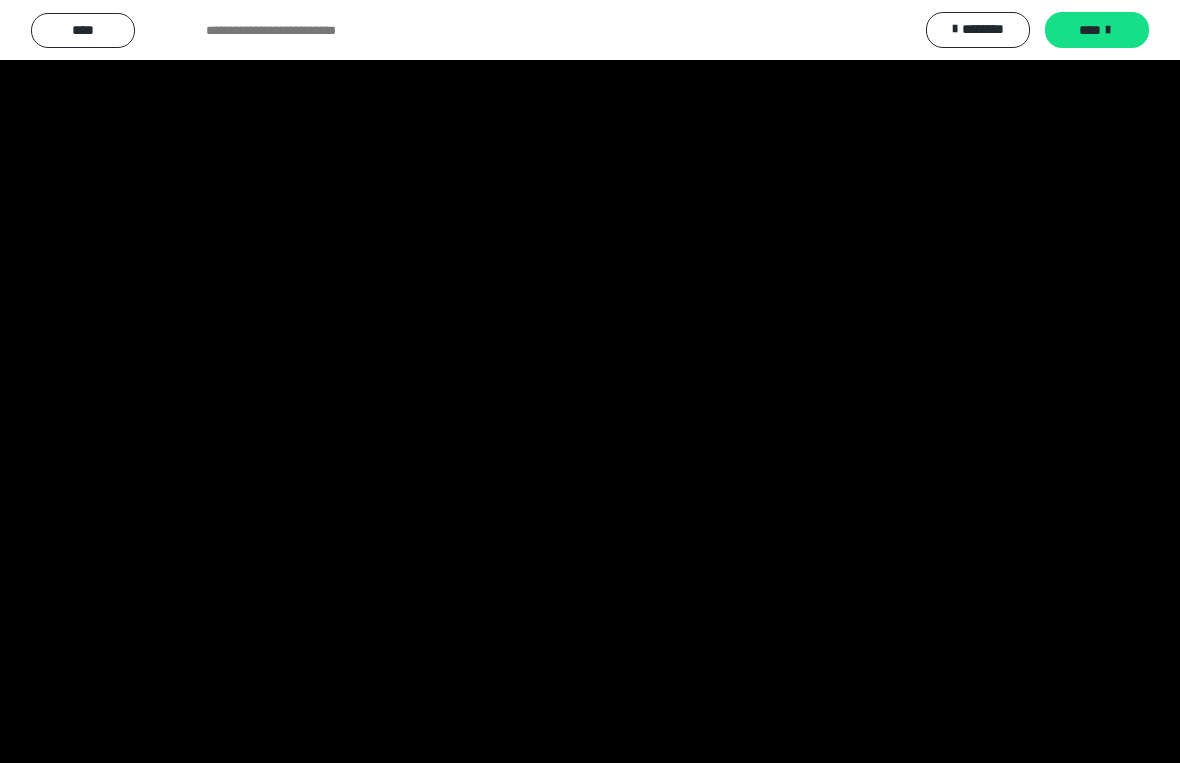 click at bounding box center [590, 381] 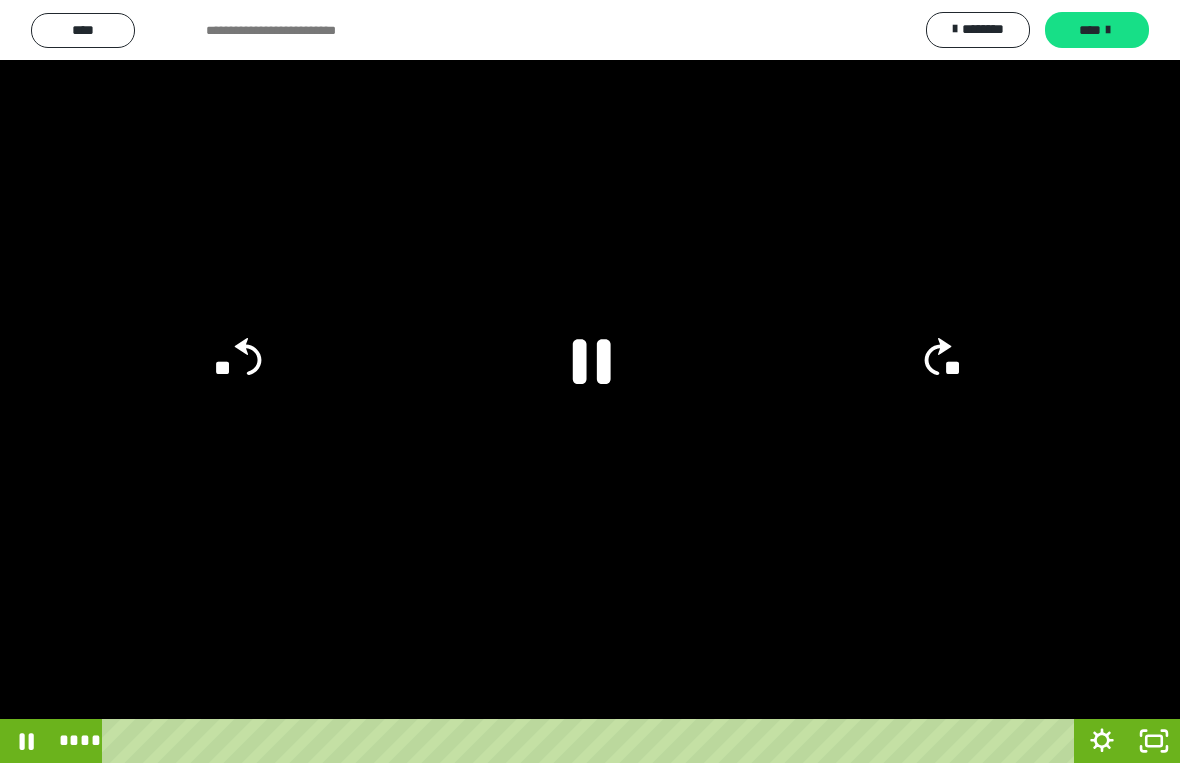 click on "**" 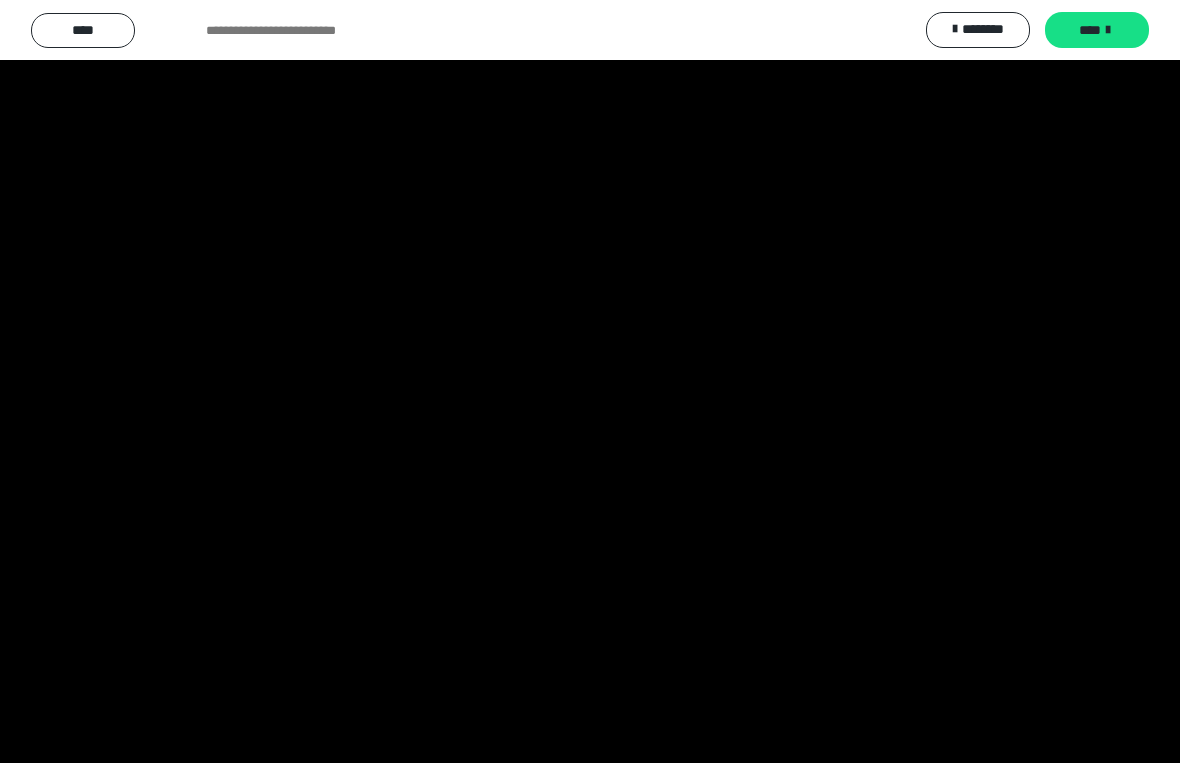 click at bounding box center (590, 381) 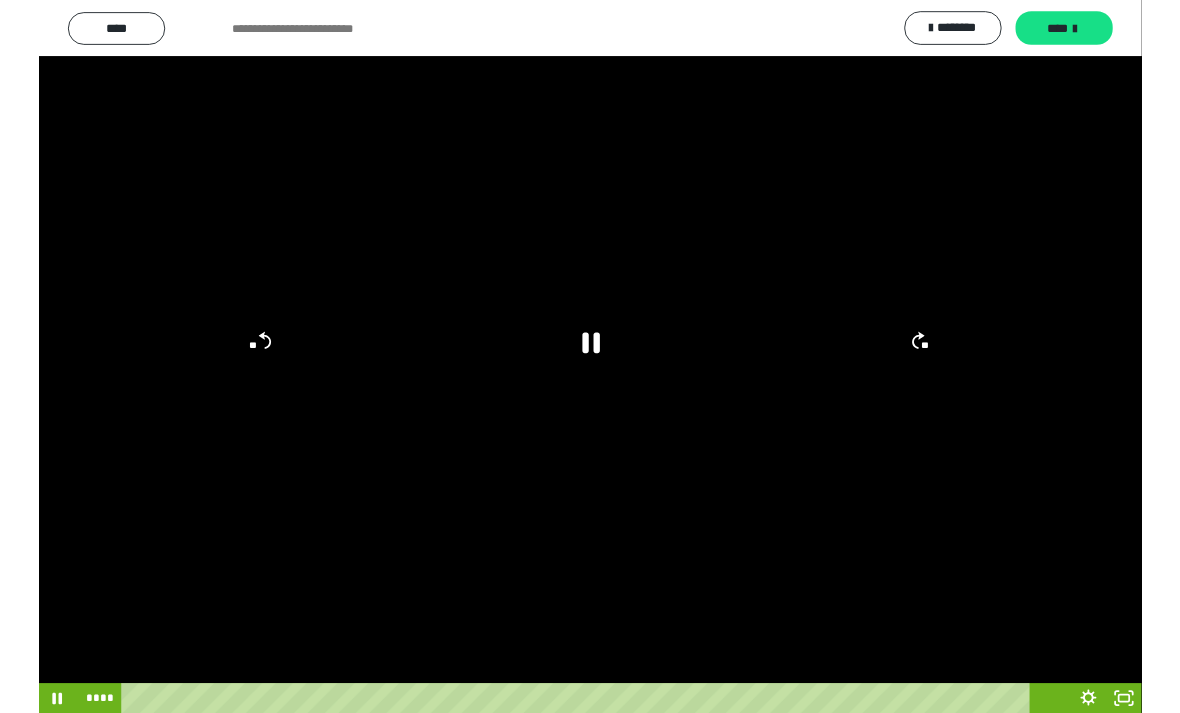 scroll, scrollTop: 74, scrollLeft: 0, axis: vertical 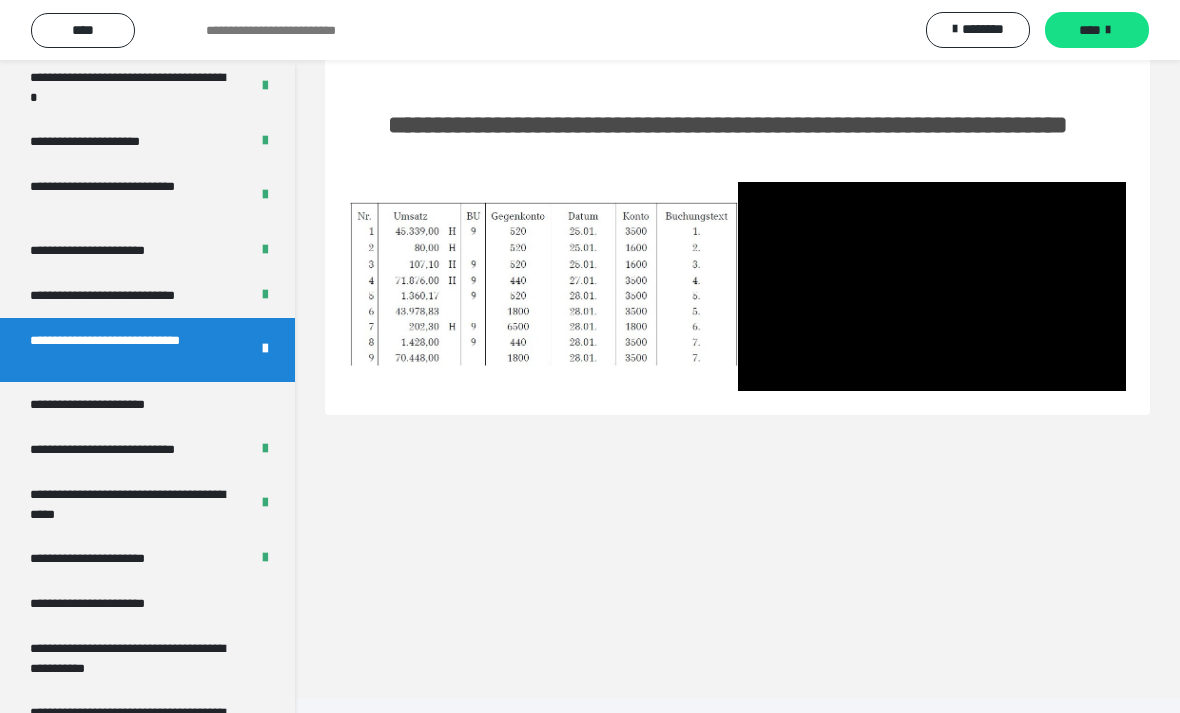 click on "**********" at bounding box center (131, 295) 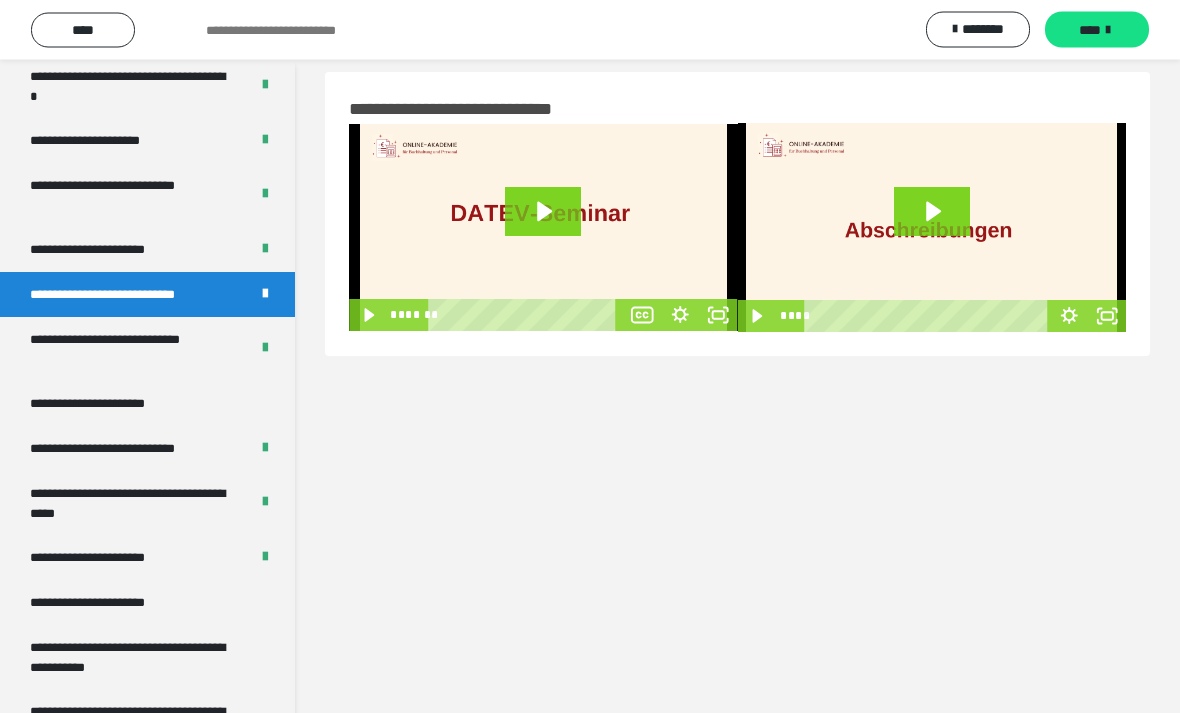 scroll, scrollTop: 0, scrollLeft: 0, axis: both 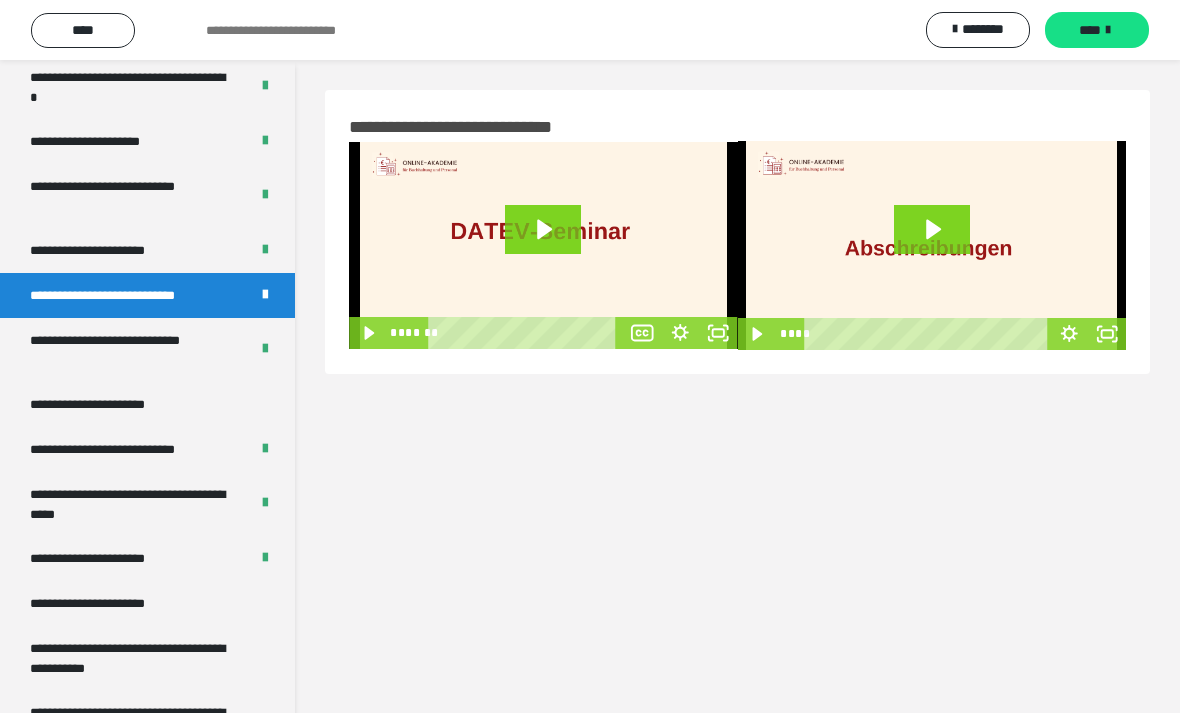click 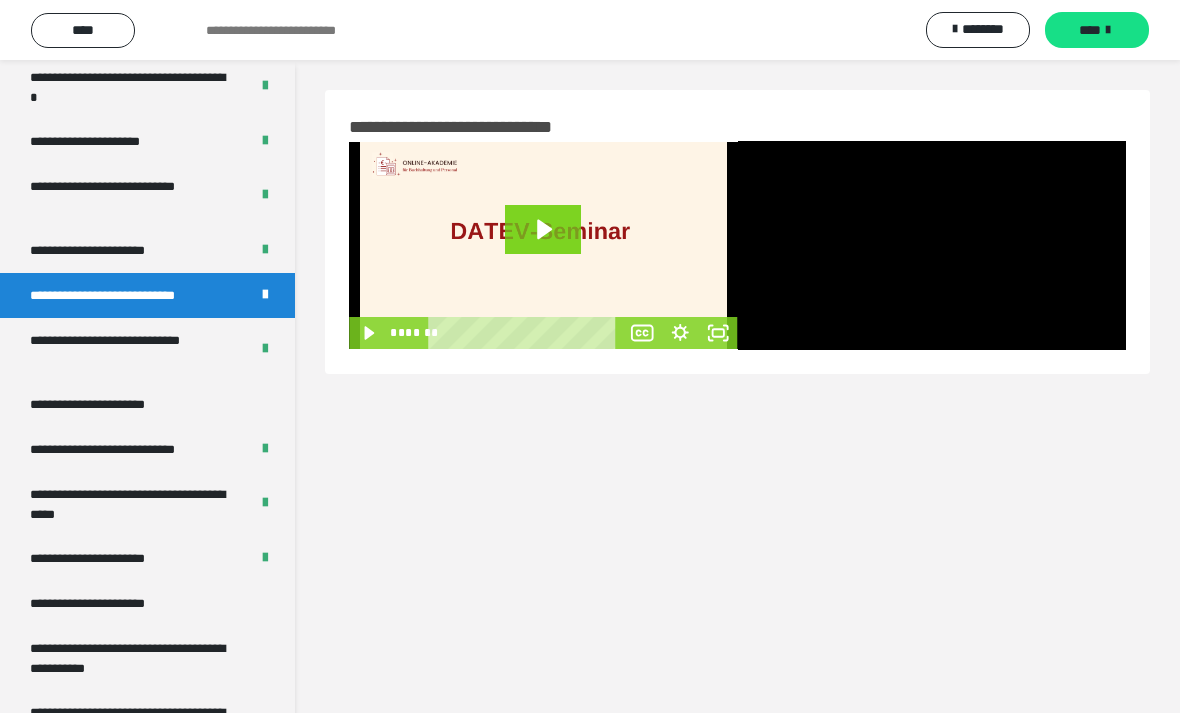 click at bounding box center [932, 245] 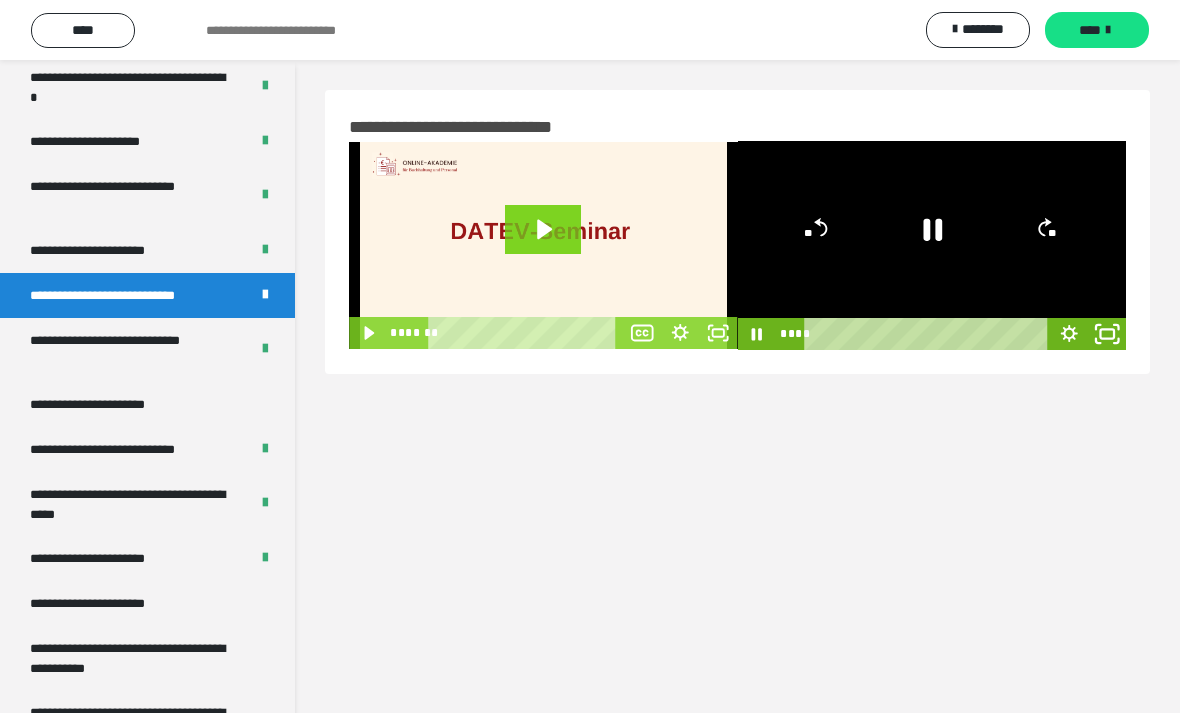 click 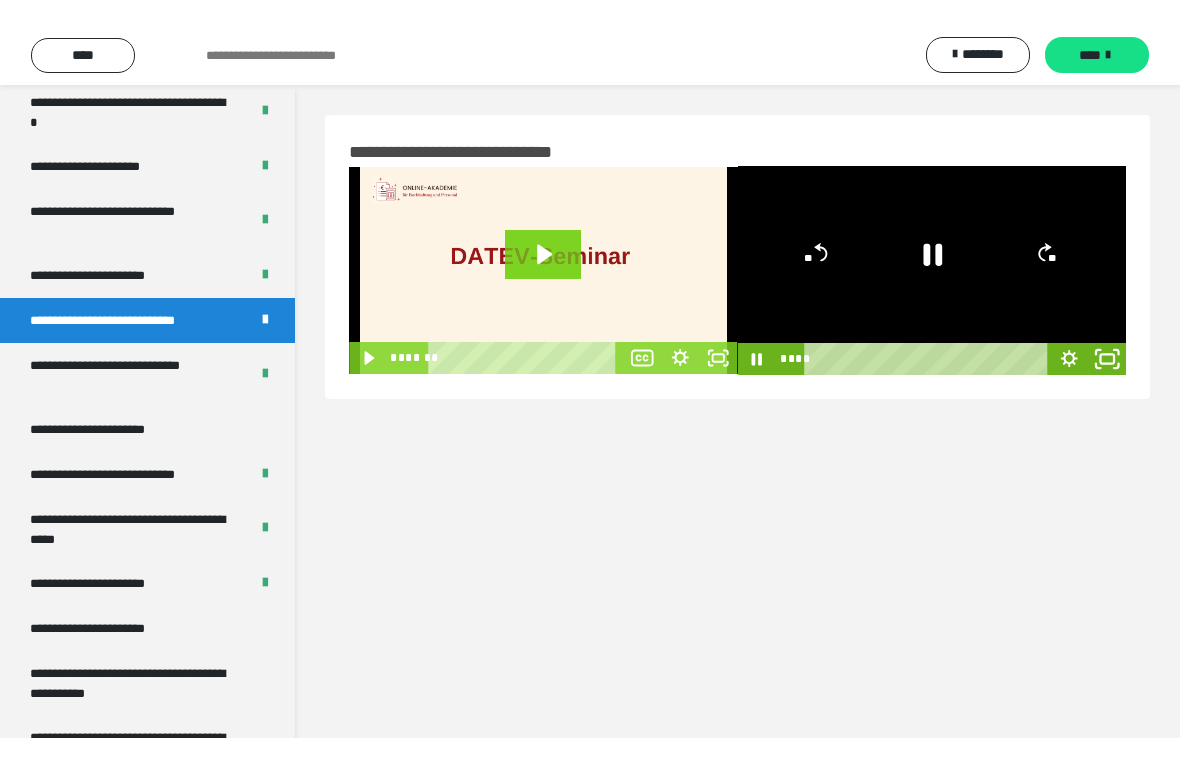 scroll, scrollTop: 24, scrollLeft: 0, axis: vertical 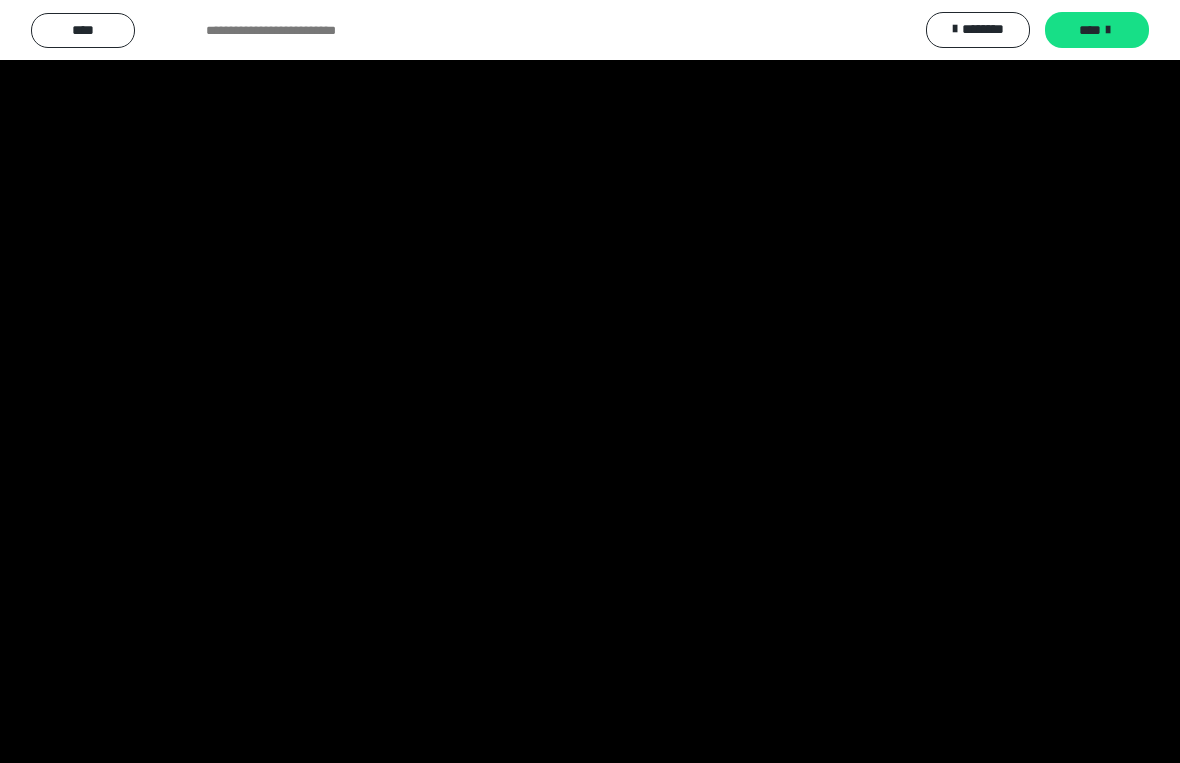click at bounding box center (590, 381) 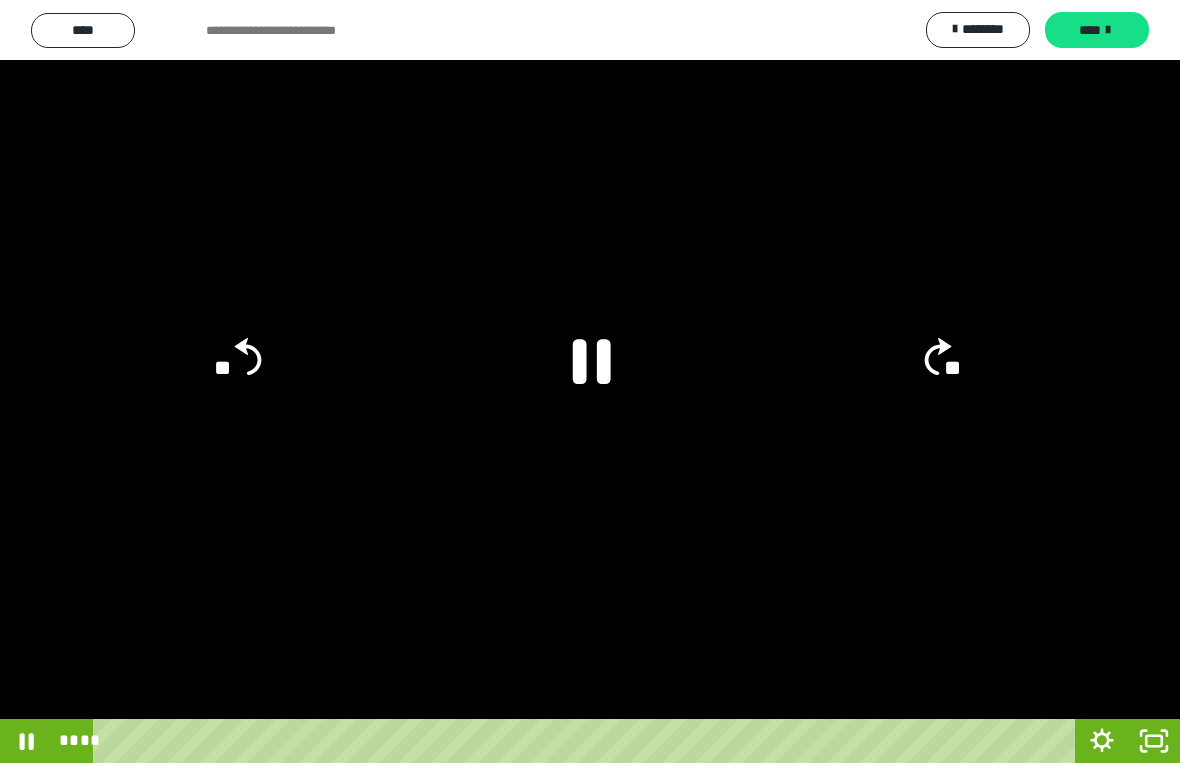 click 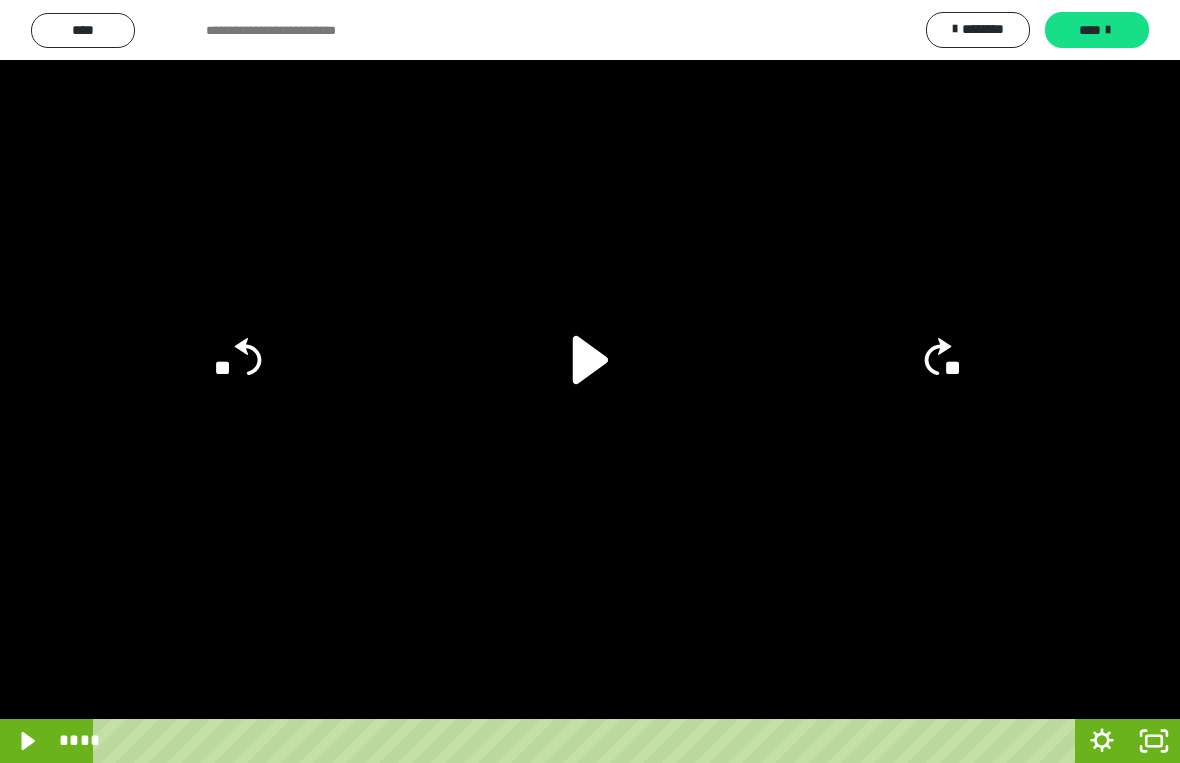 click 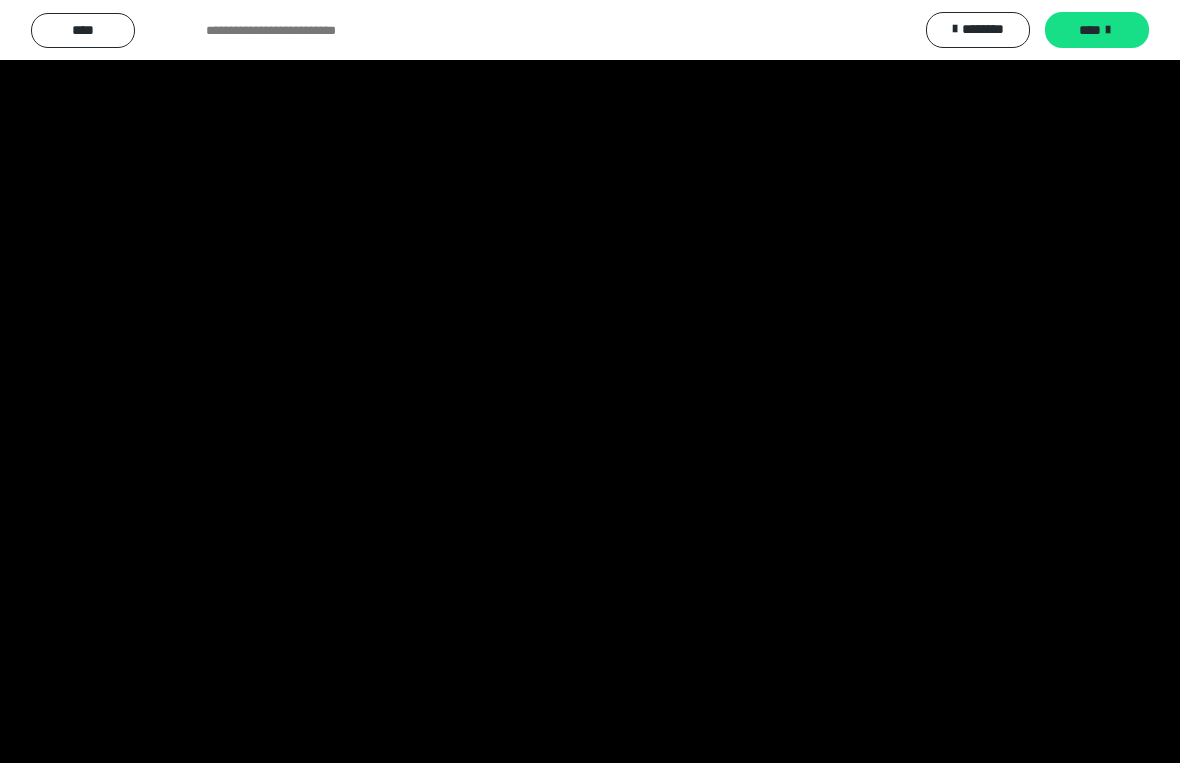 click at bounding box center (590, 381) 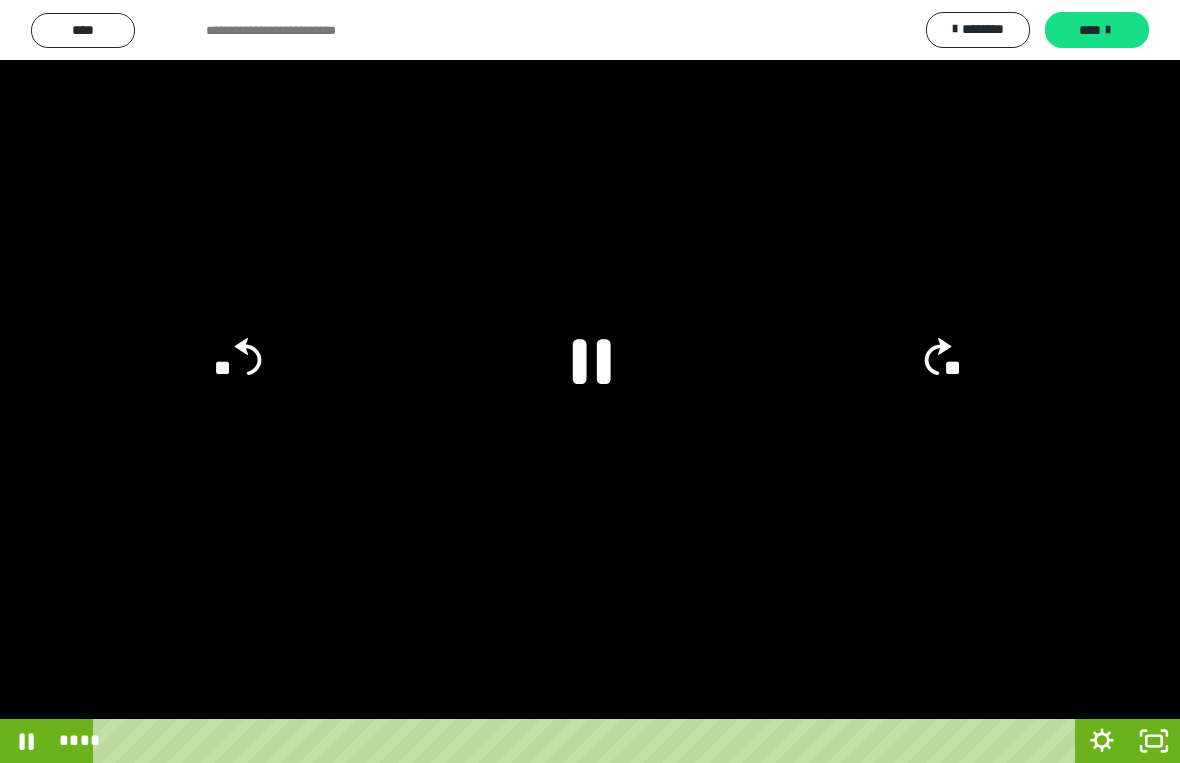 click on "**" 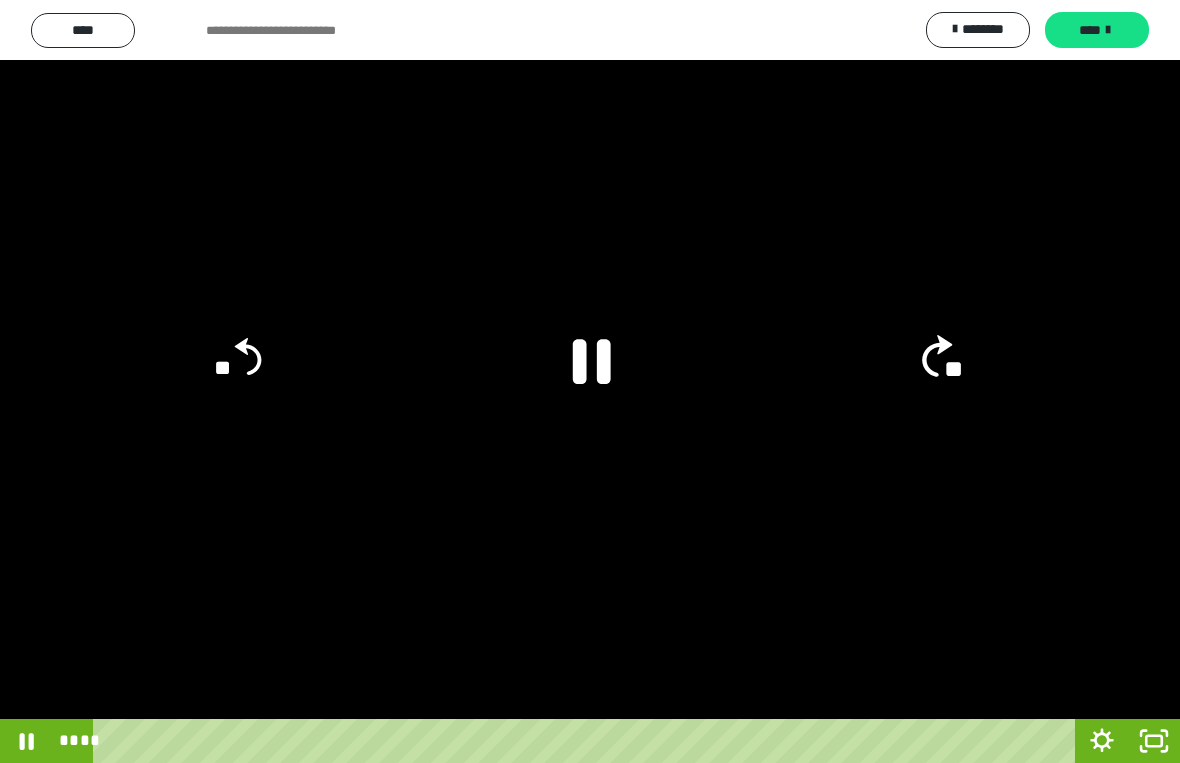 click on "**" 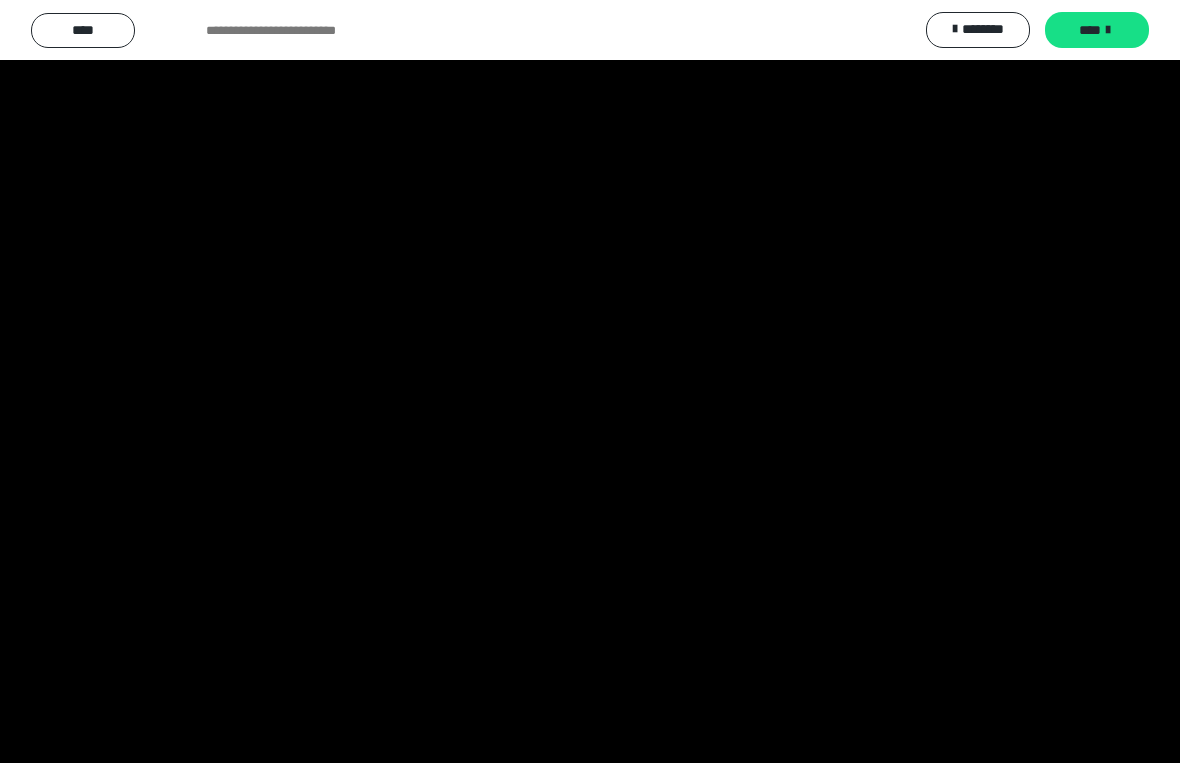 click at bounding box center [590, 381] 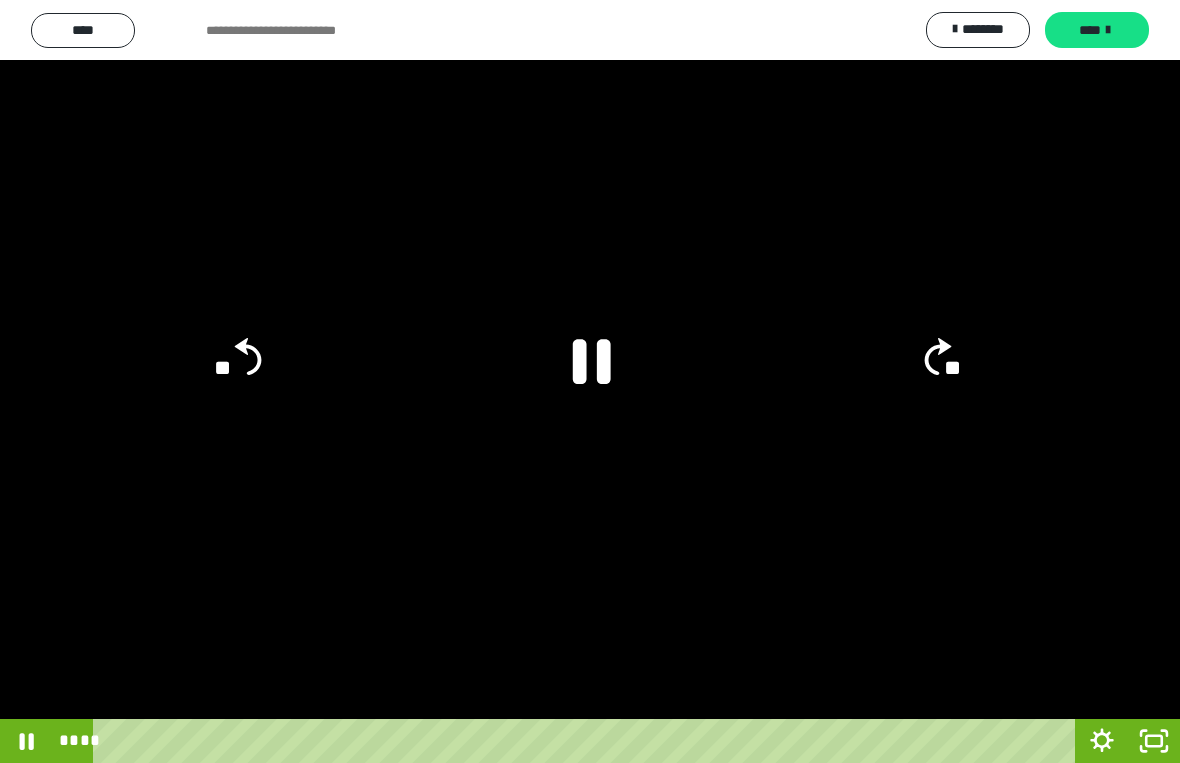 click 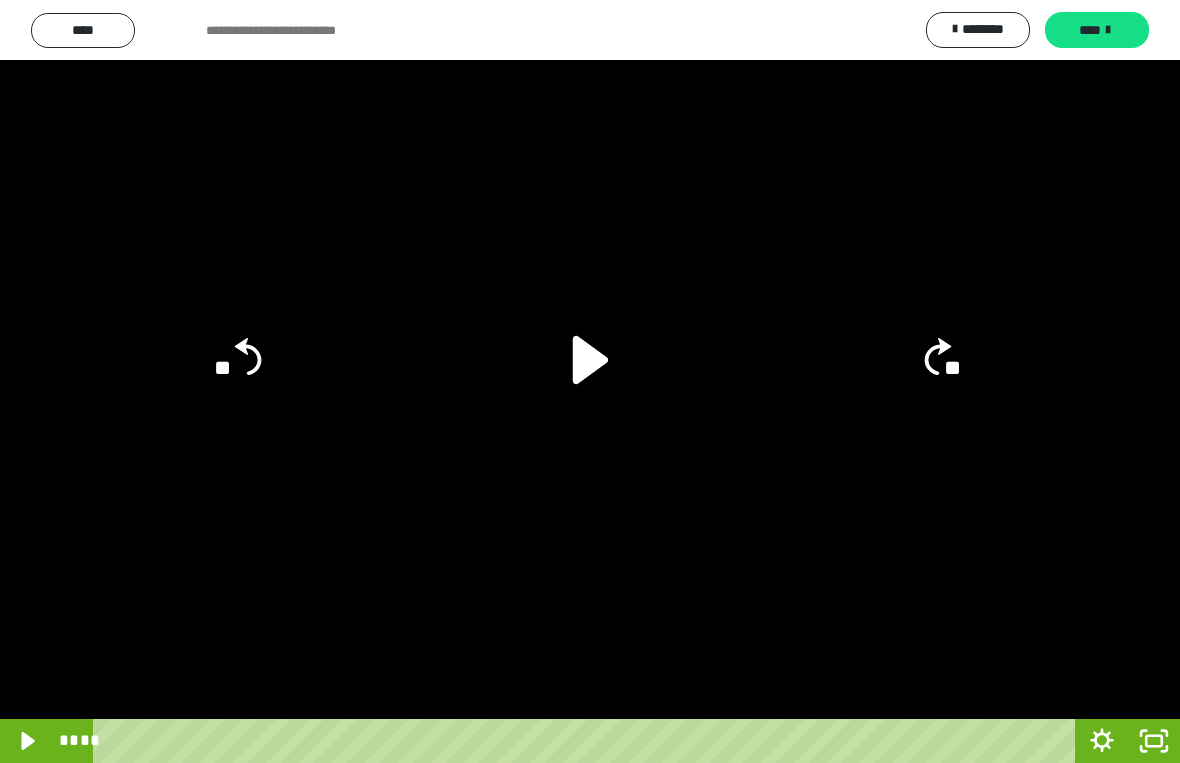 click 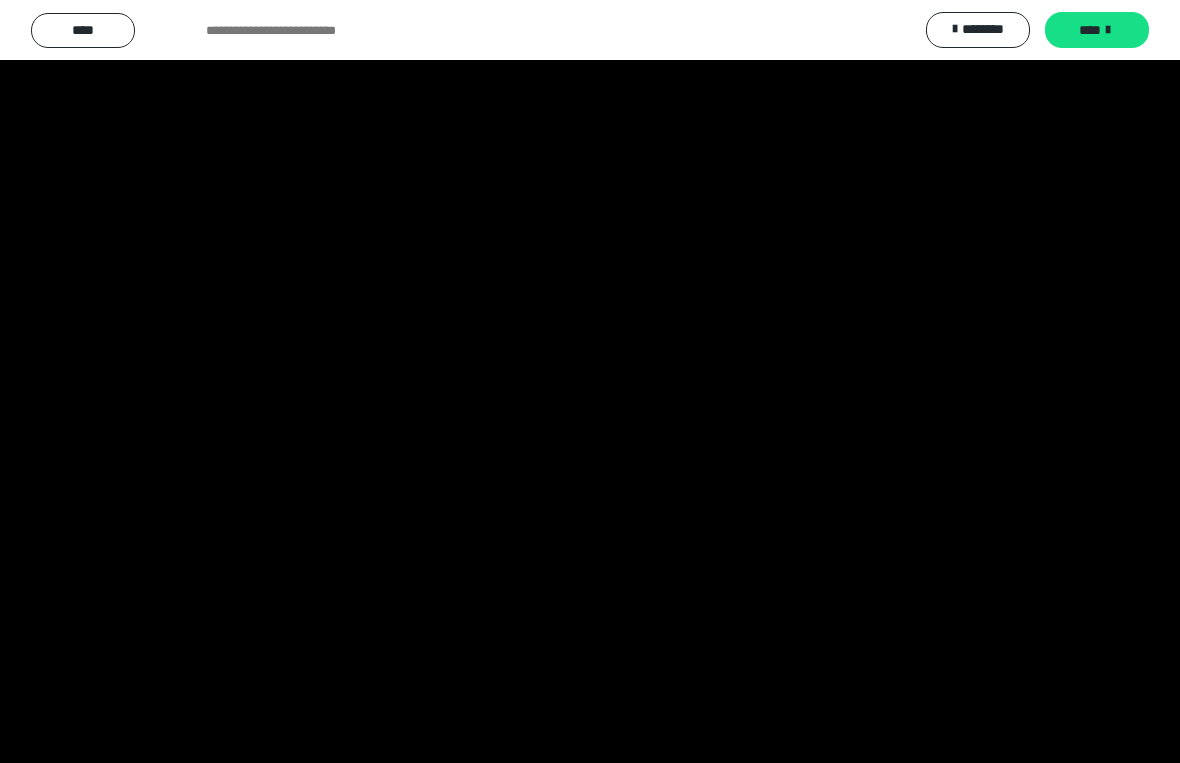 click at bounding box center (590, 381) 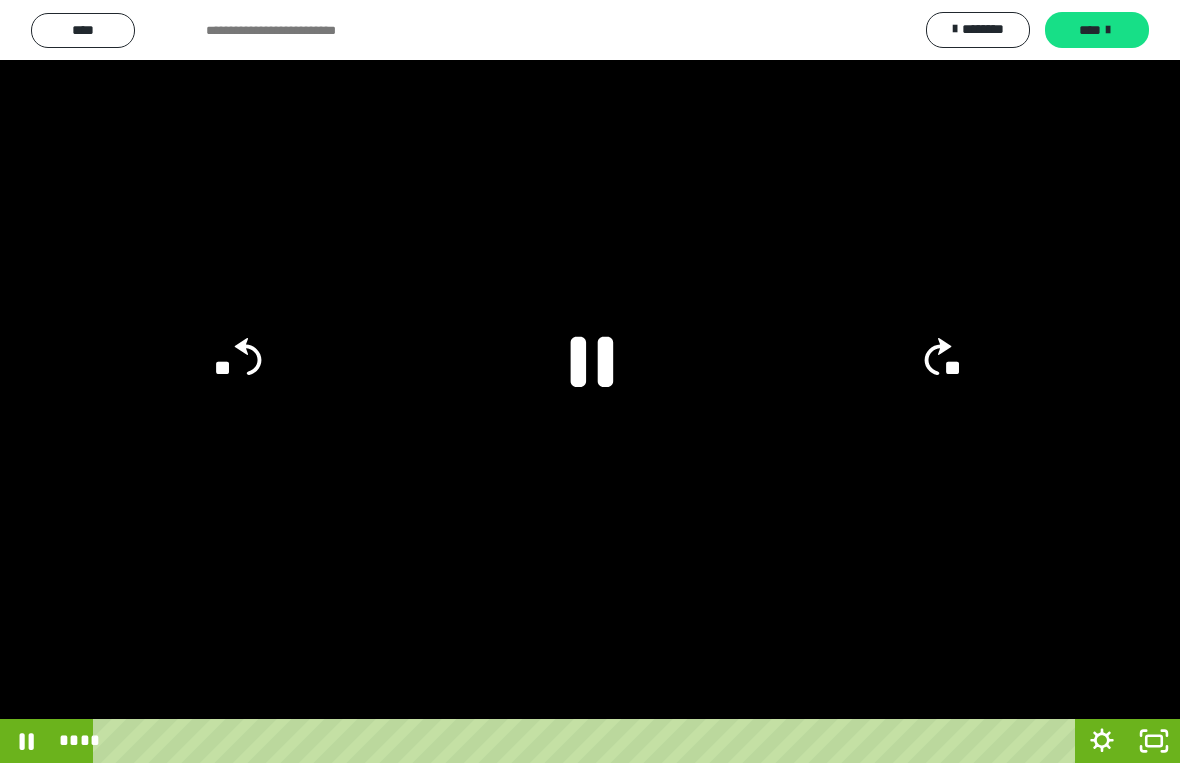 click 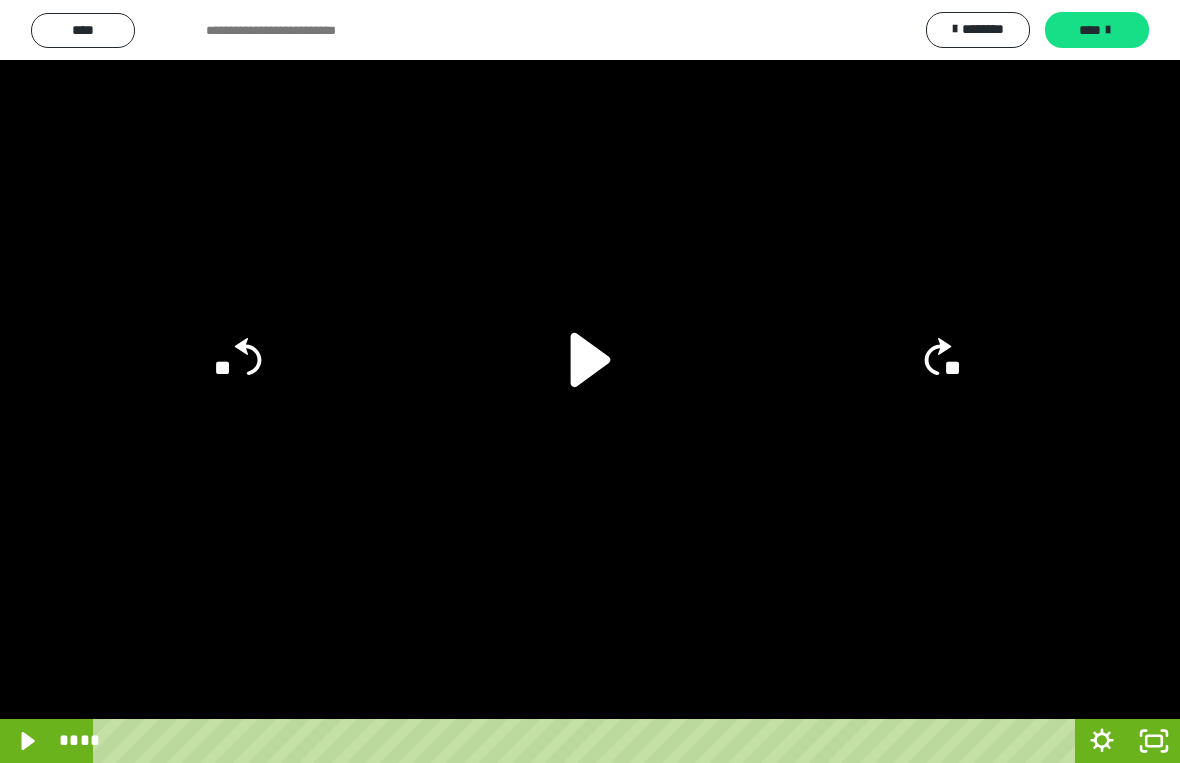 click 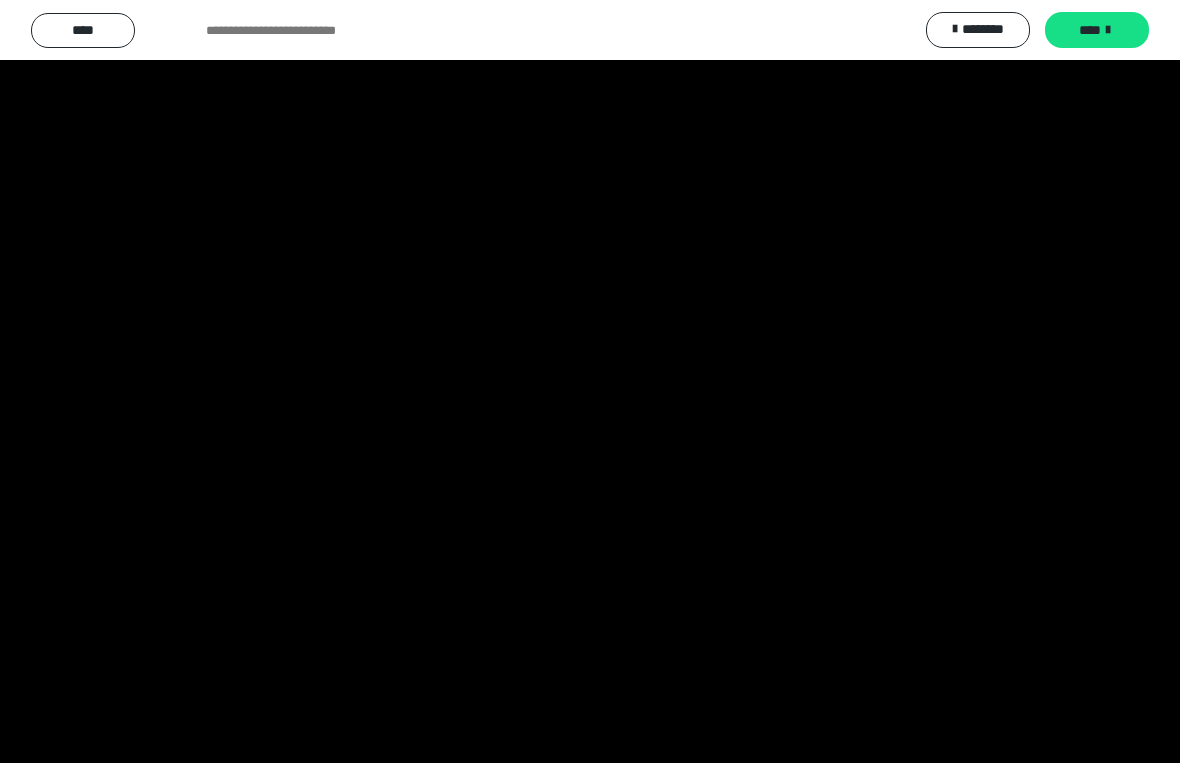 click at bounding box center [590, 381] 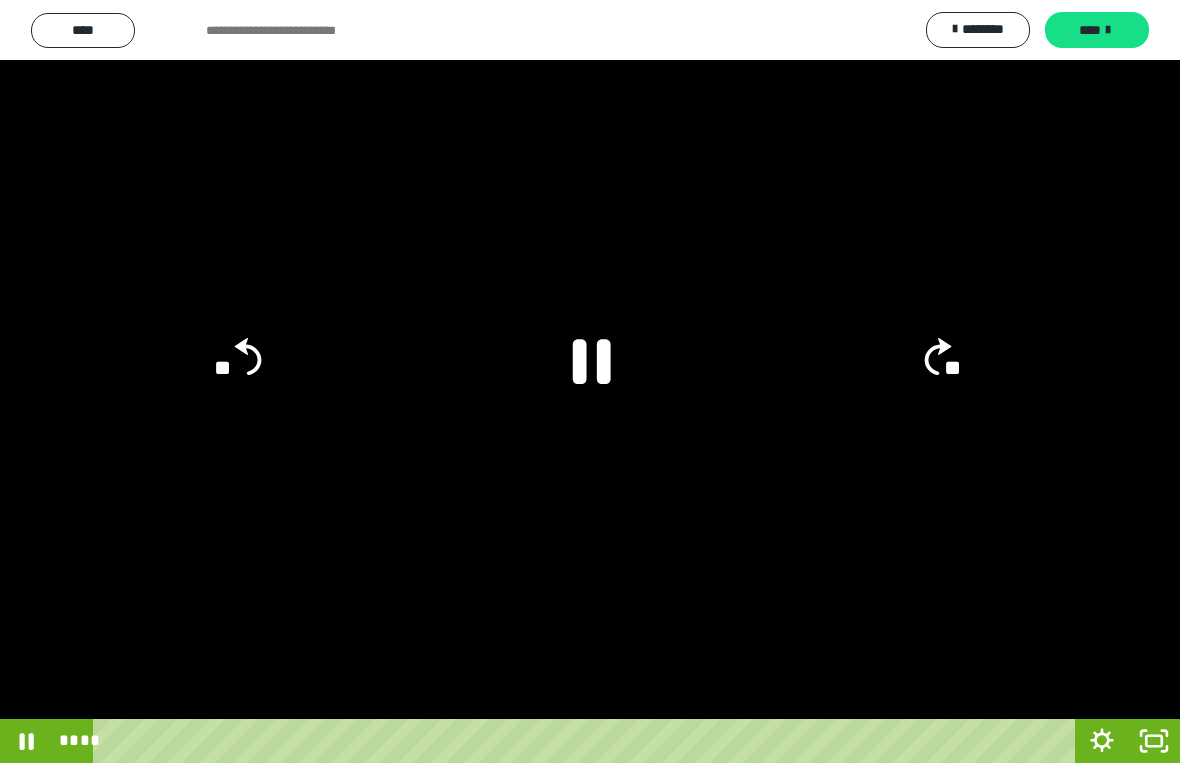 click 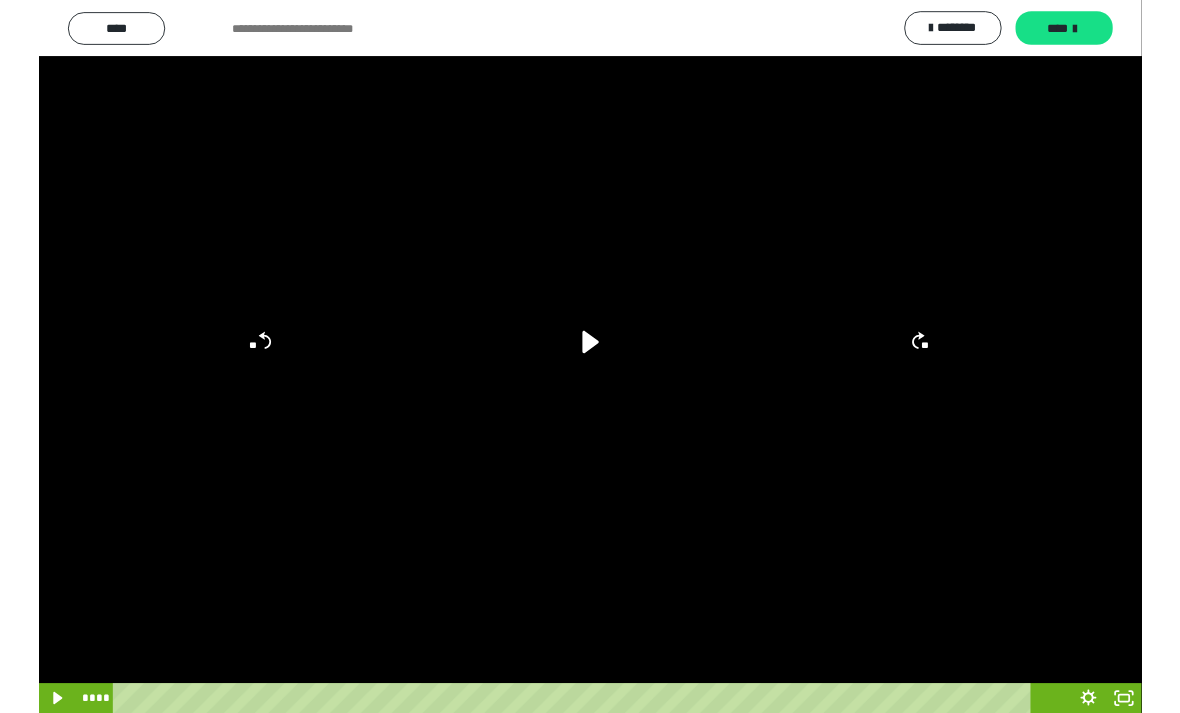 scroll, scrollTop: 0, scrollLeft: 0, axis: both 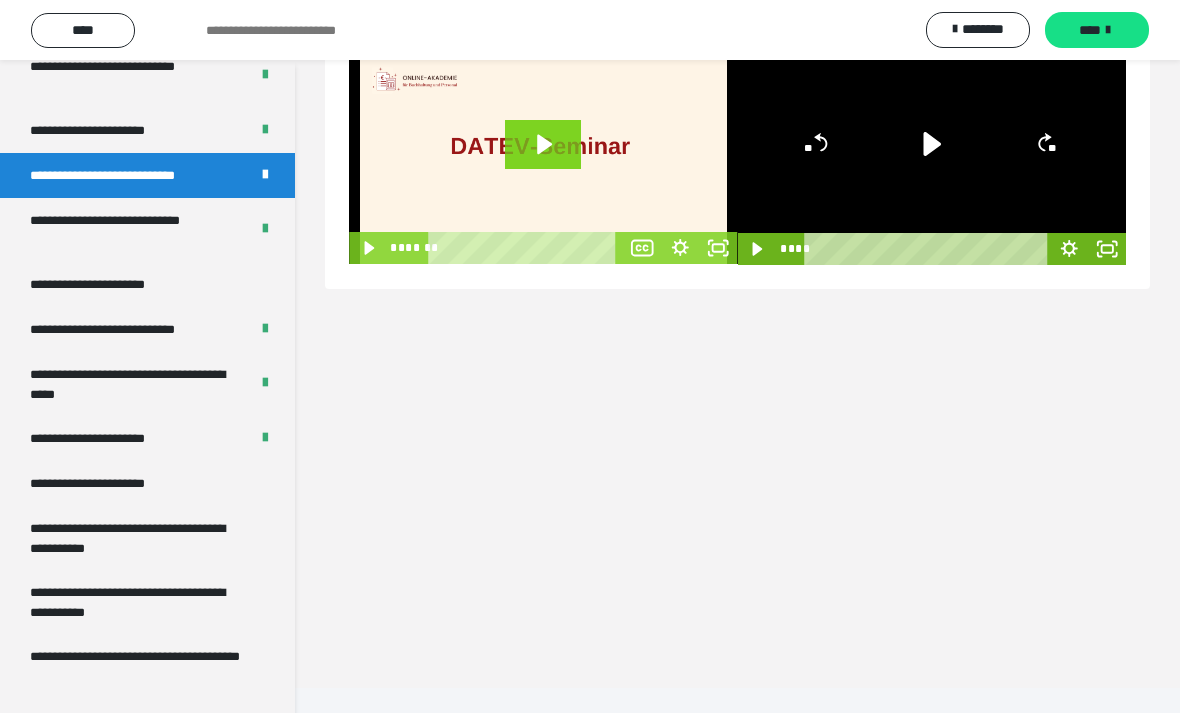 click on "**********" at bounding box center [139, 602] 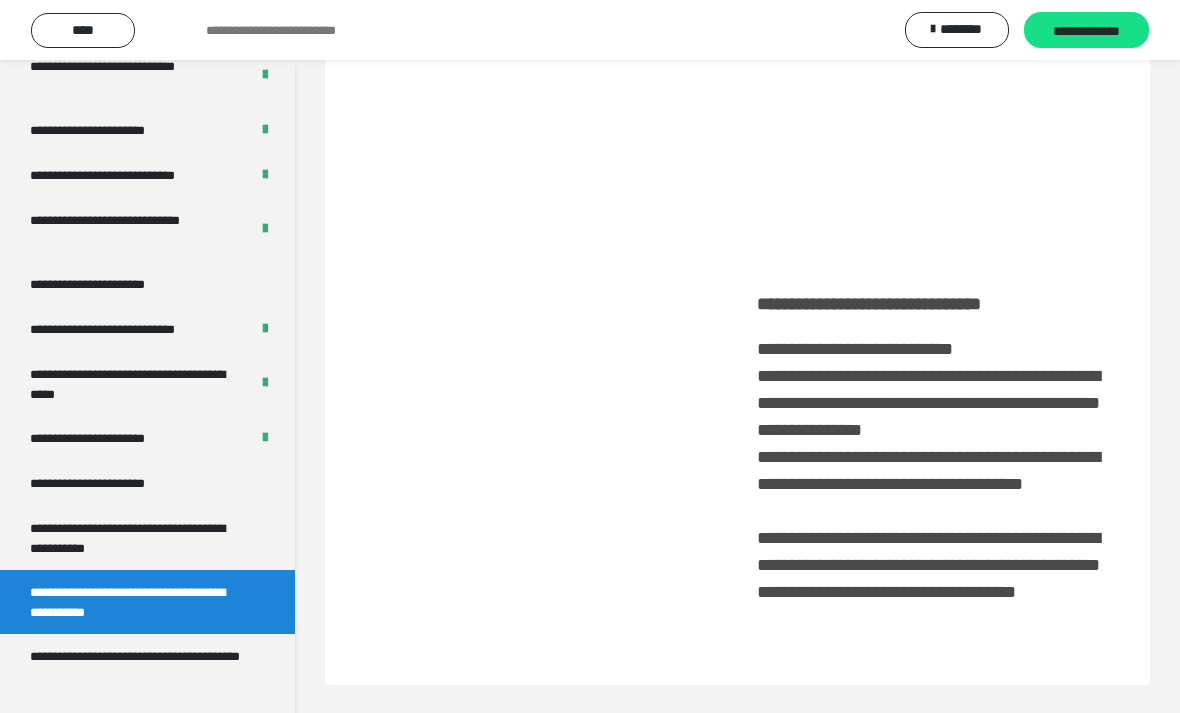 scroll, scrollTop: 3666, scrollLeft: 0, axis: vertical 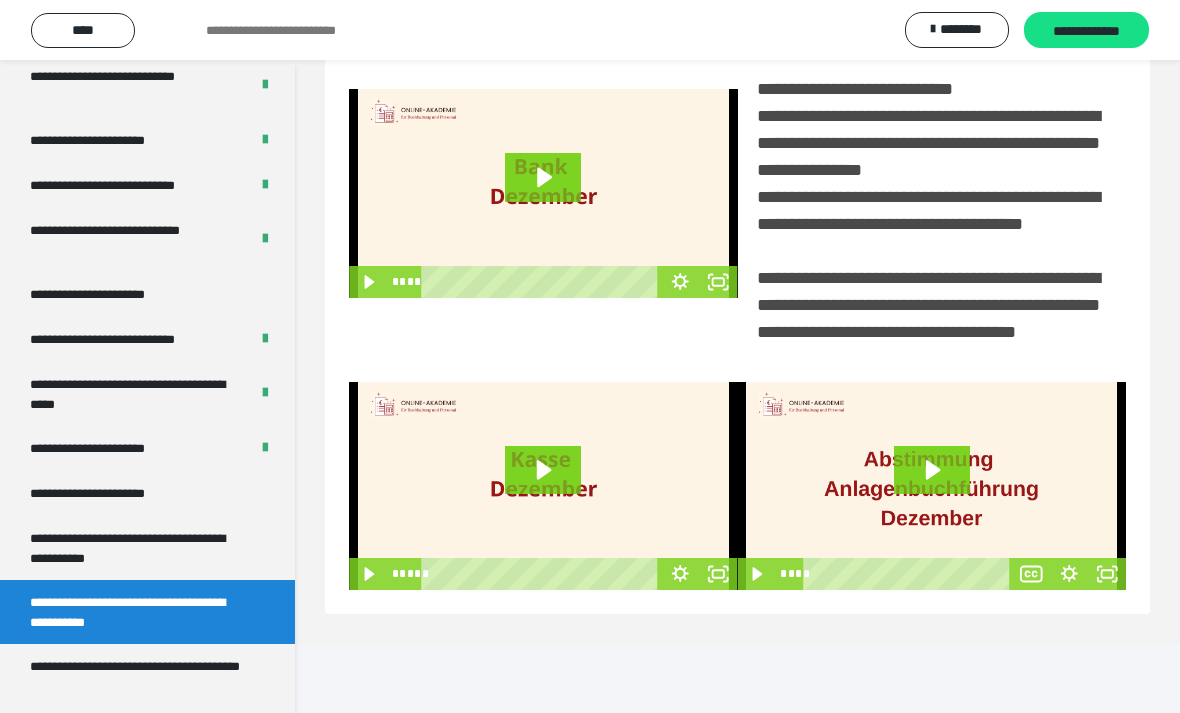 click 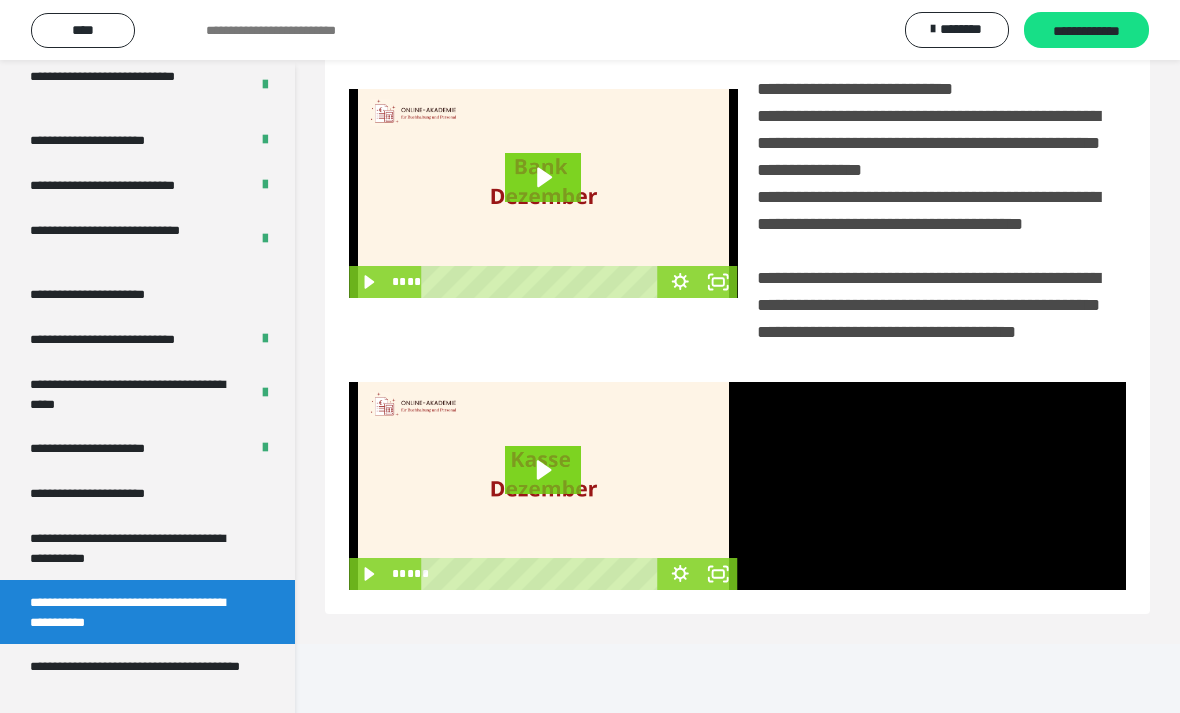 click at bounding box center [932, 486] 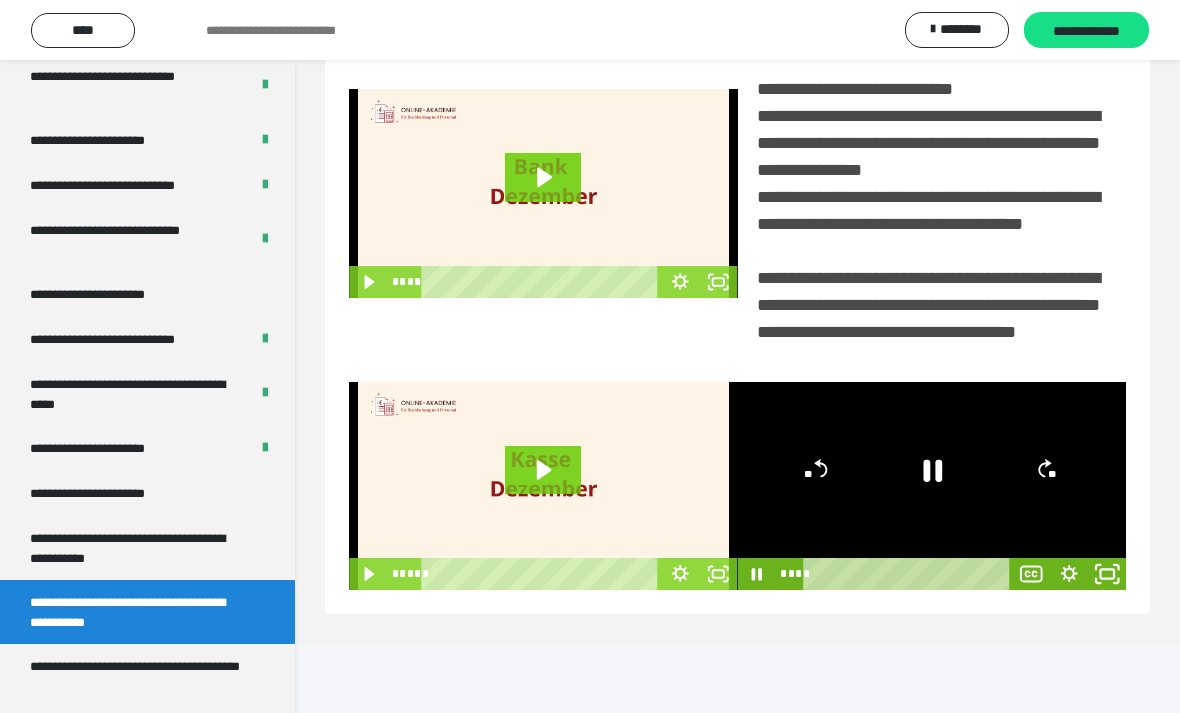 click 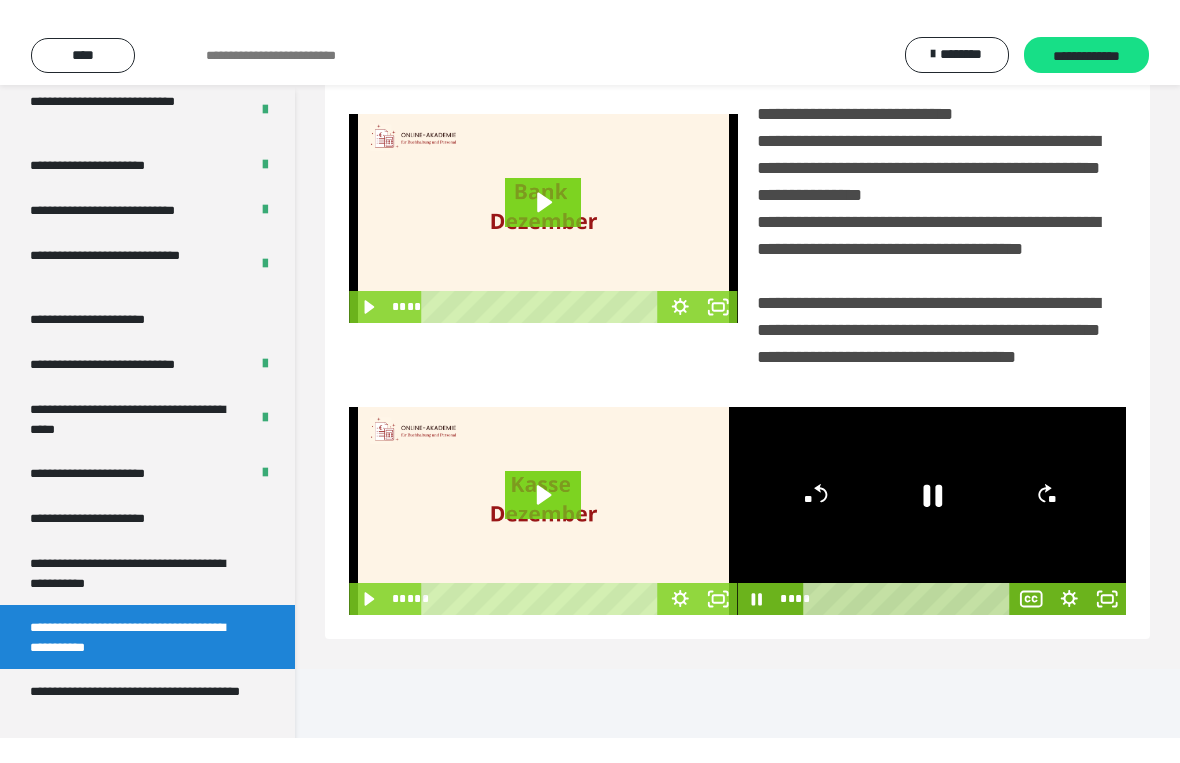 scroll, scrollTop: 24, scrollLeft: 0, axis: vertical 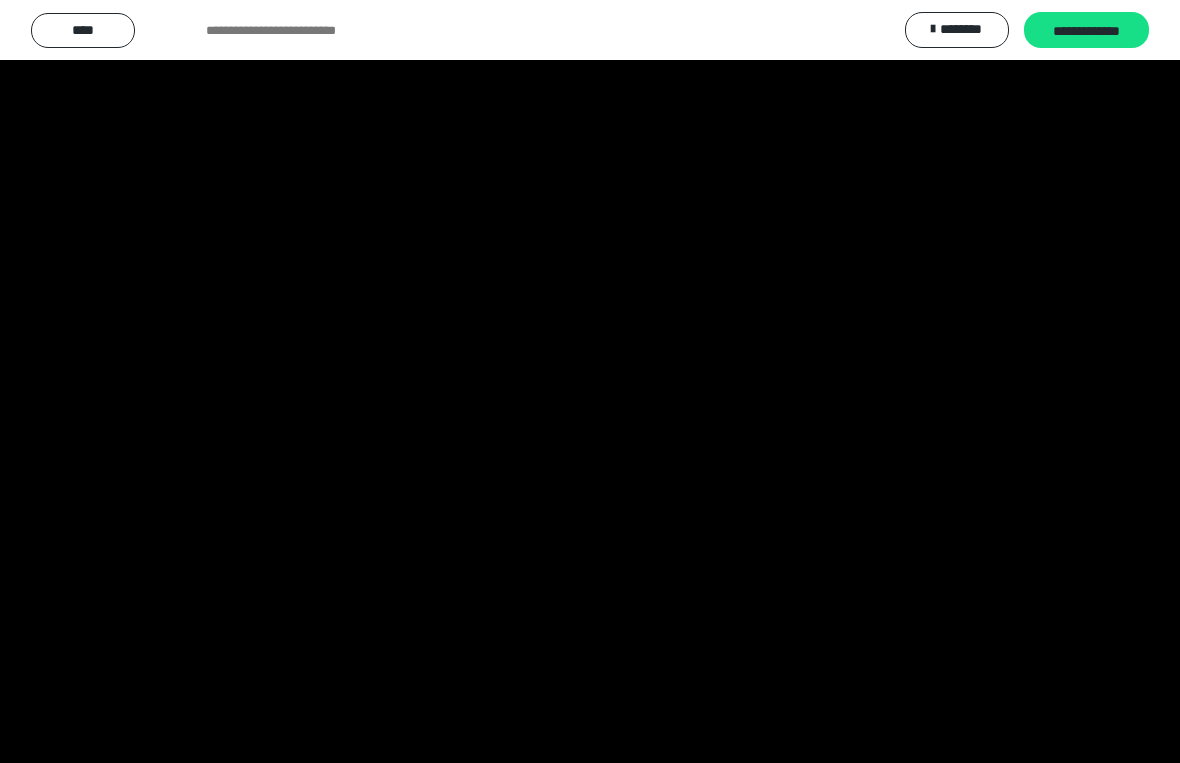 click at bounding box center (590, 381) 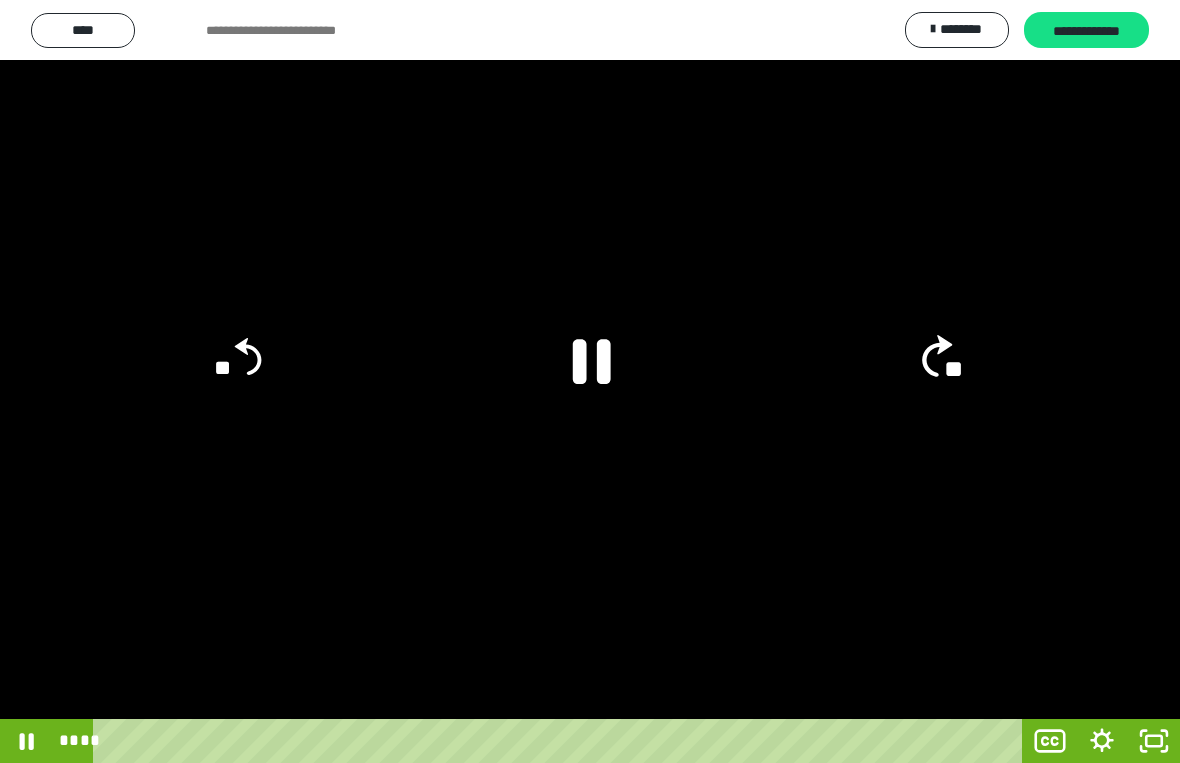 click on "**" 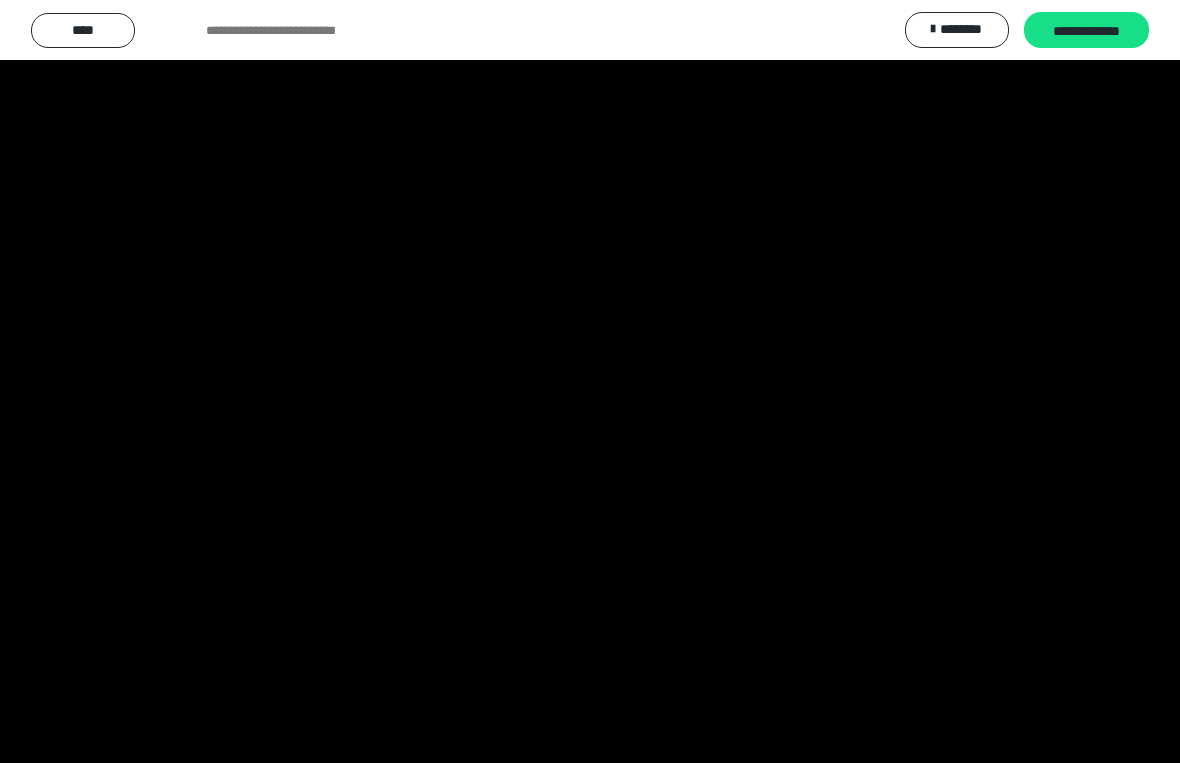 click at bounding box center (590, 381) 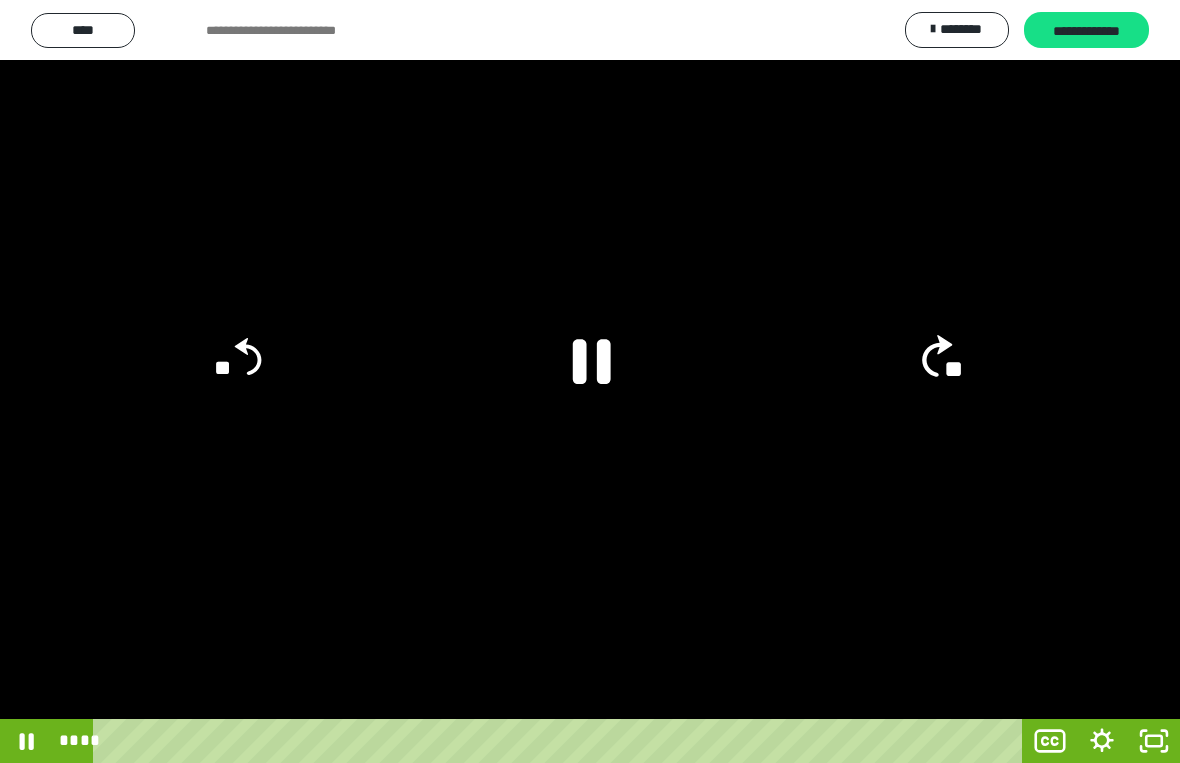 click on "**" 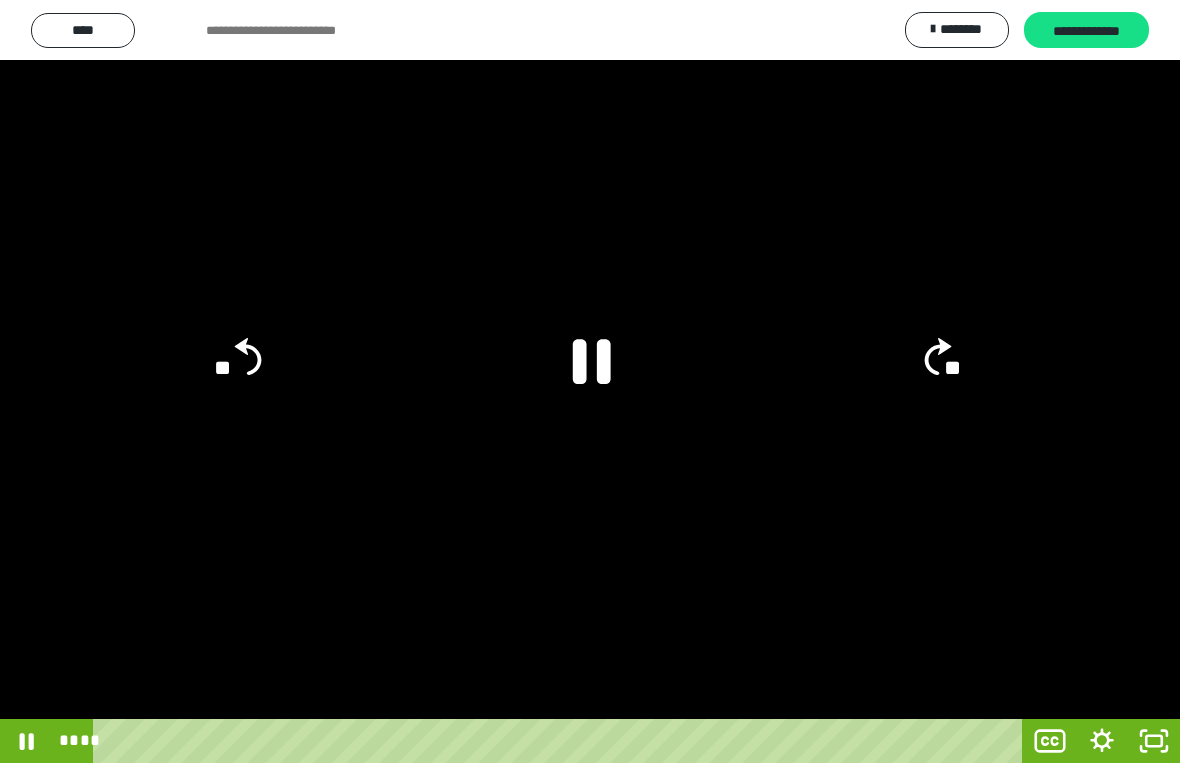 click on "**" 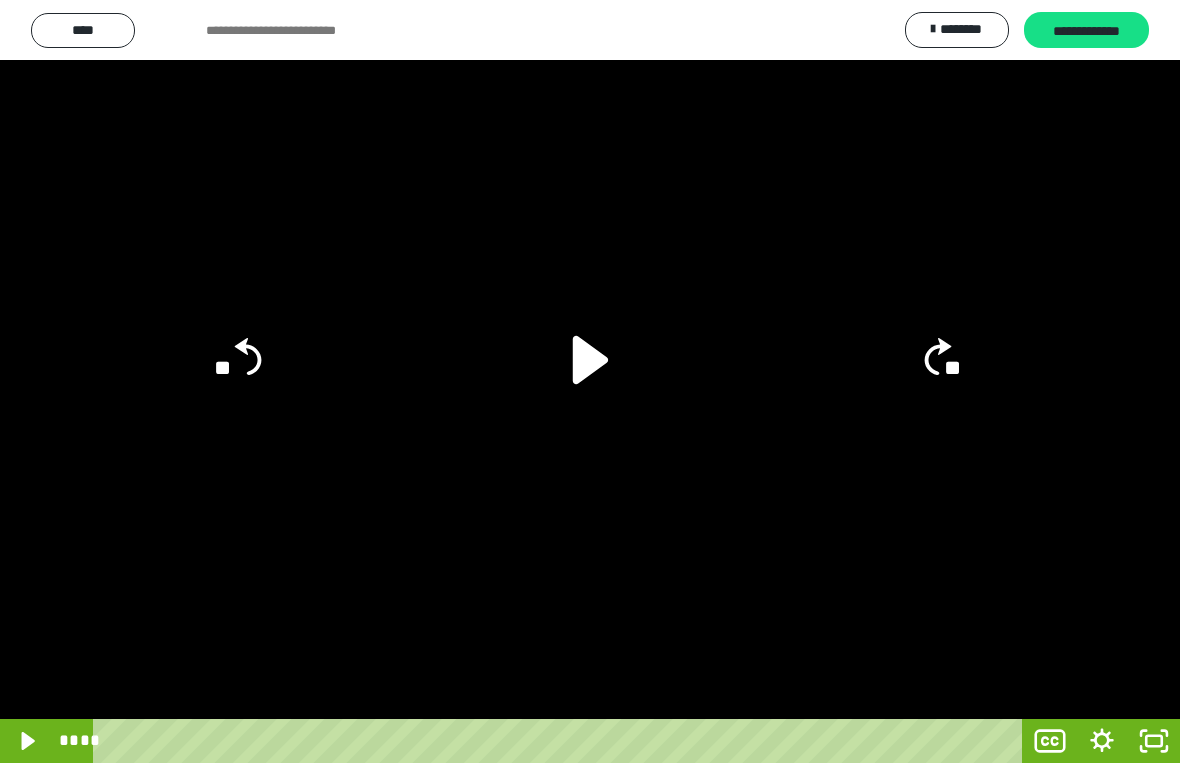 click 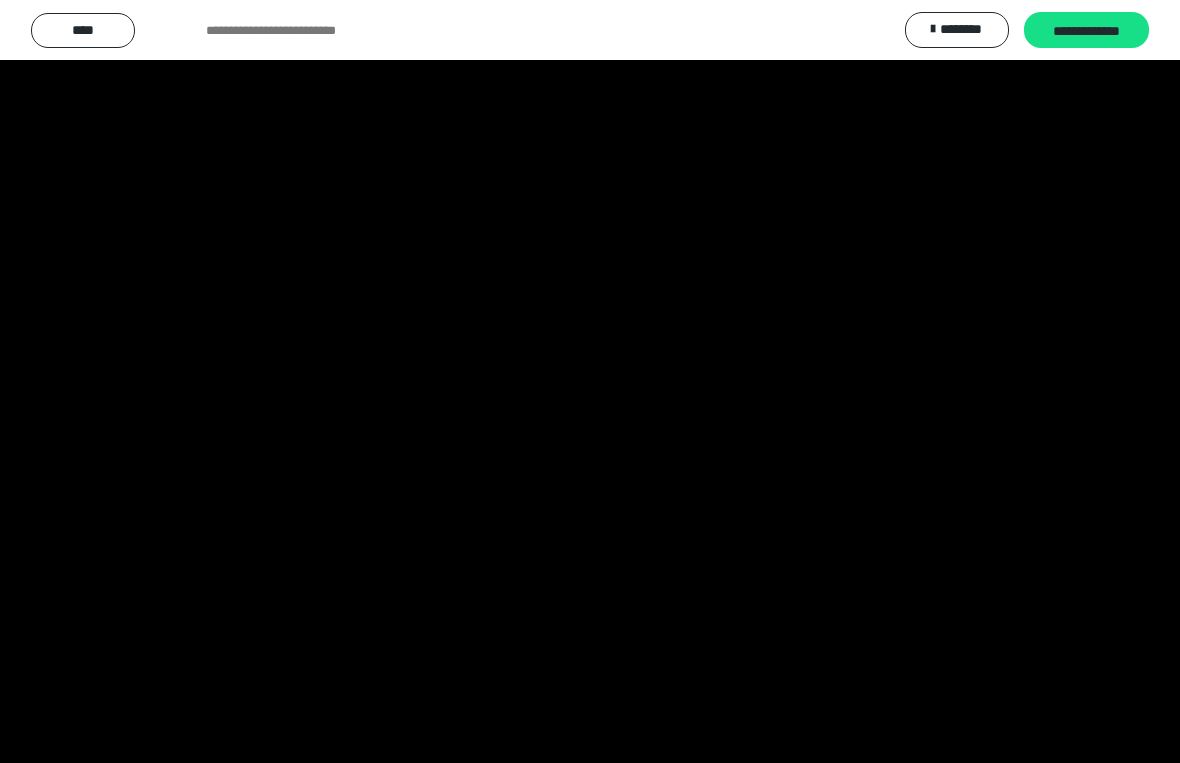 click at bounding box center [590, 381] 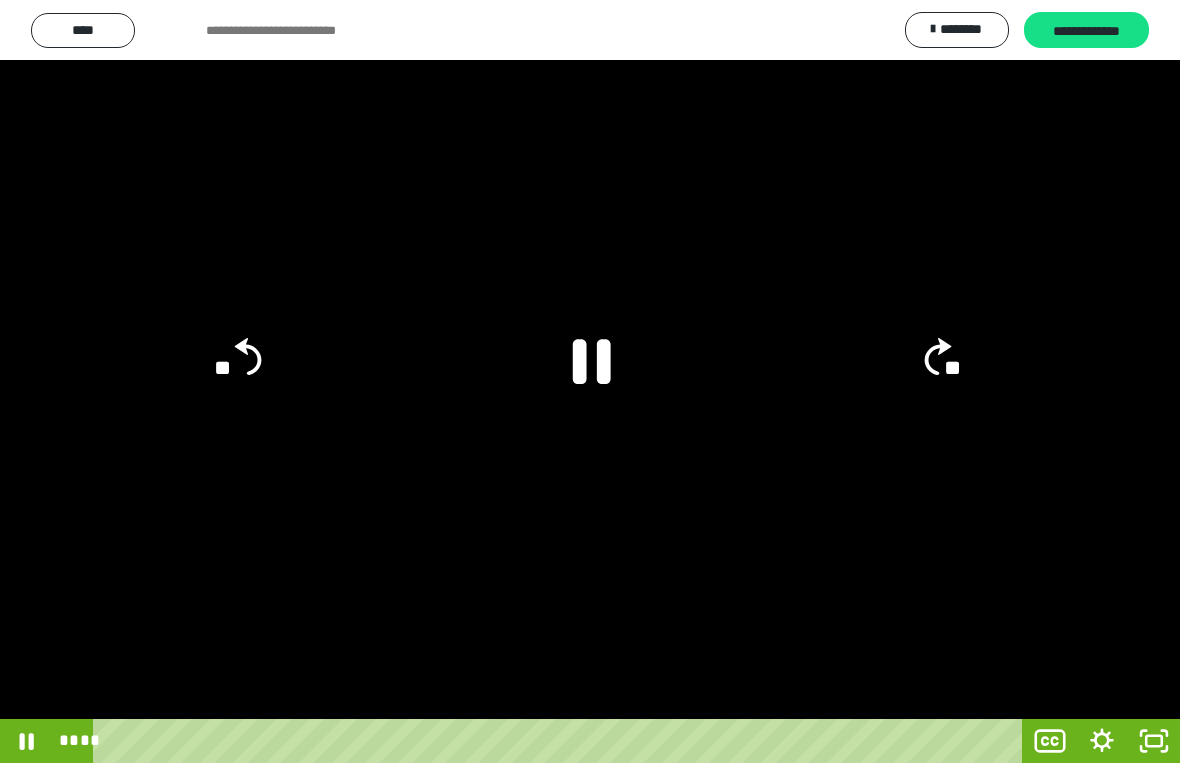 click 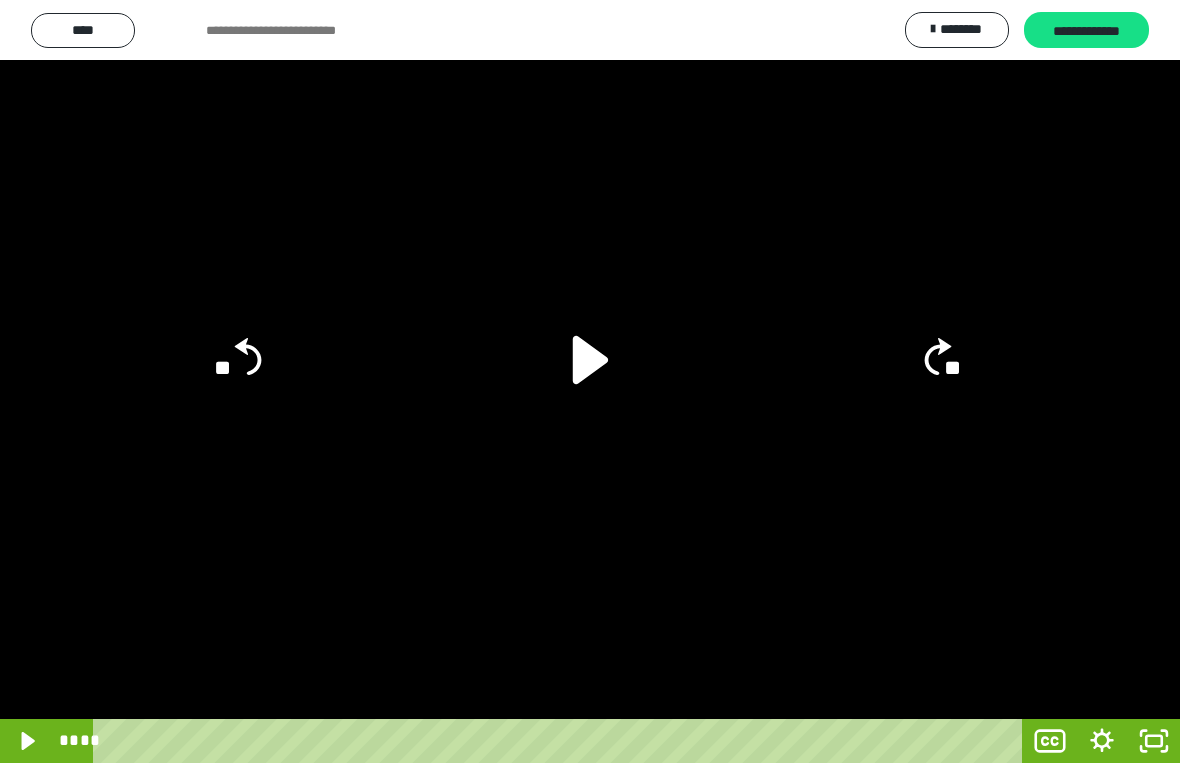 click 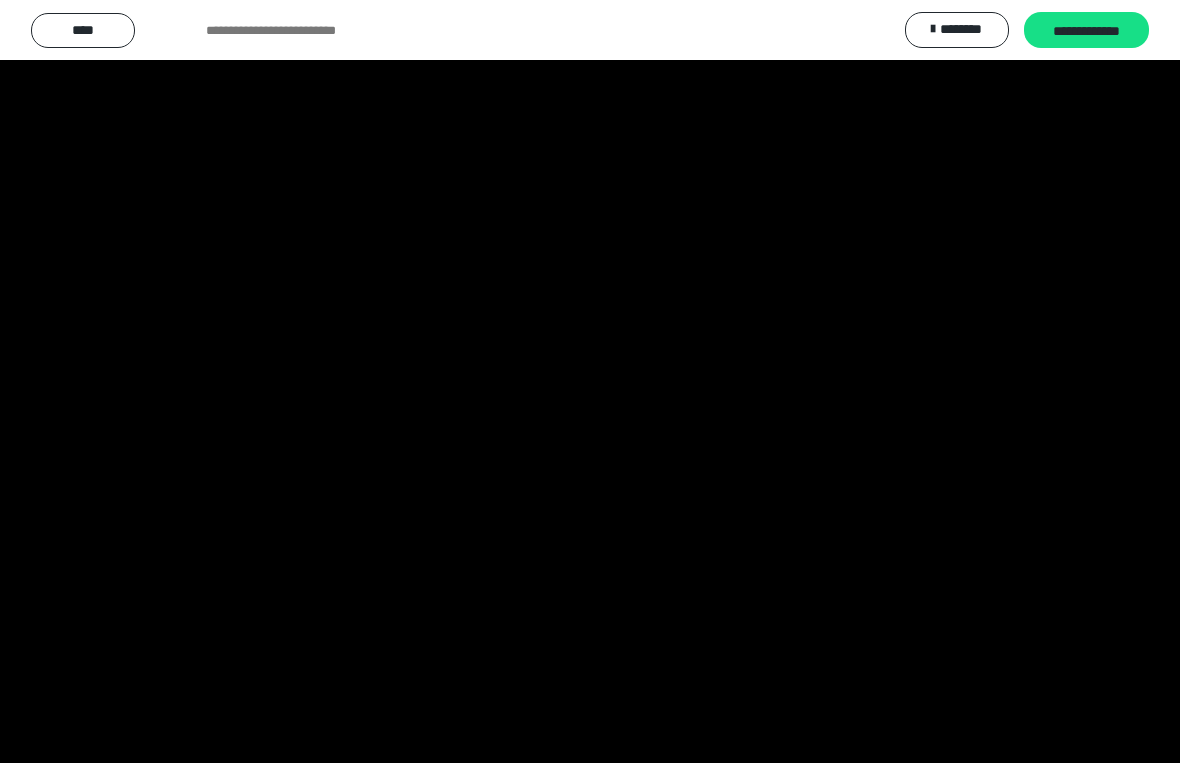 click at bounding box center (590, 381) 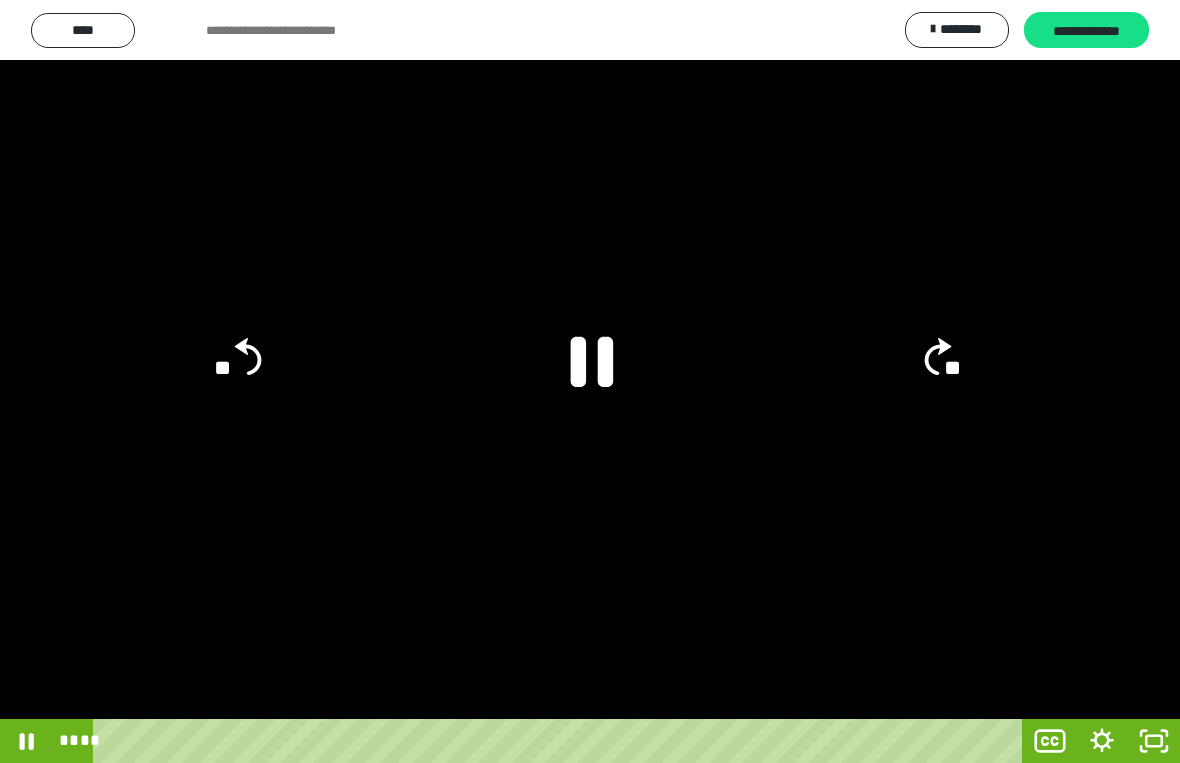 click 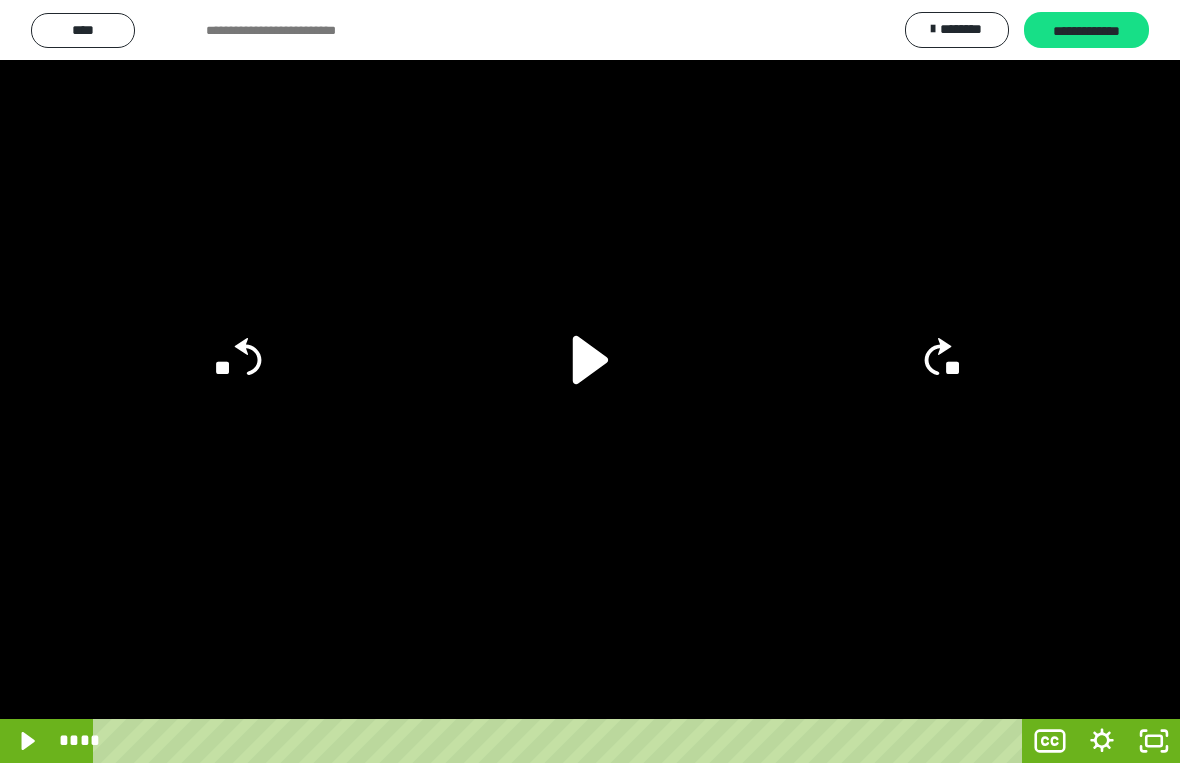 click 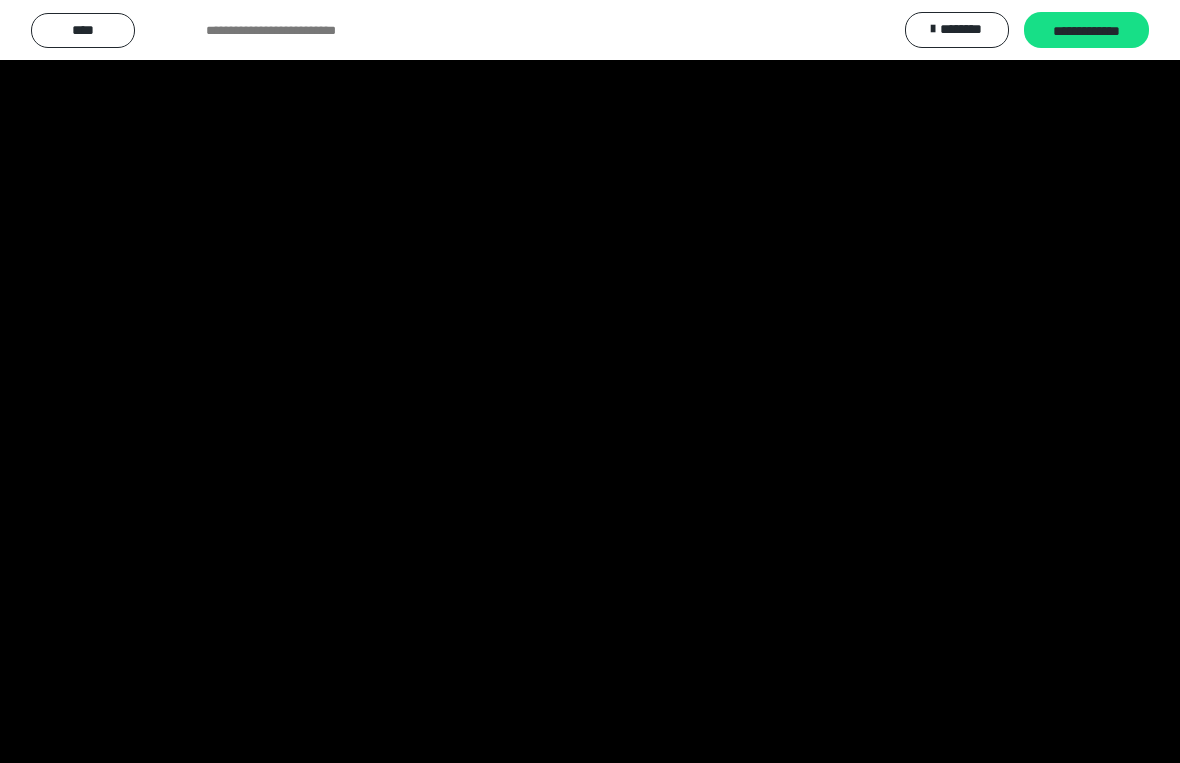 click at bounding box center [590, 381] 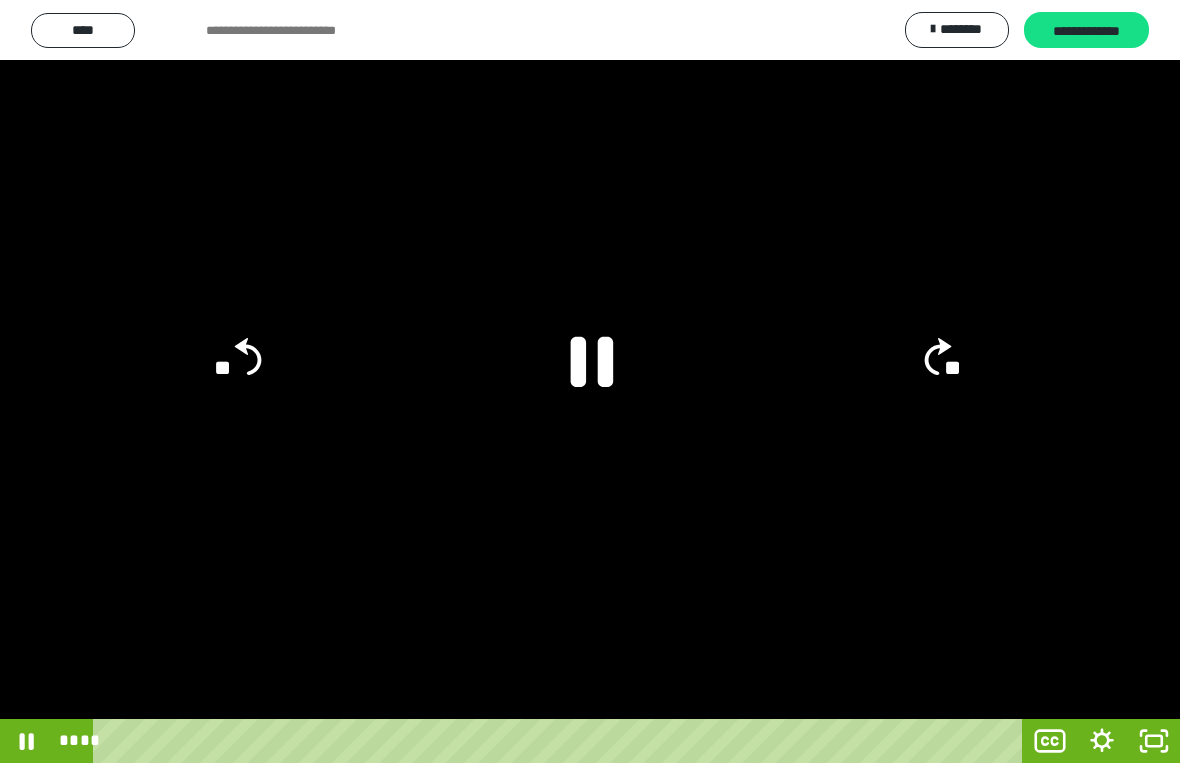 click 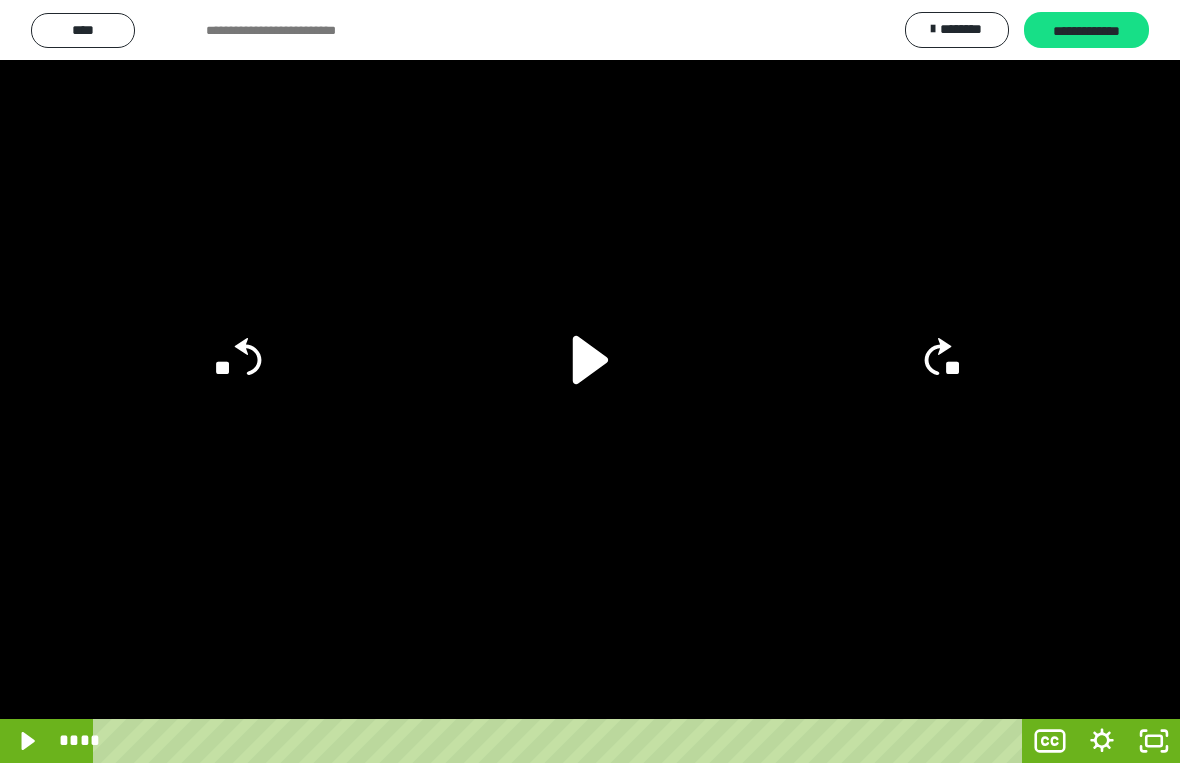 click 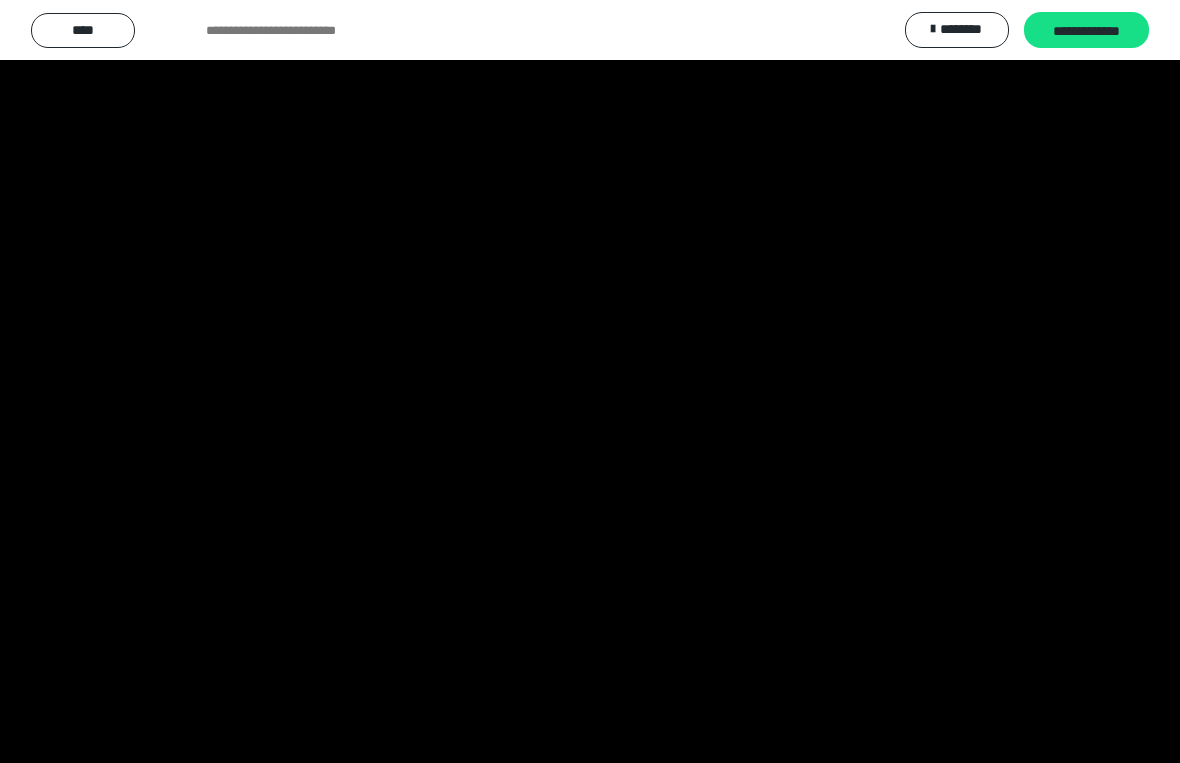 click at bounding box center (590, 381) 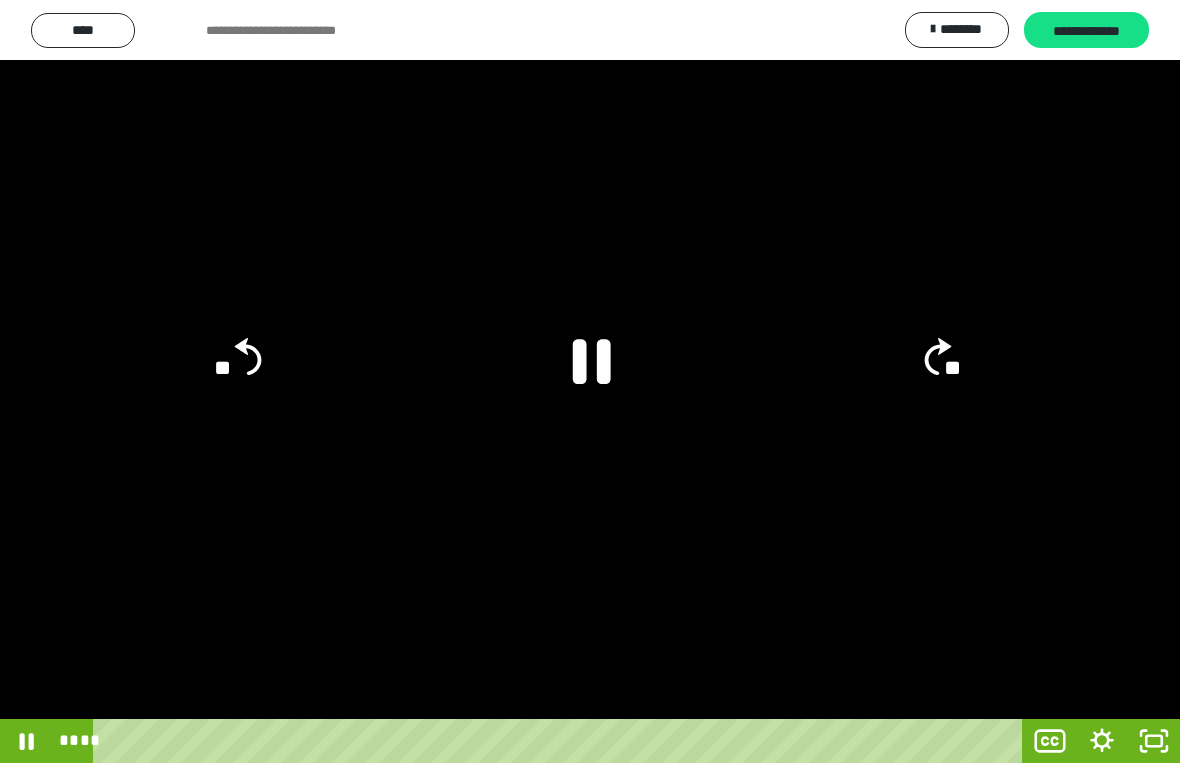 click 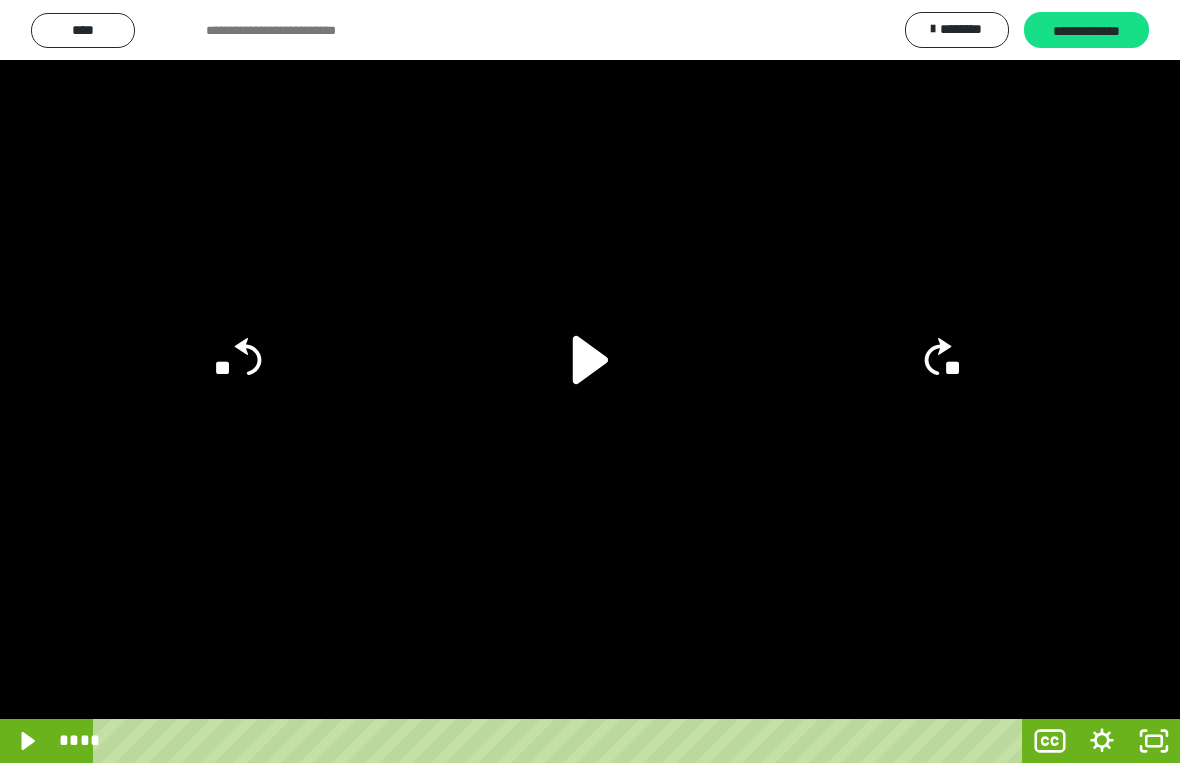 click 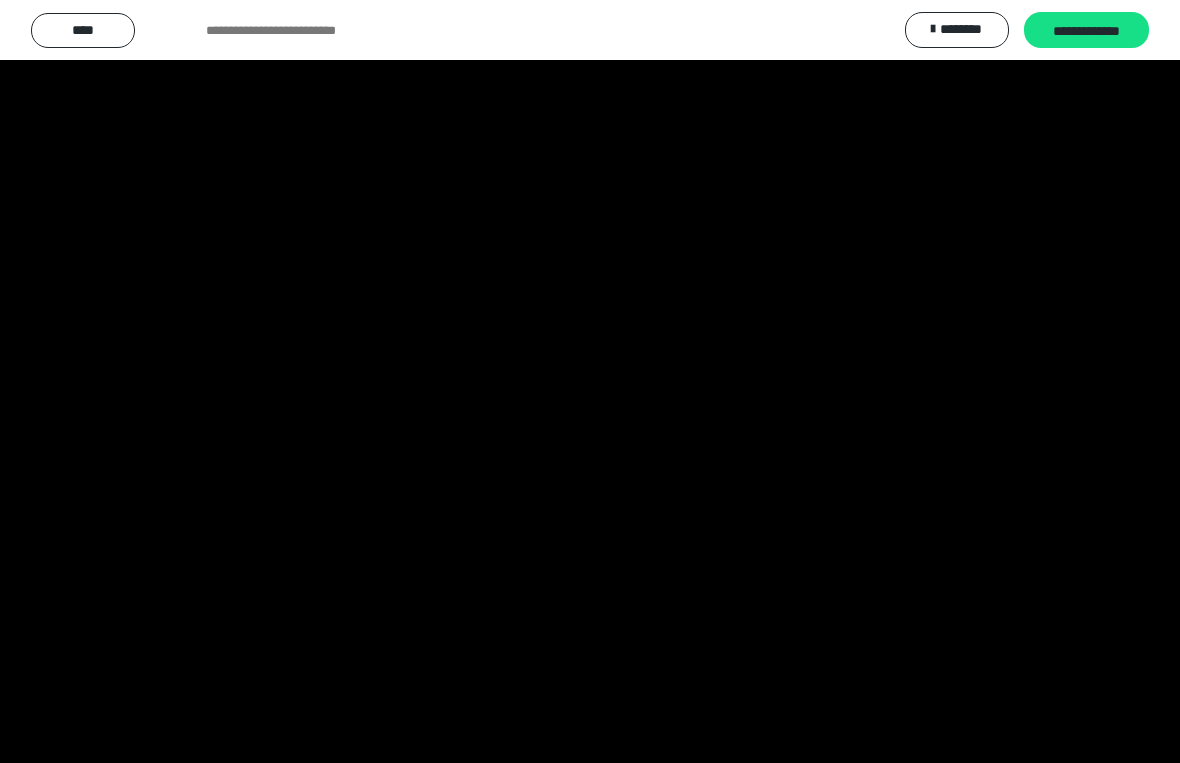 click at bounding box center [590, 381] 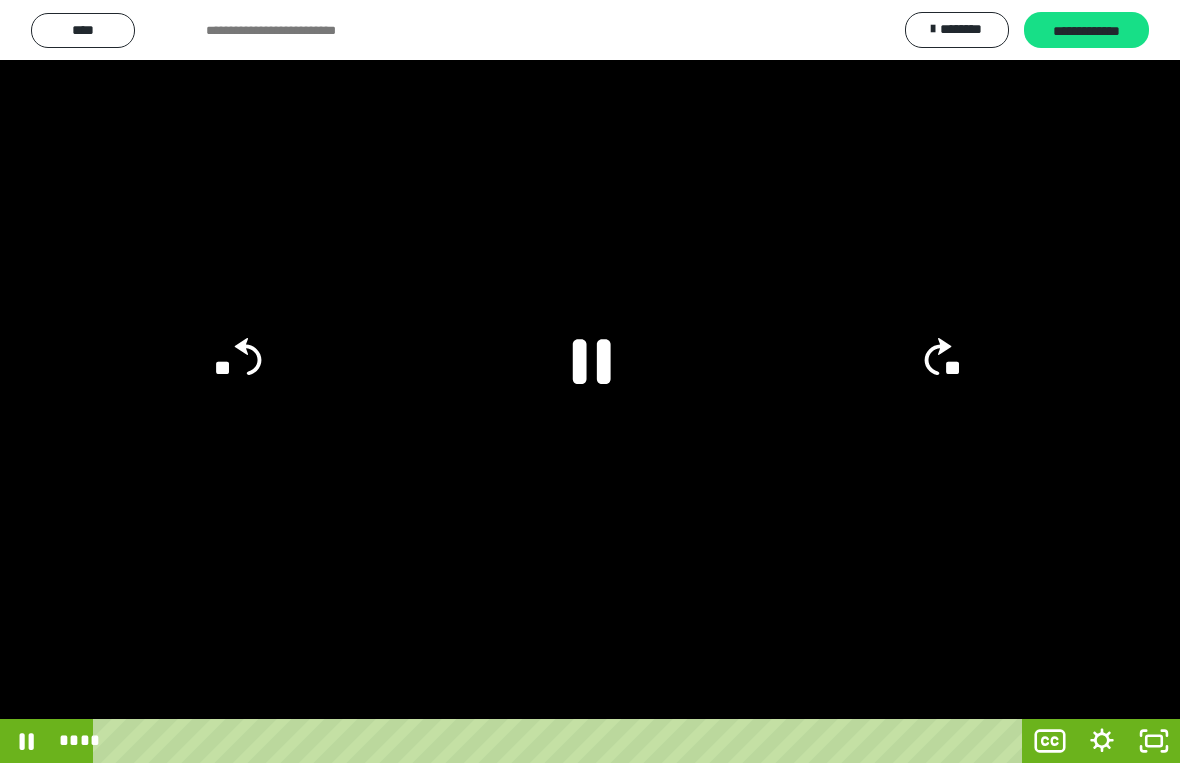 click 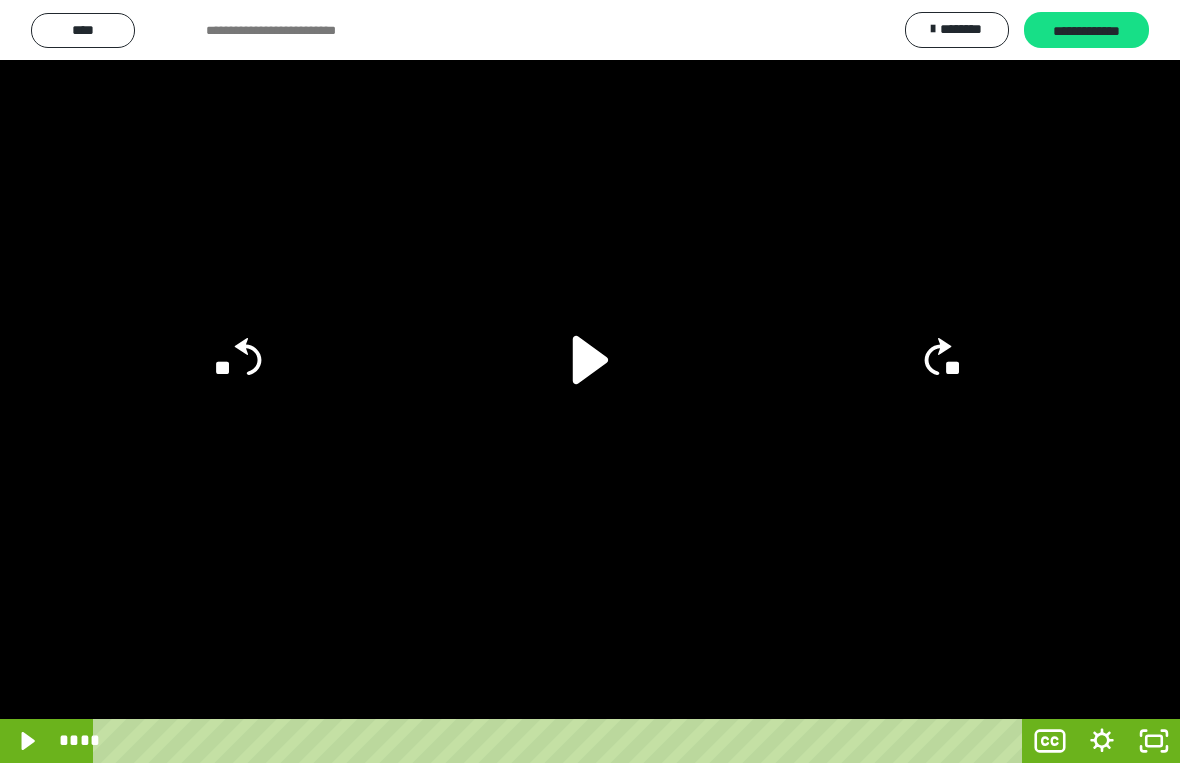 click 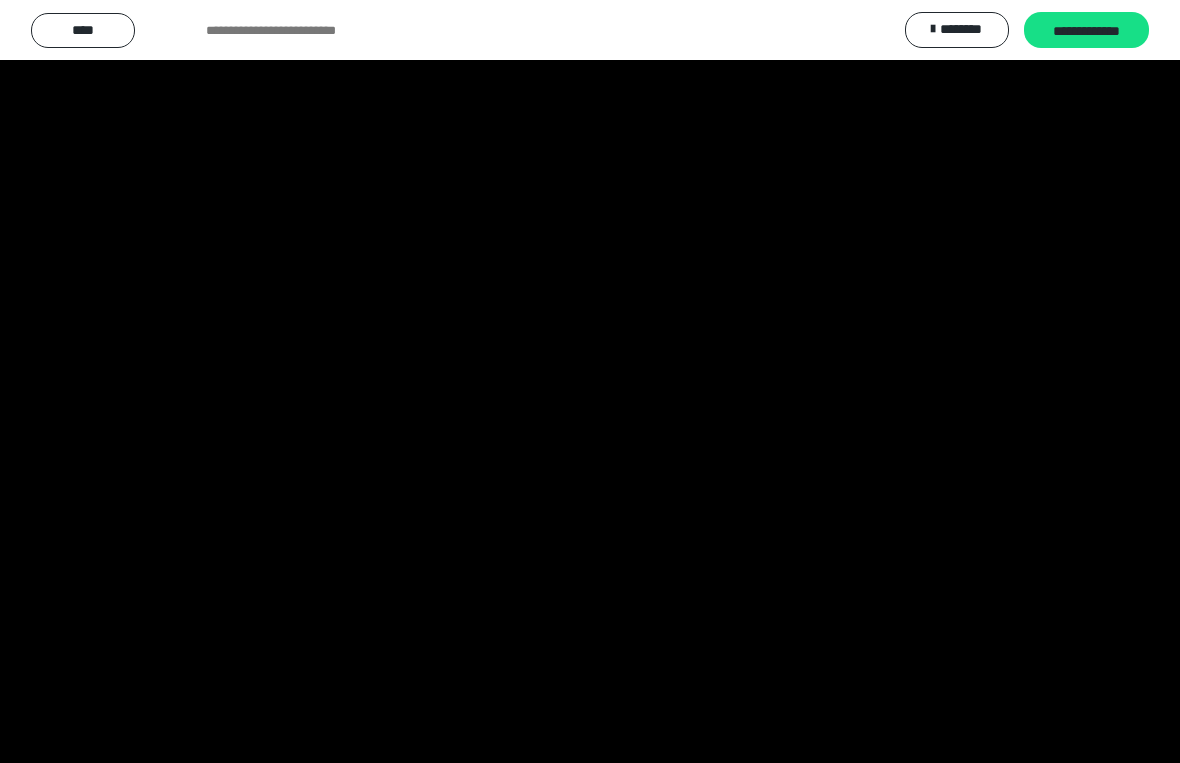 click at bounding box center [590, 381] 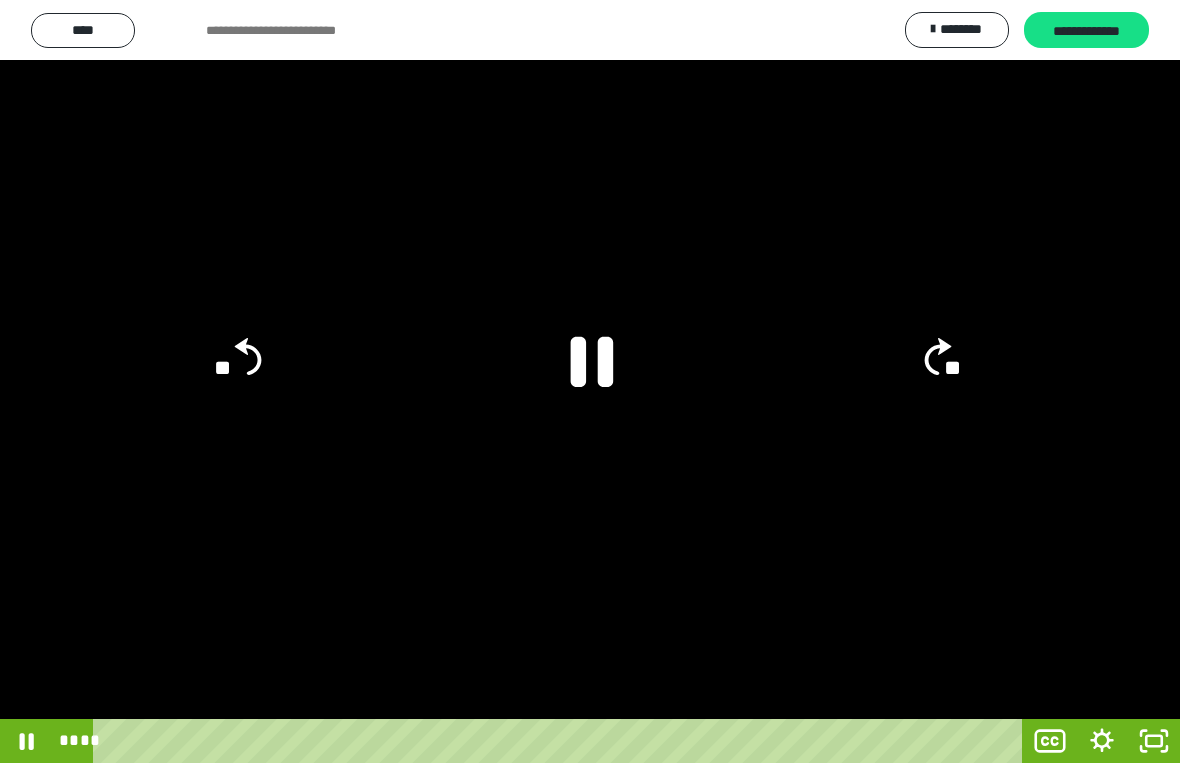 click 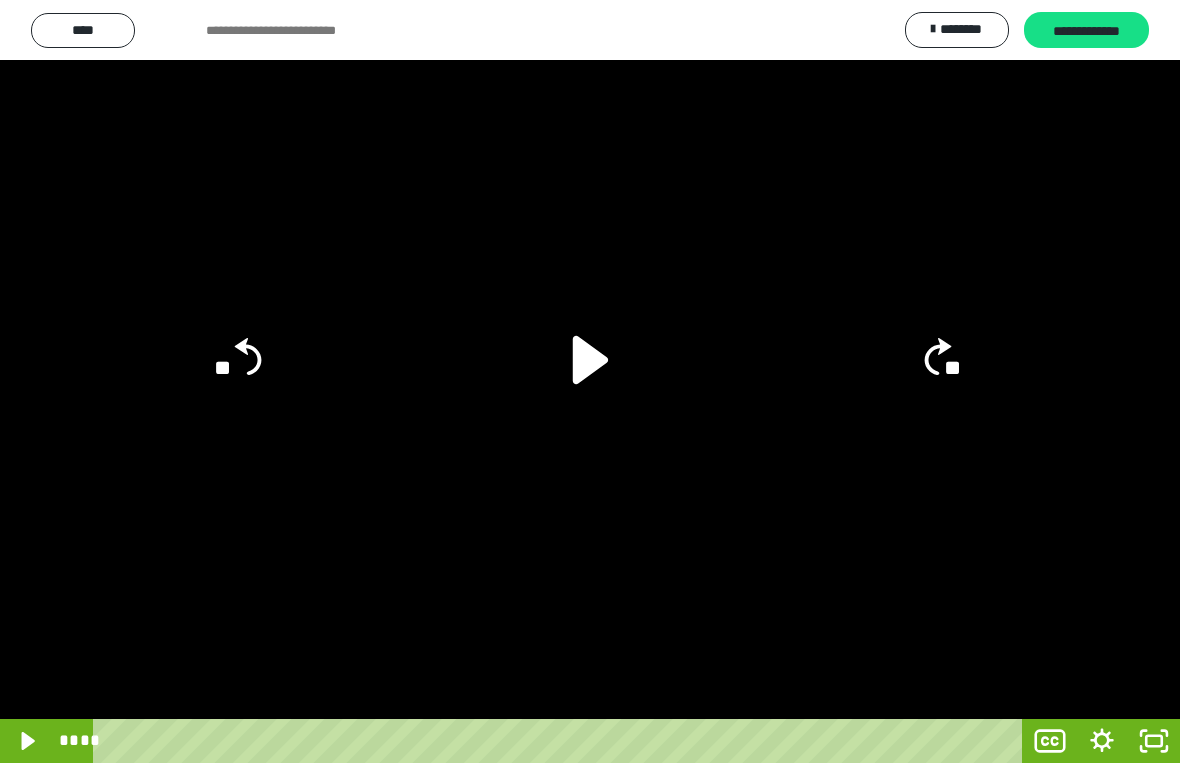 click 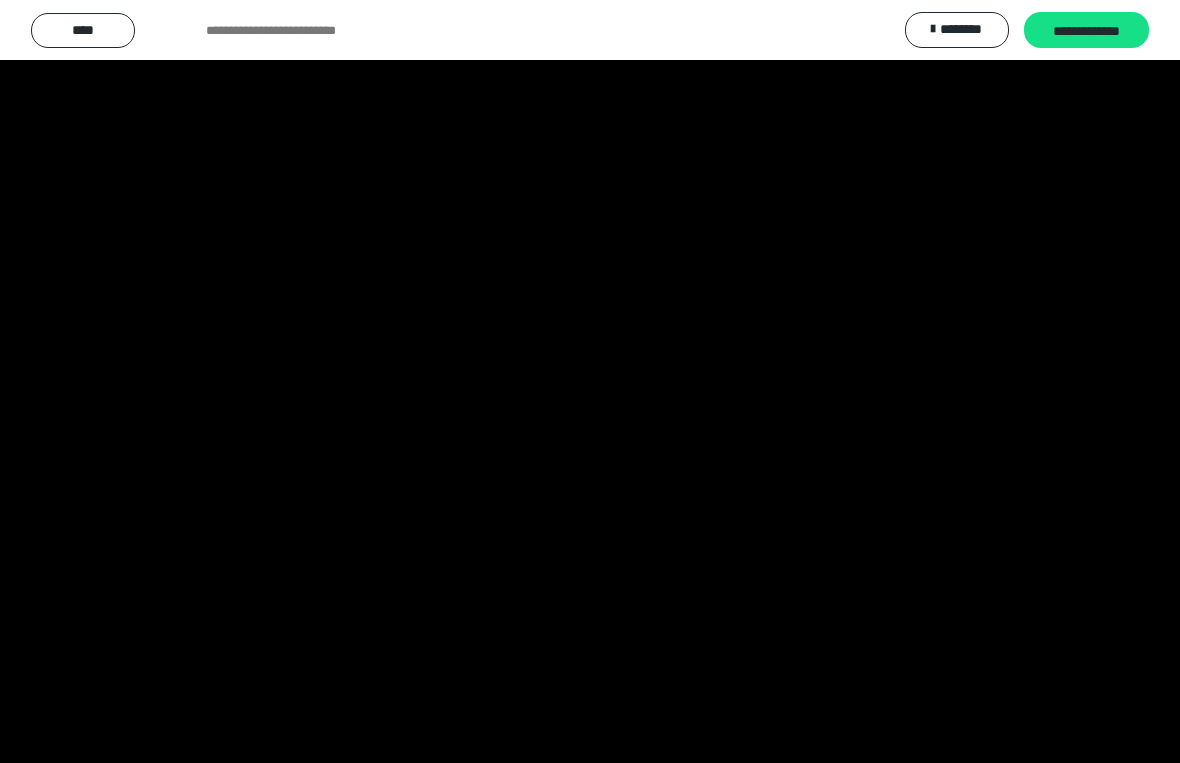 click at bounding box center (590, 381) 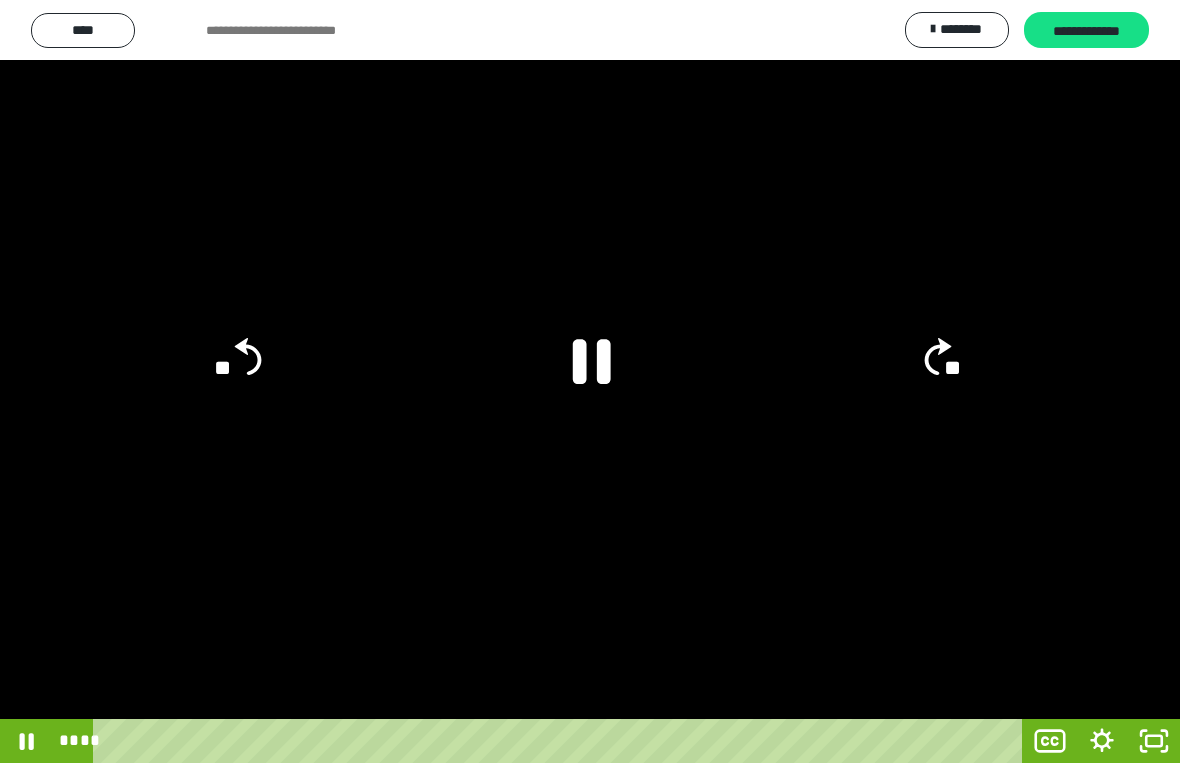 click 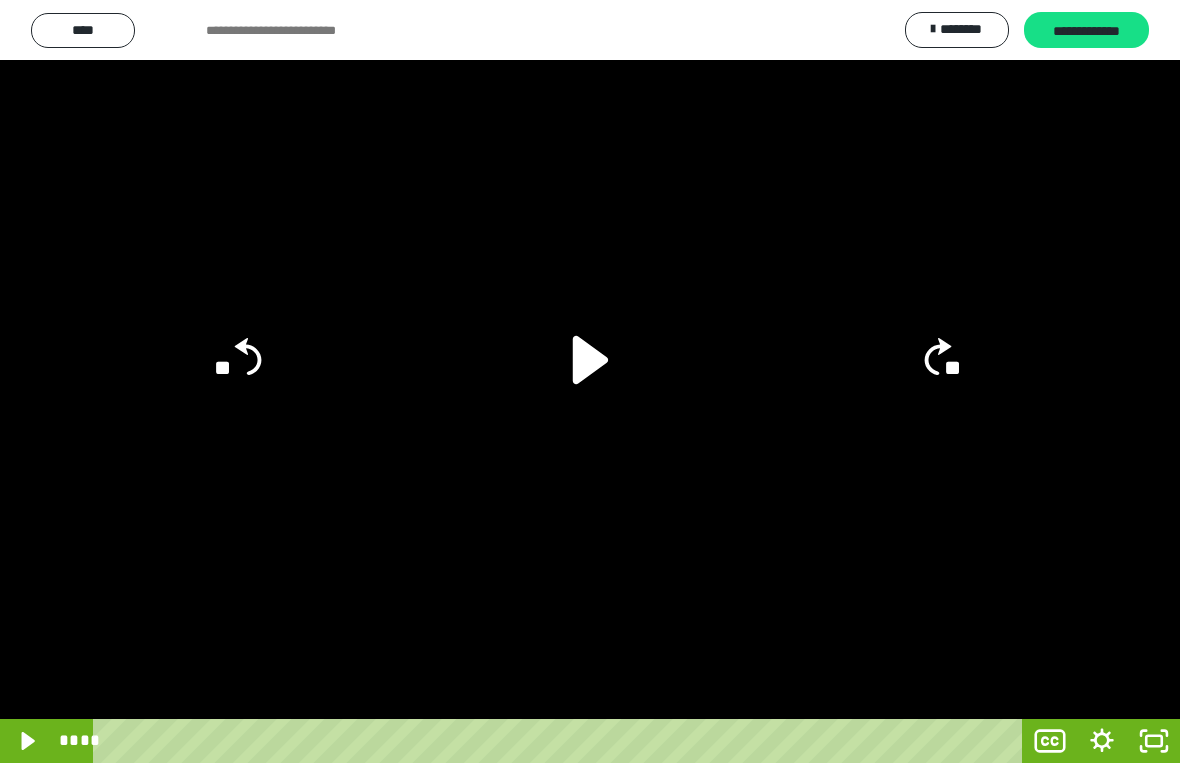 click 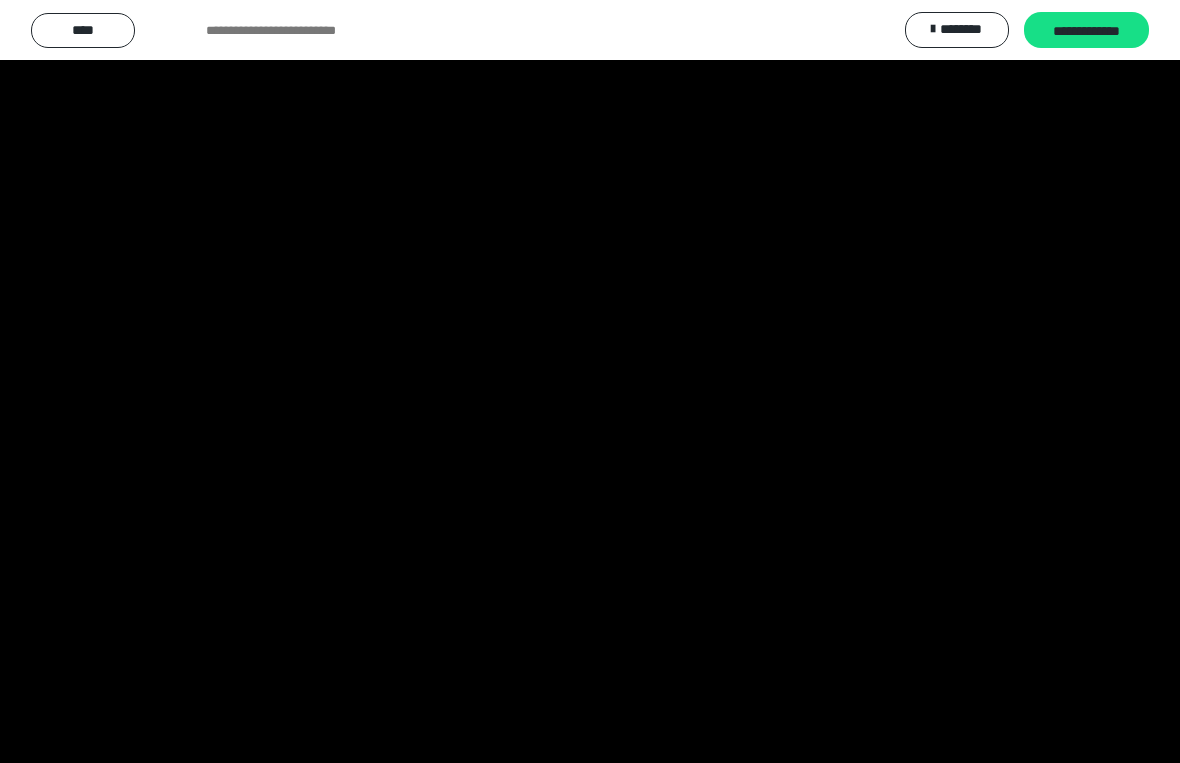 click at bounding box center [590, 381] 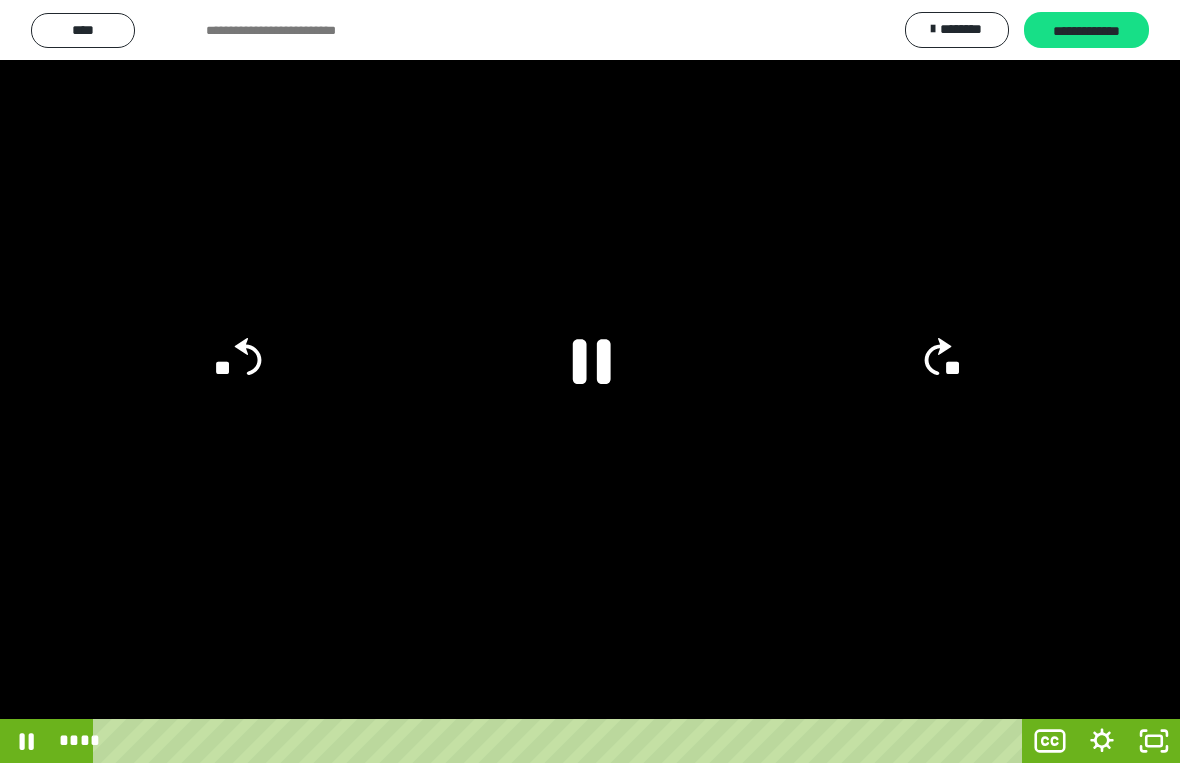 click on "**" 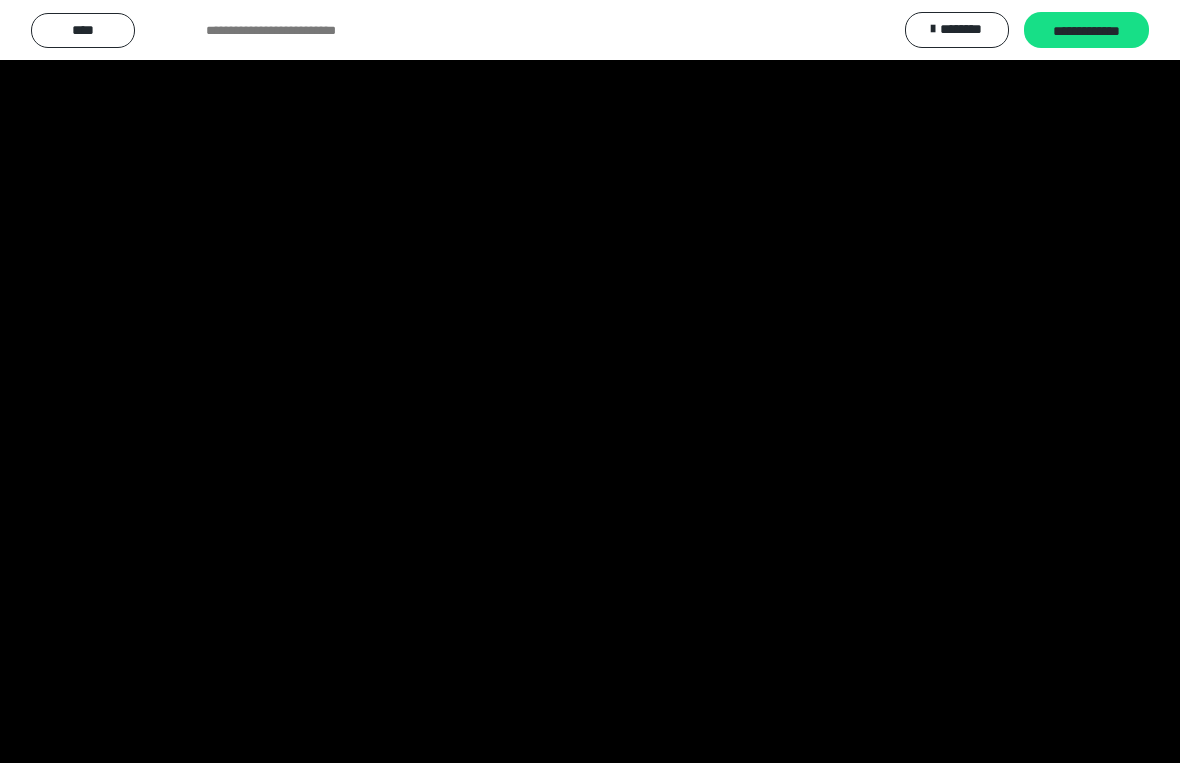 click at bounding box center (590, 381) 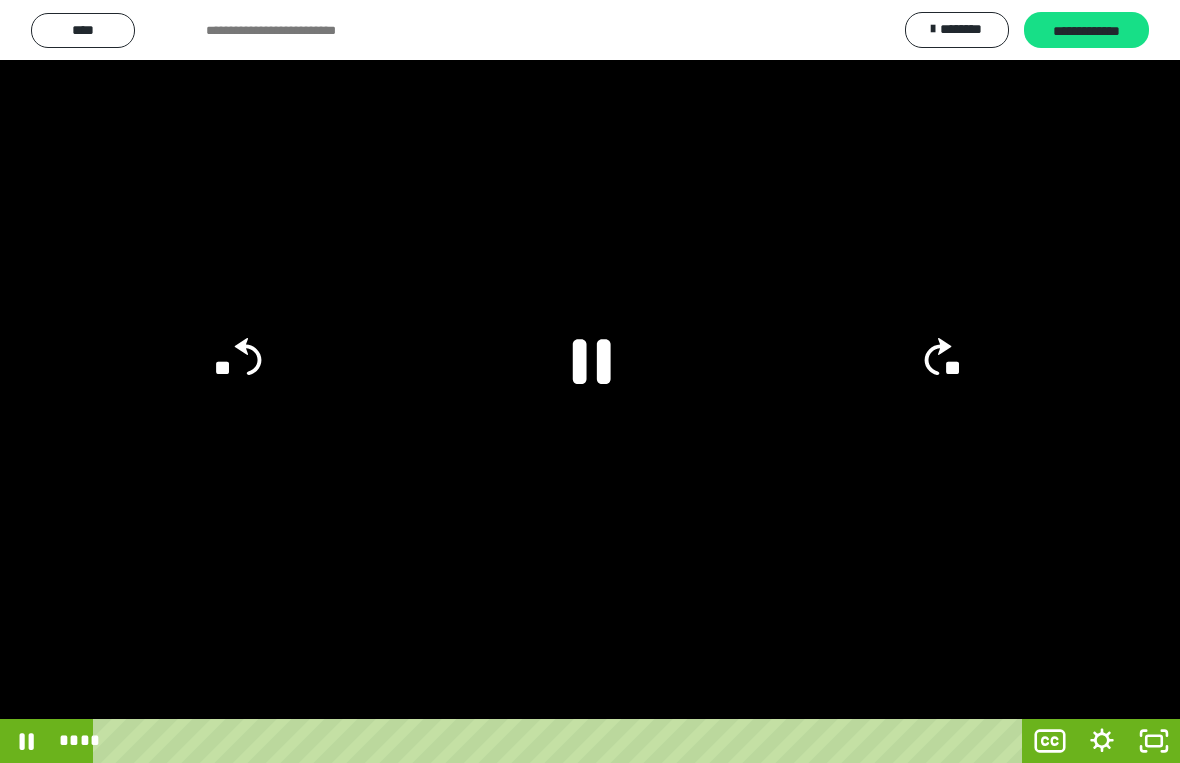 click 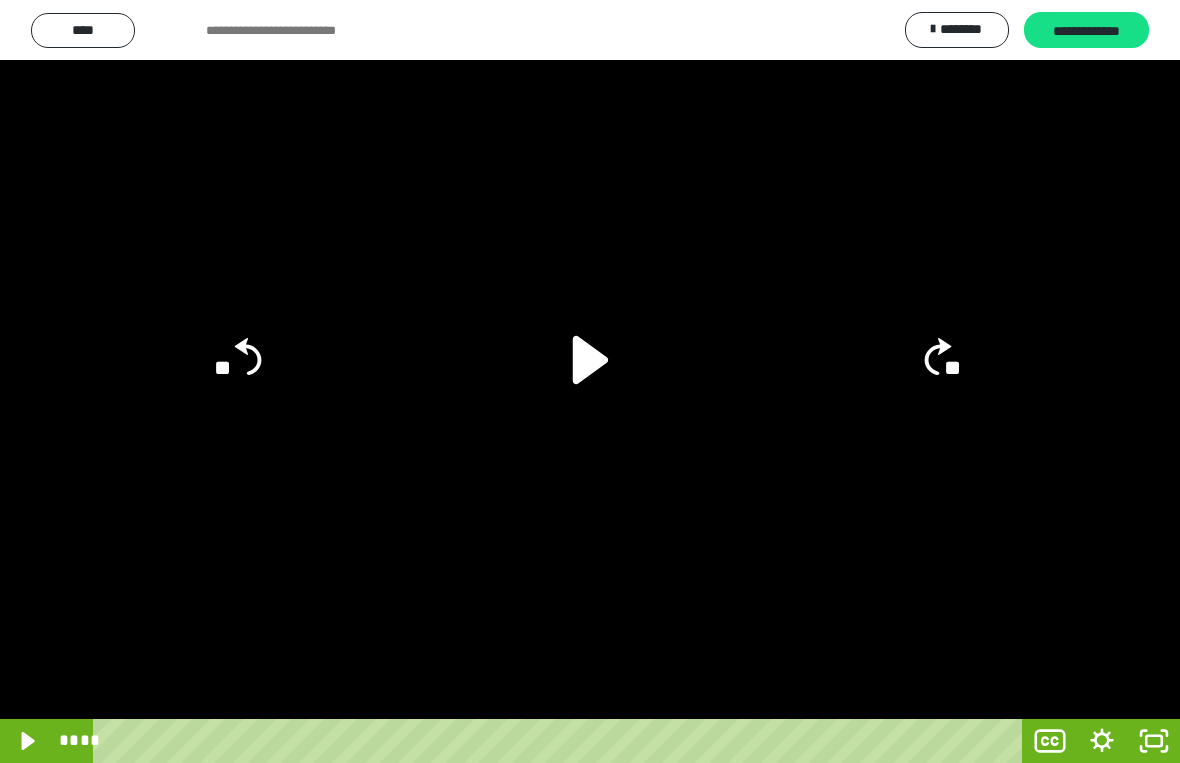 click 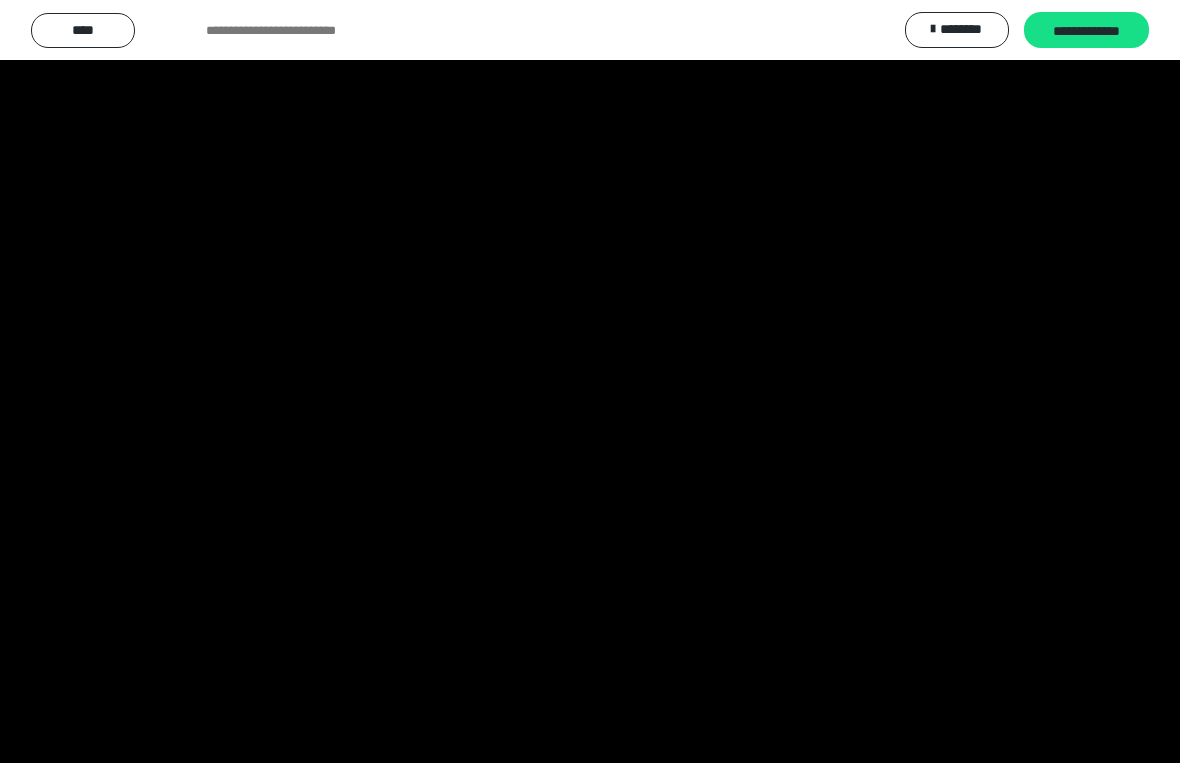 click at bounding box center (590, 381) 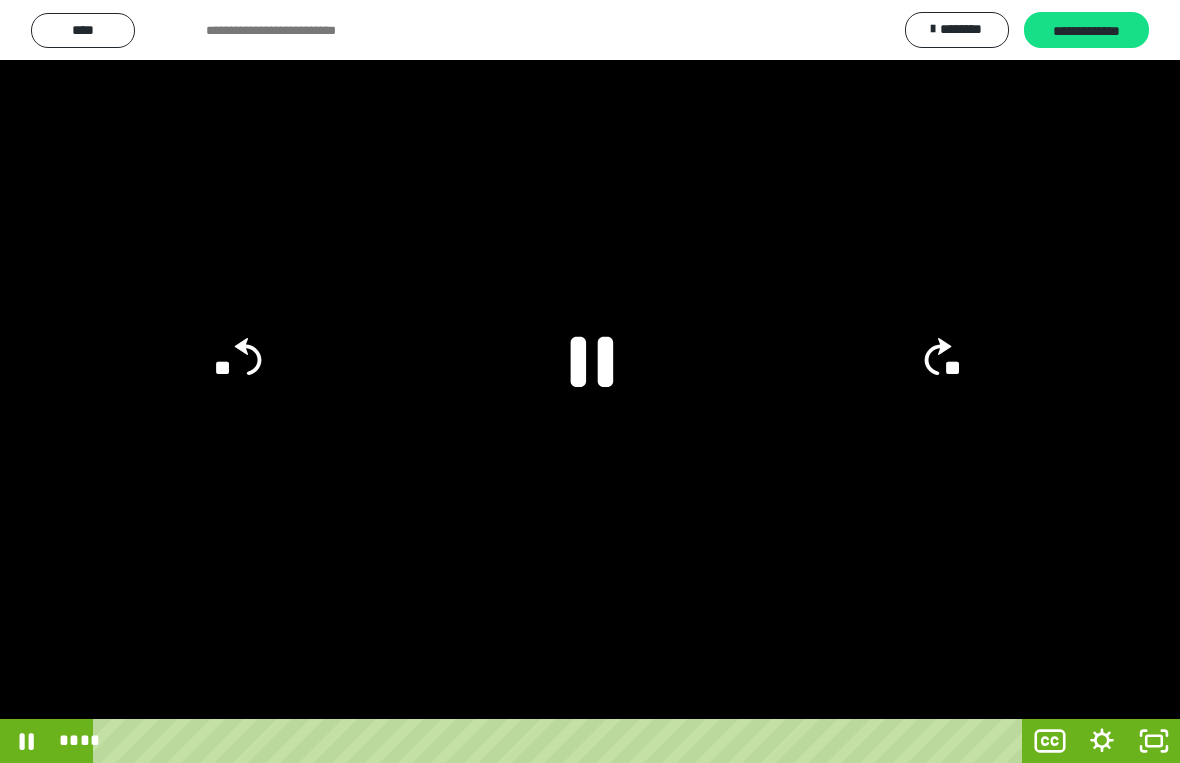 click 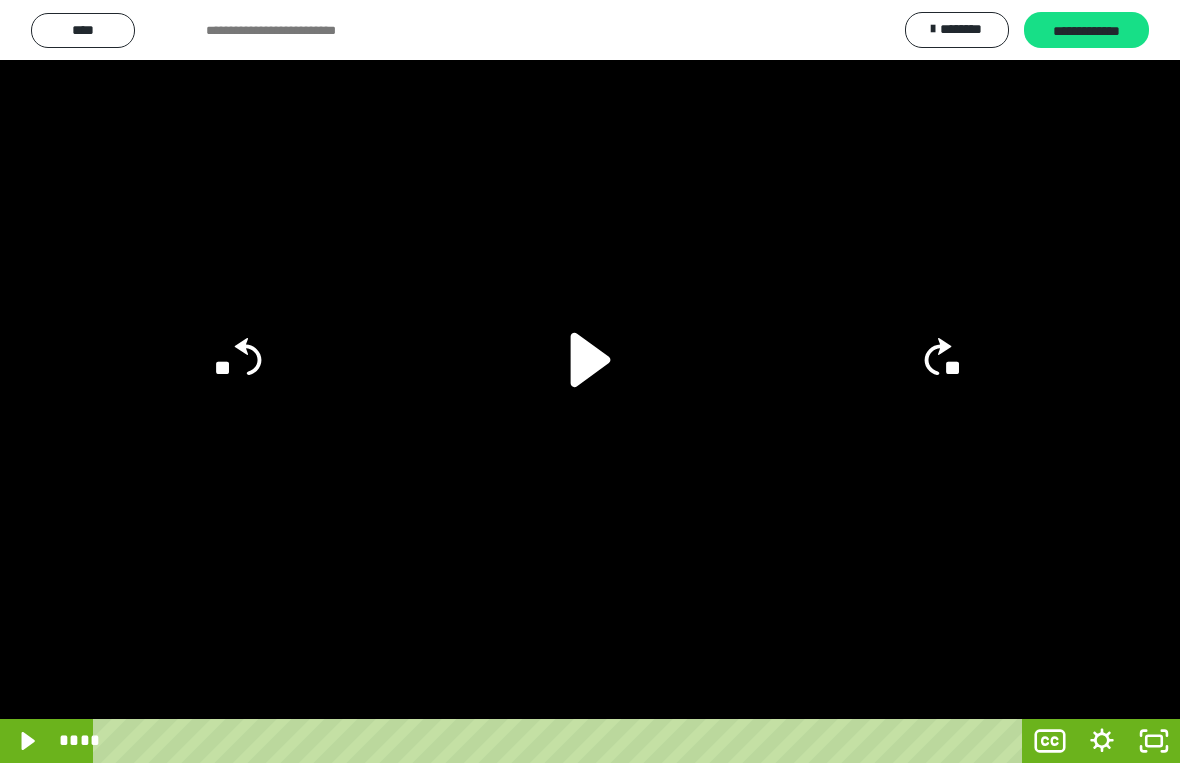 click 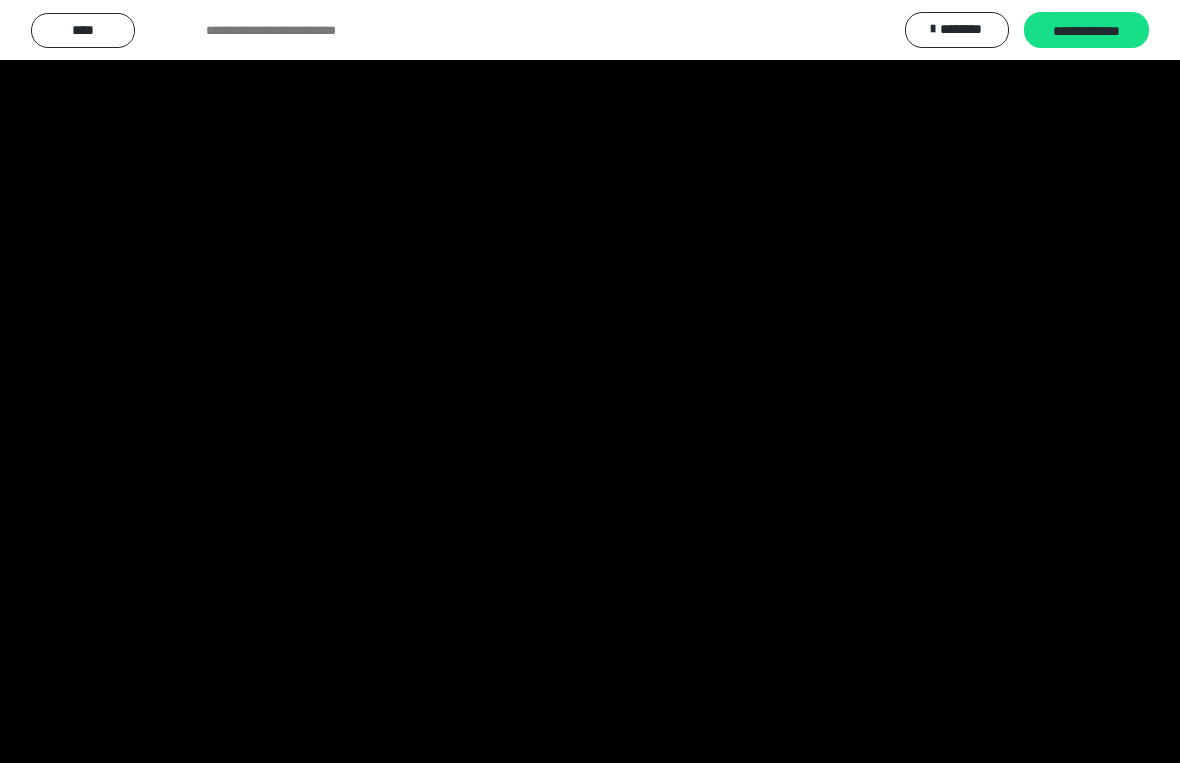 click at bounding box center [590, 381] 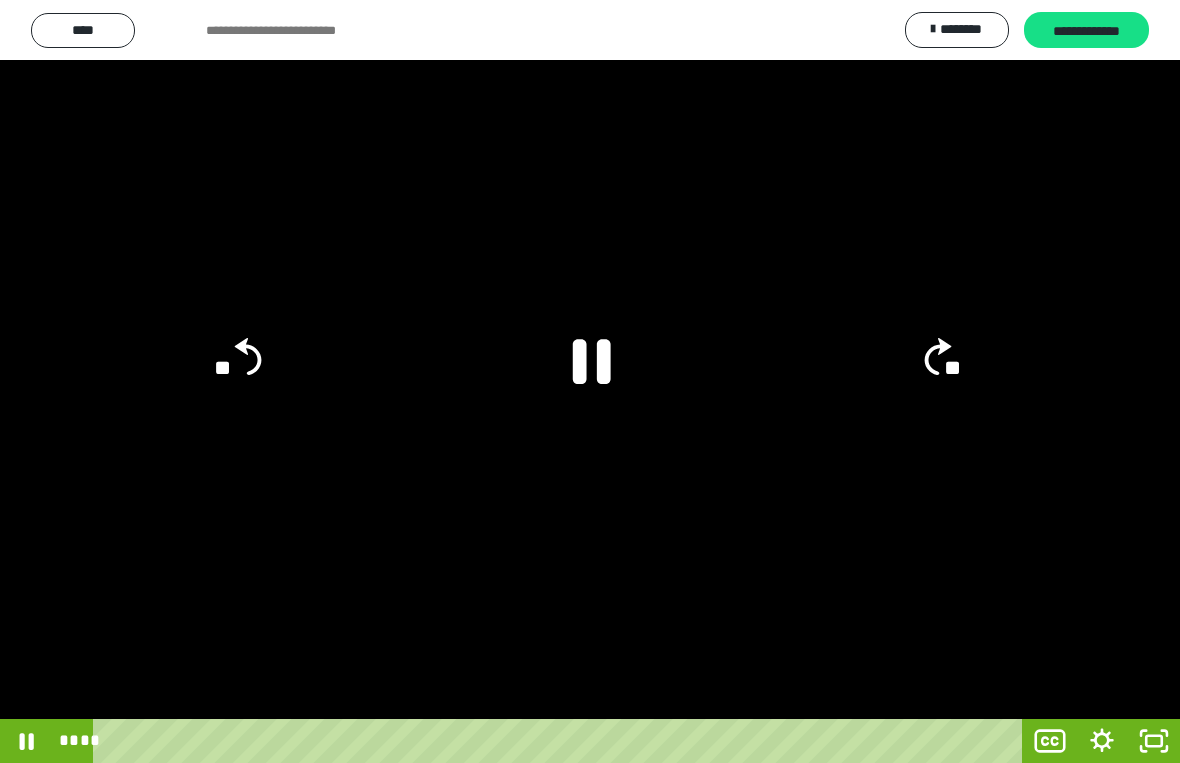 click 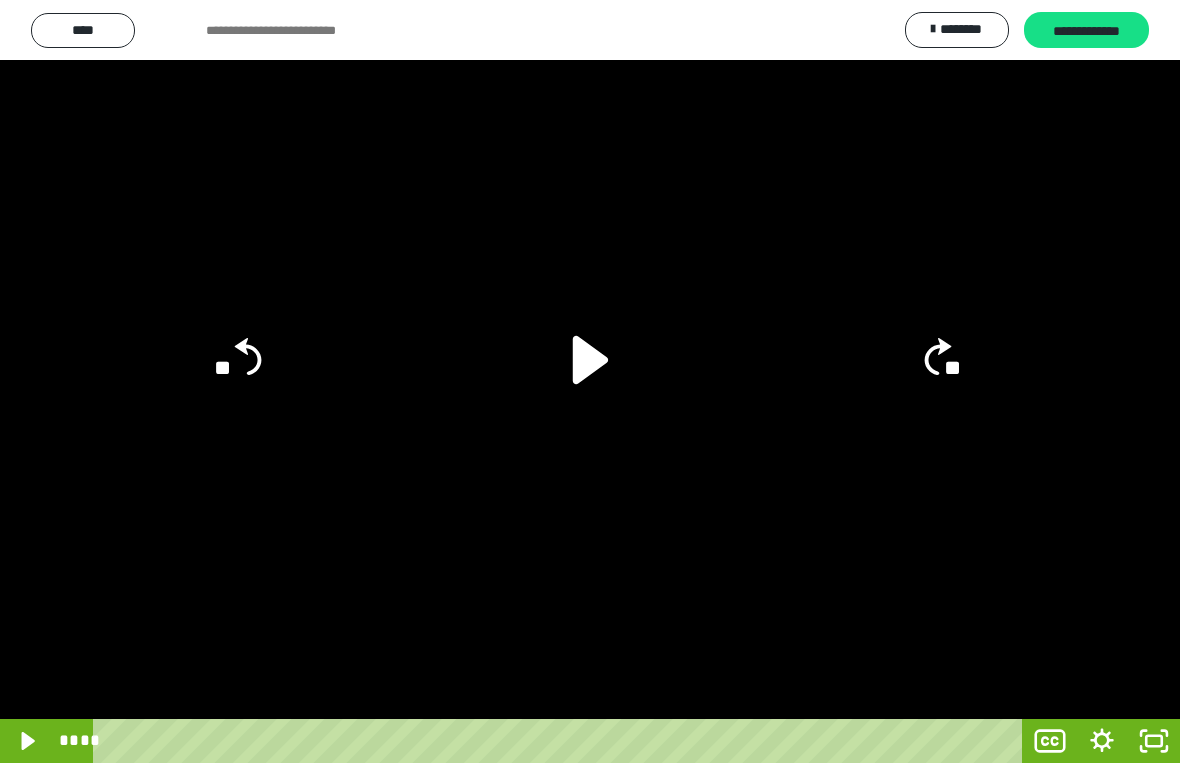 click 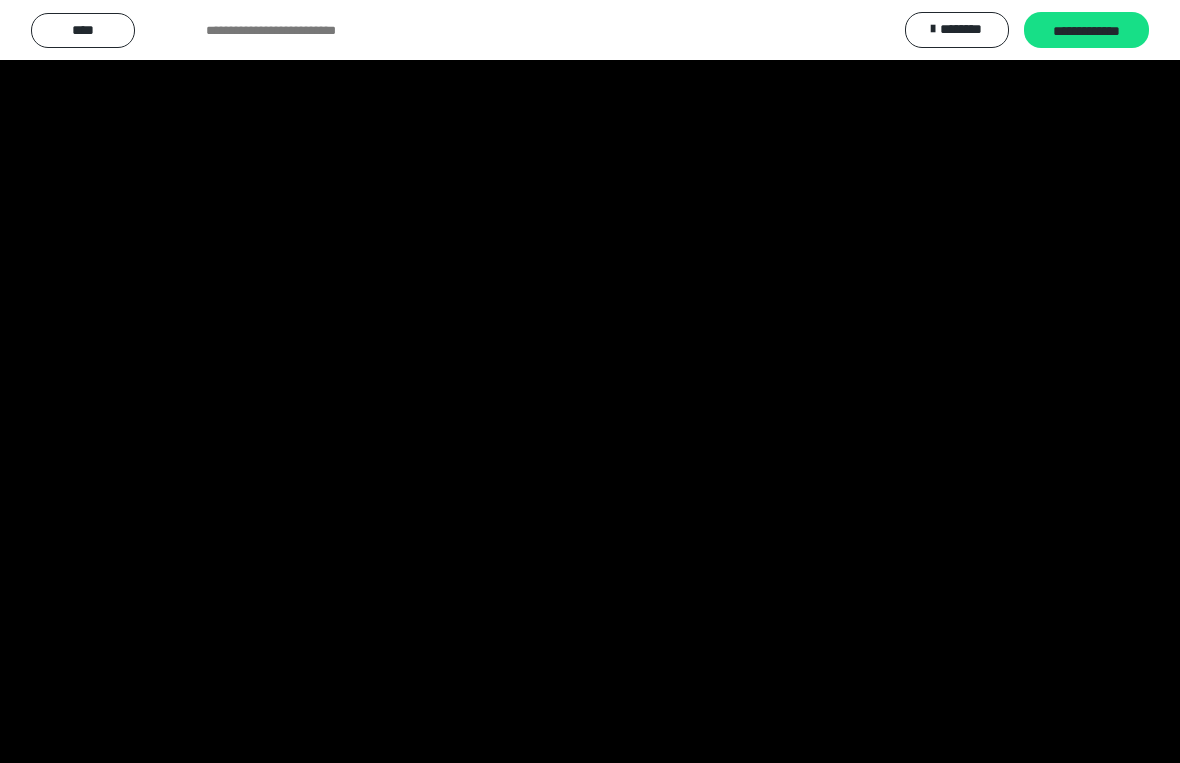 click at bounding box center [590, 381] 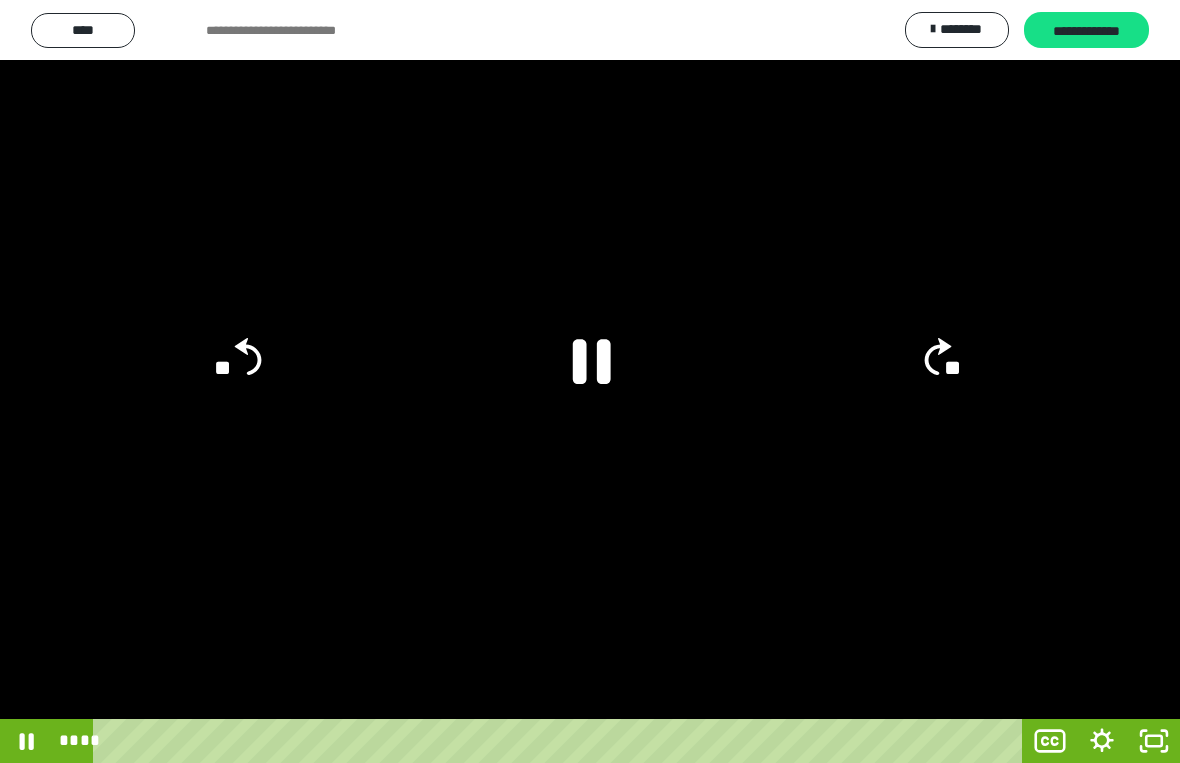 click 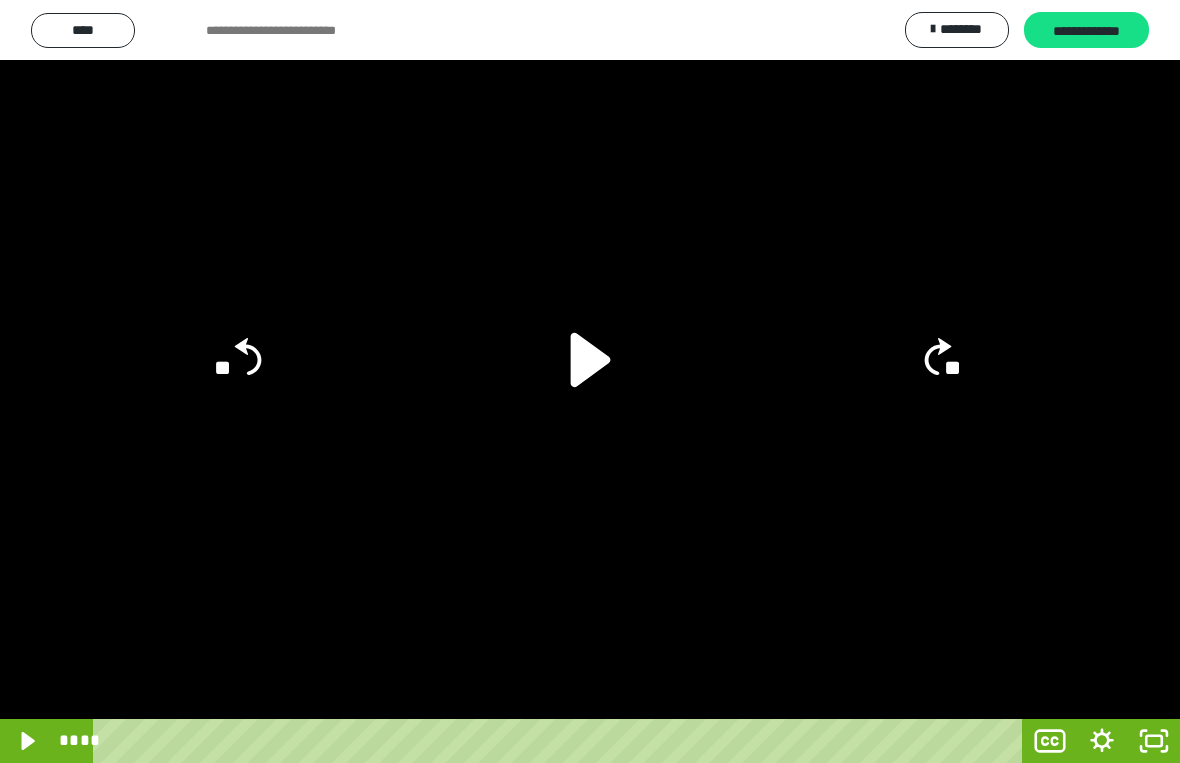 click 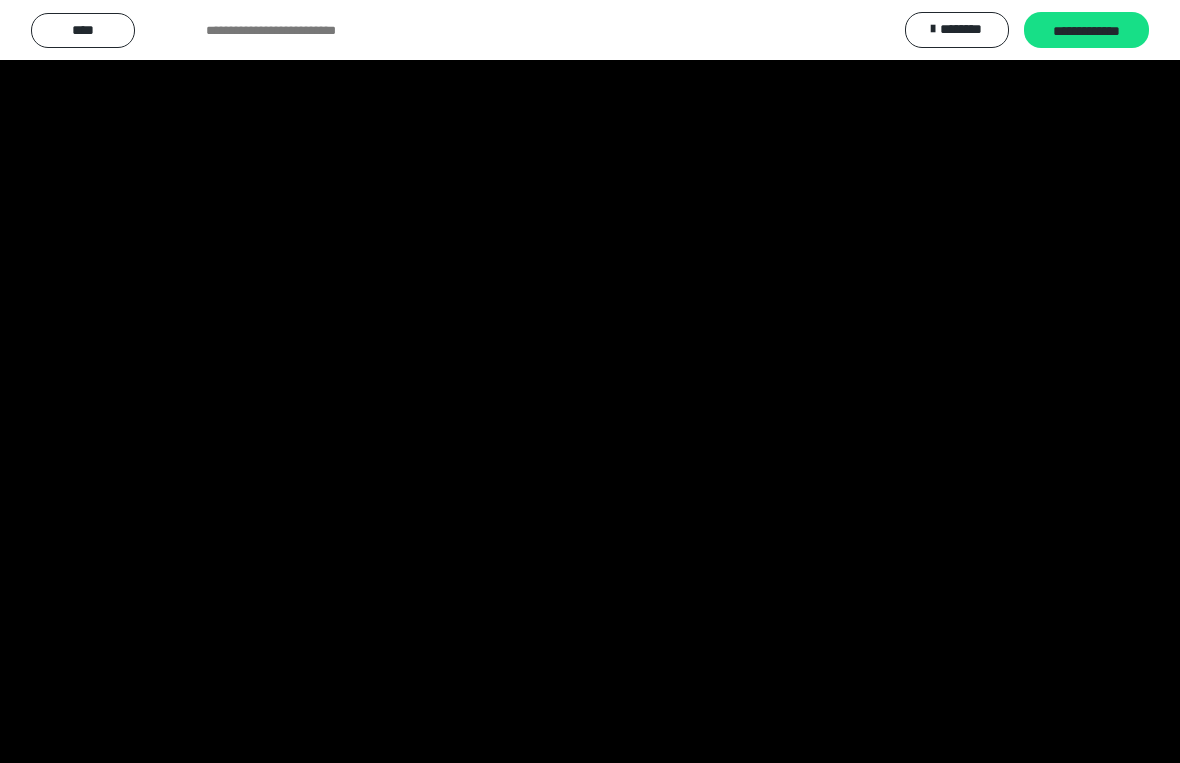 click at bounding box center [590, 381] 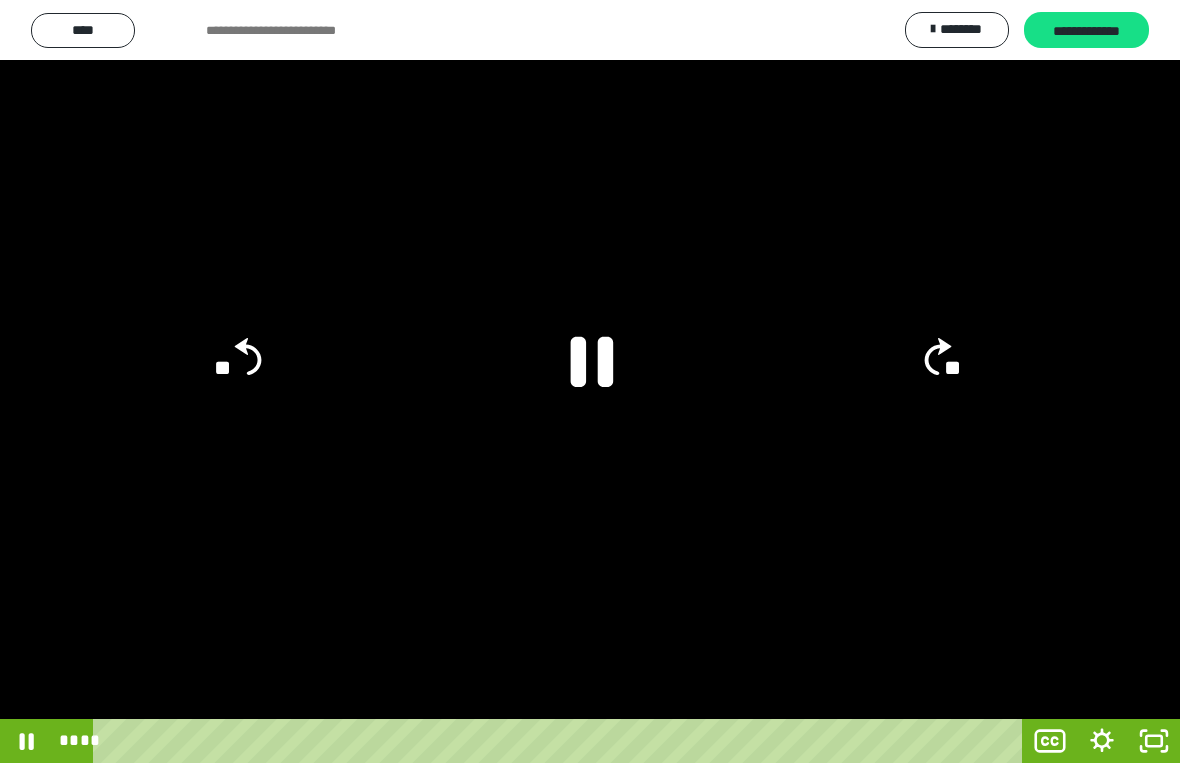 click 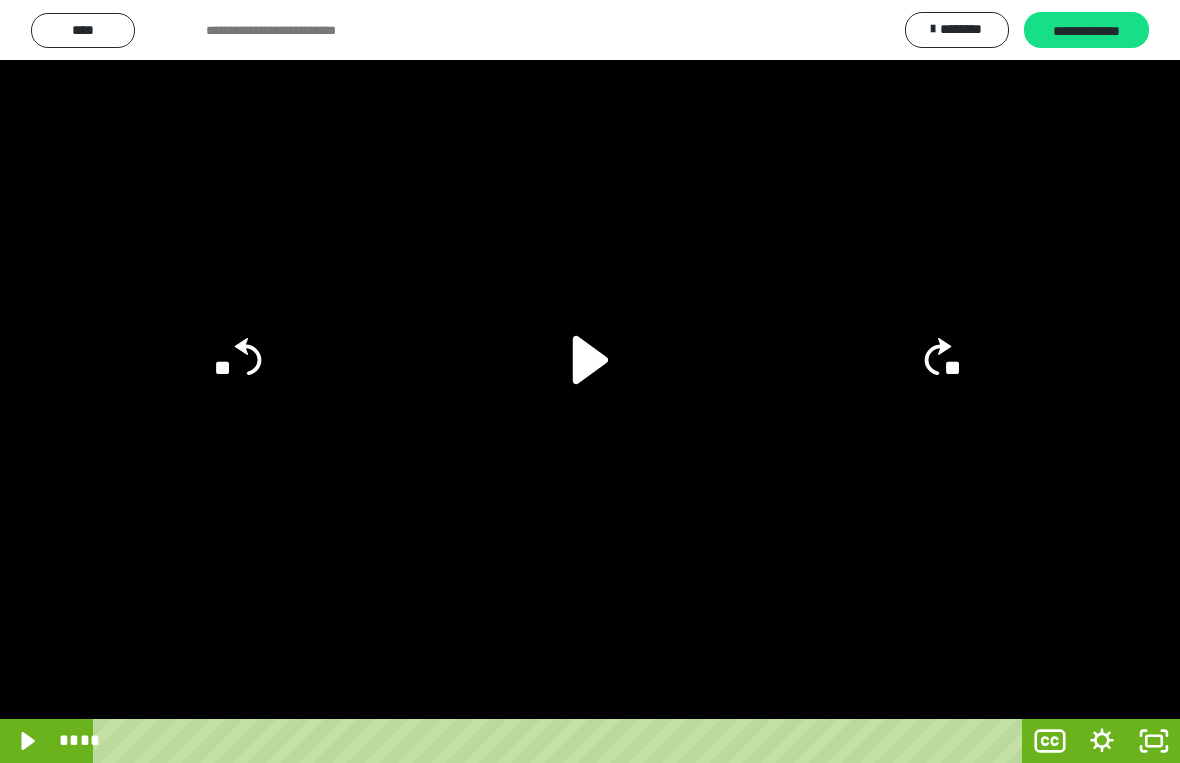 click 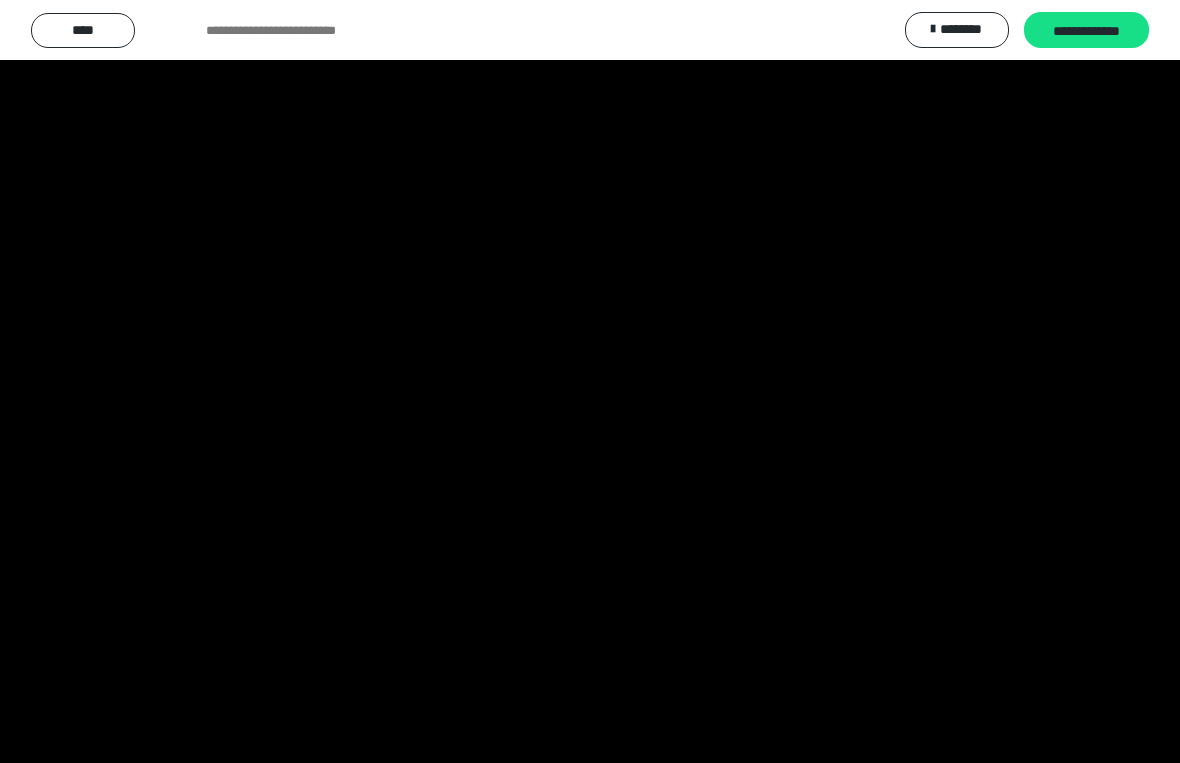 click at bounding box center [590, 381] 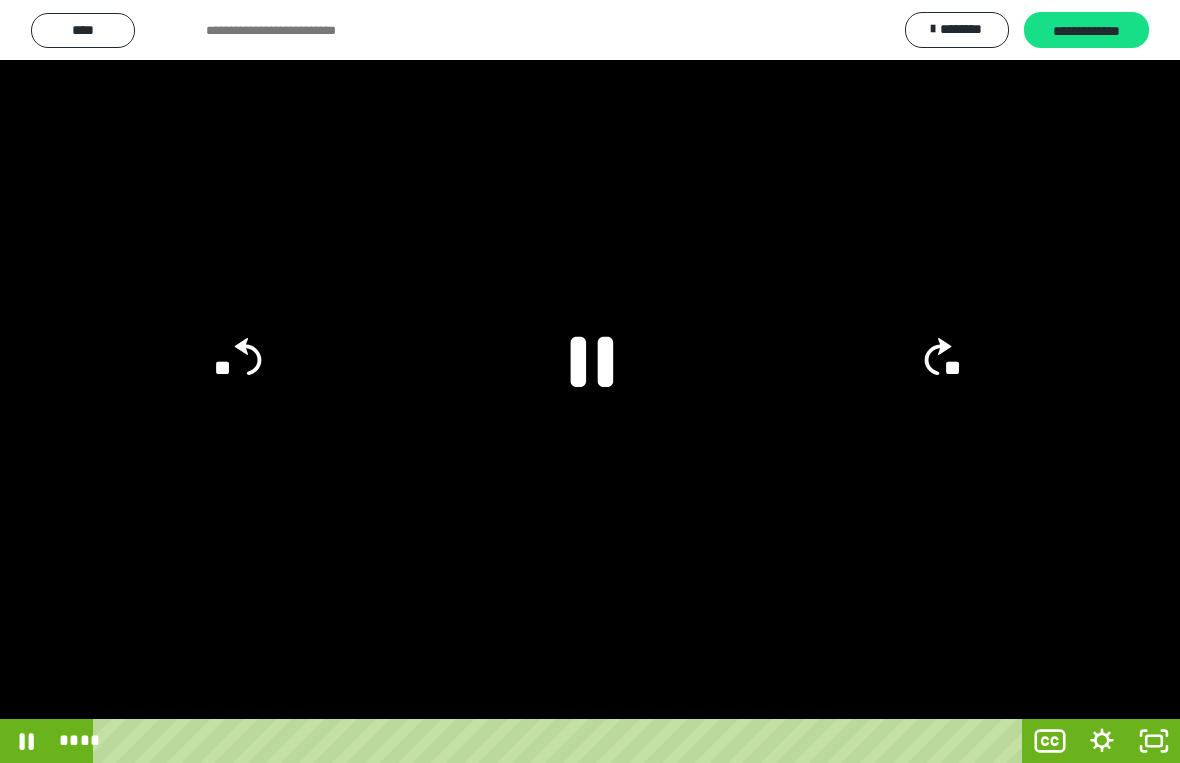 click 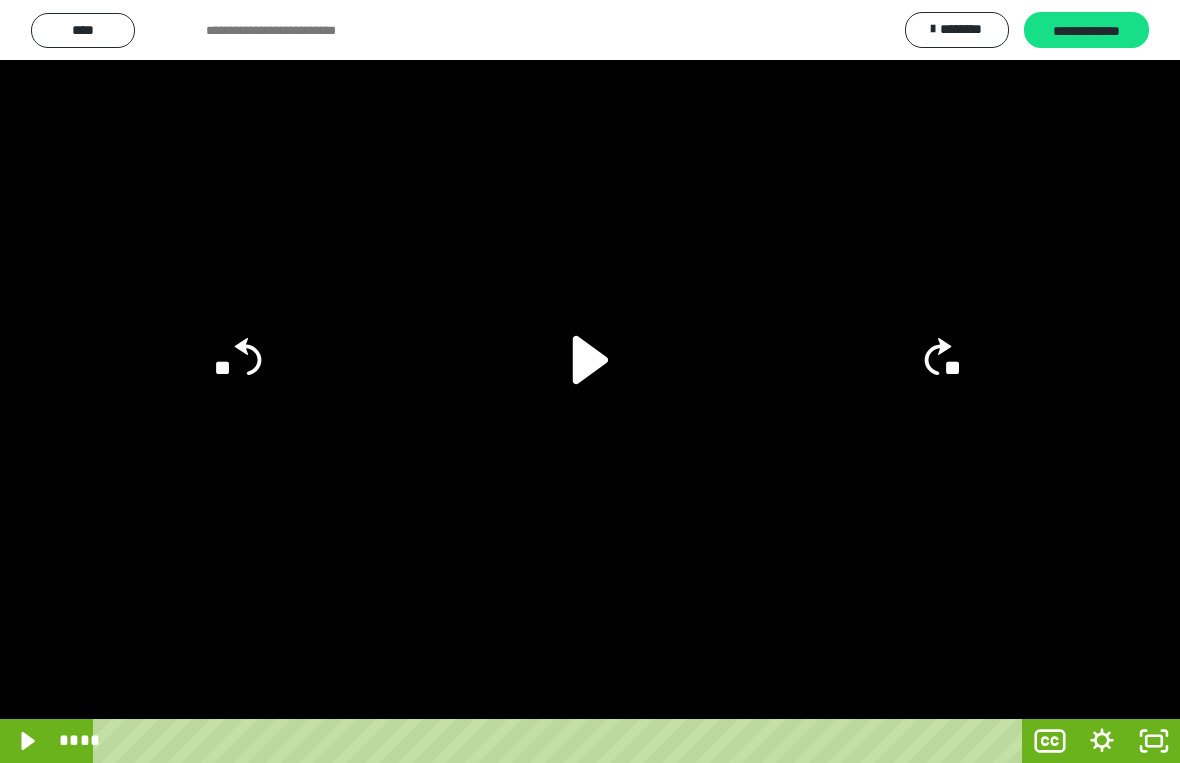 click on "**" 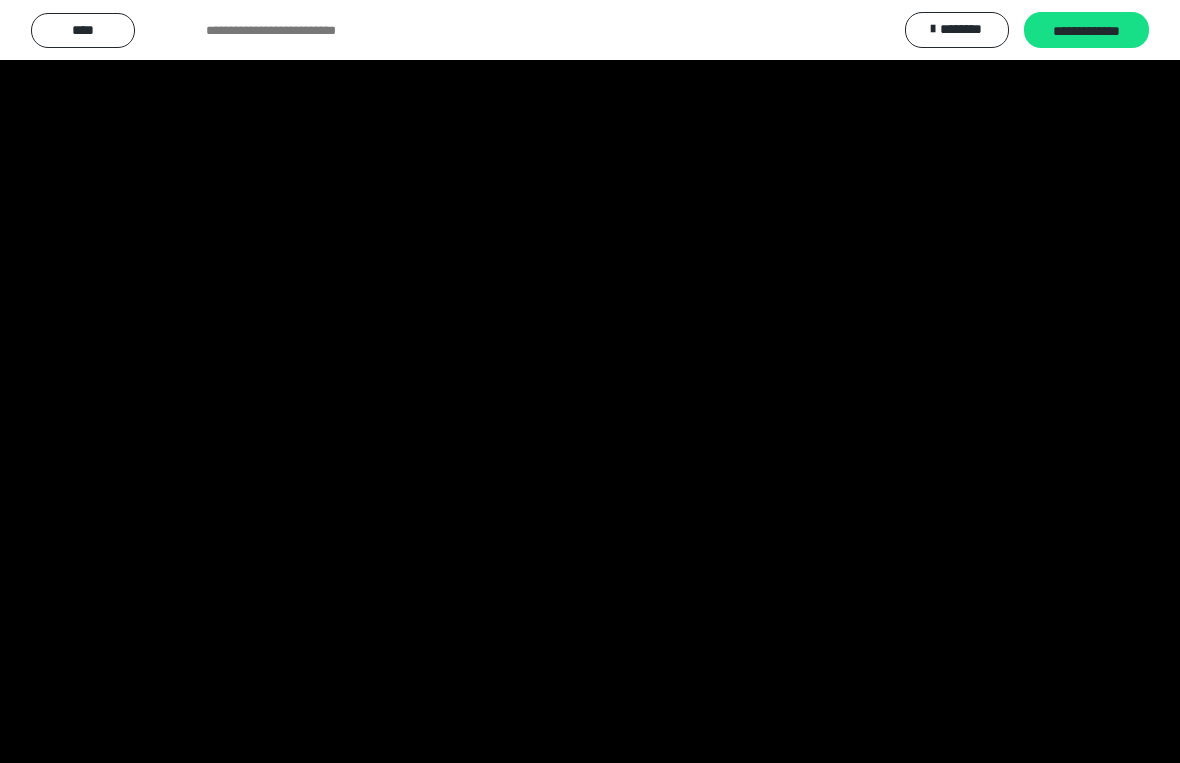 click at bounding box center (590, 381) 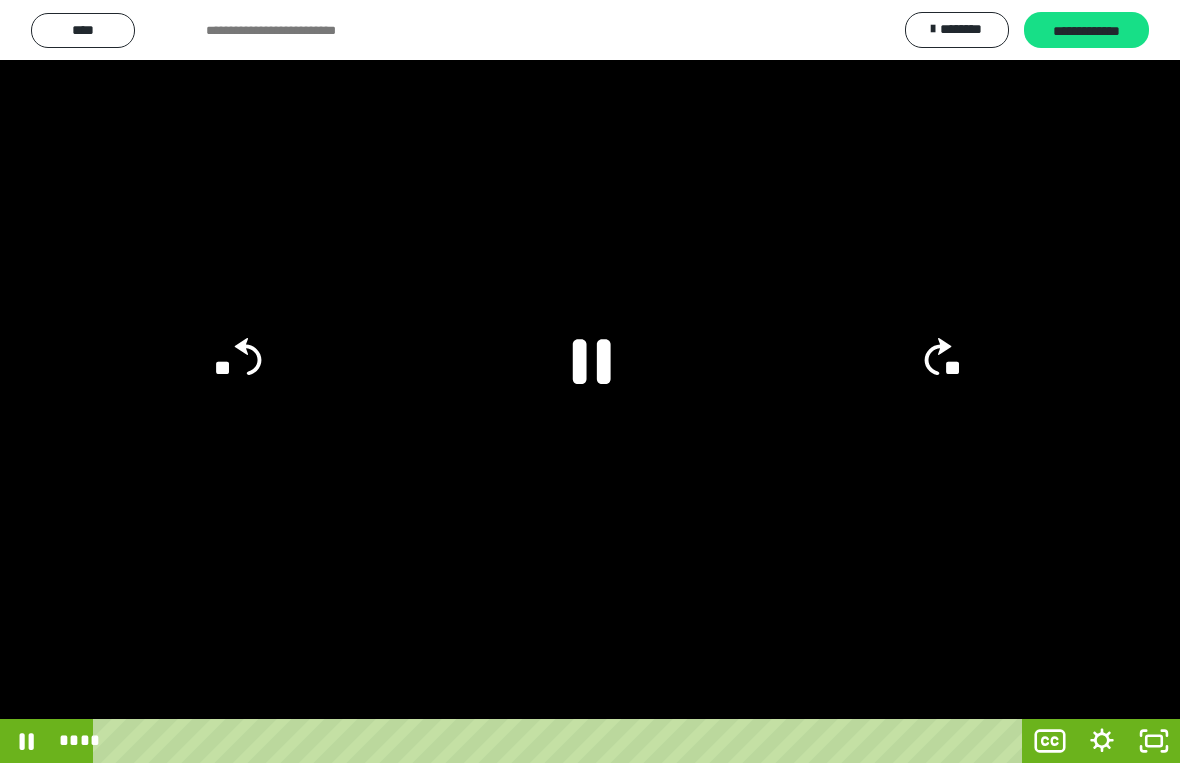 click 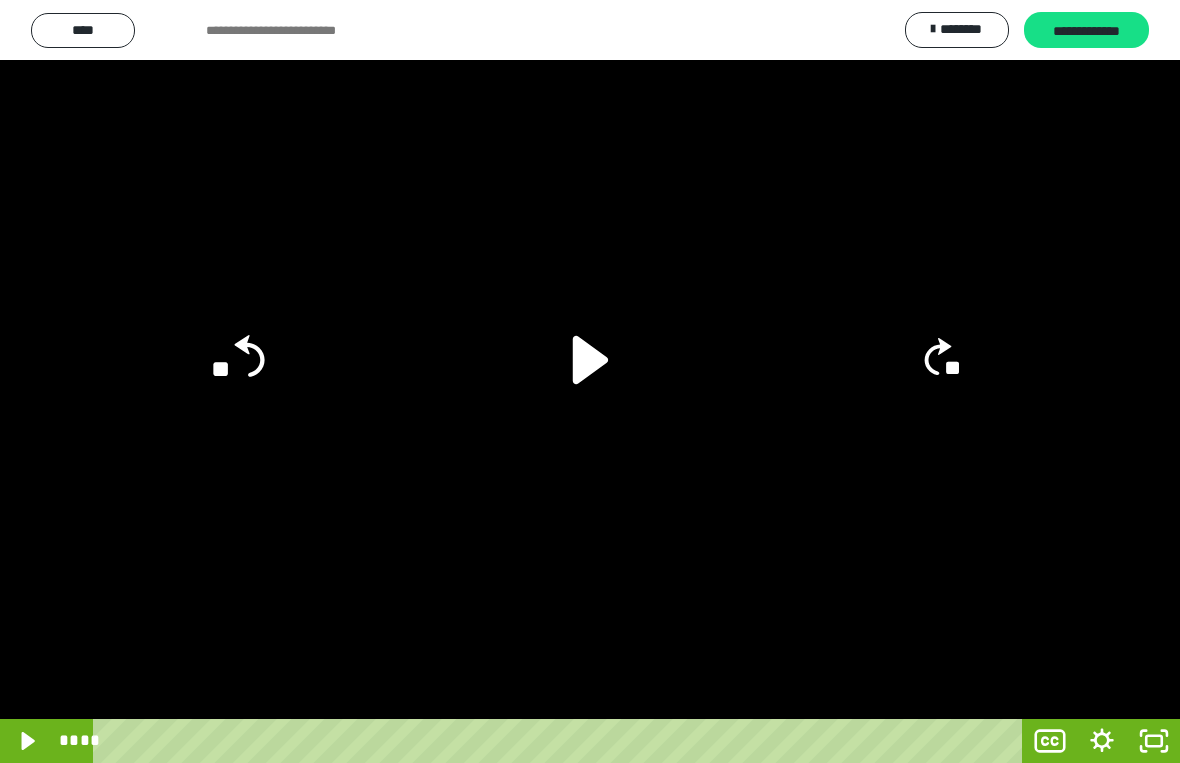 click on "**" 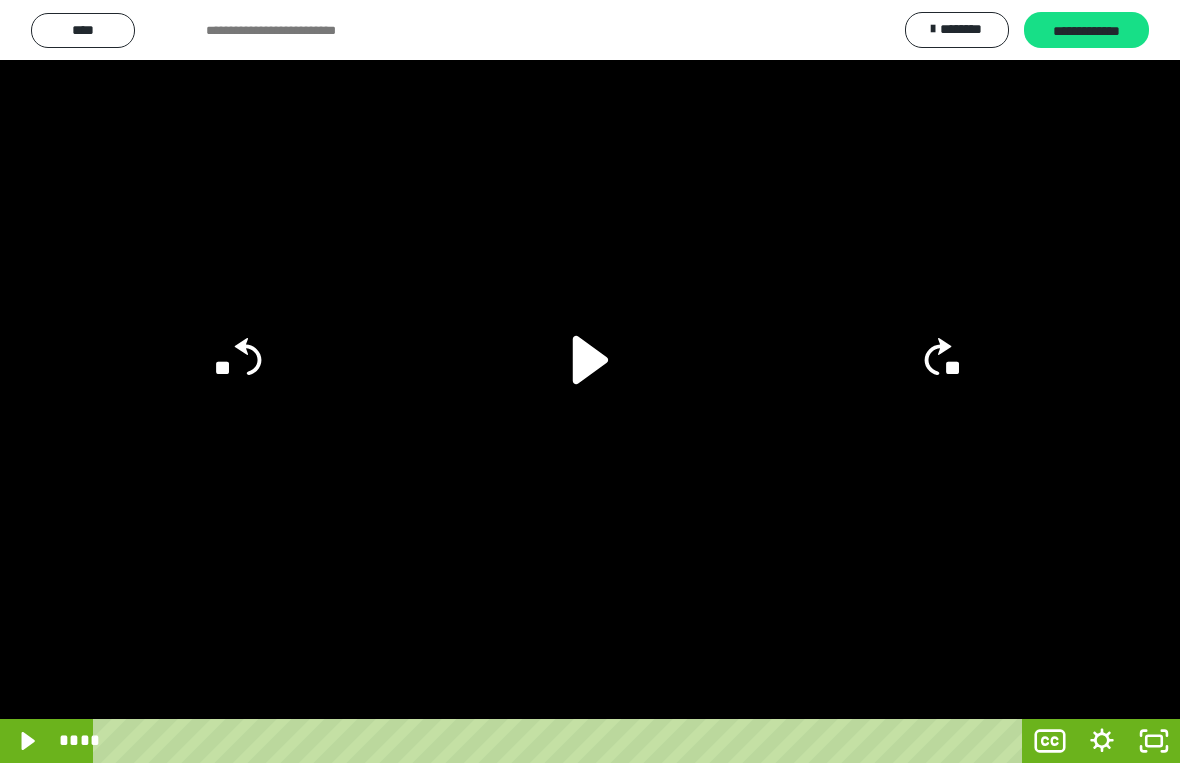 click 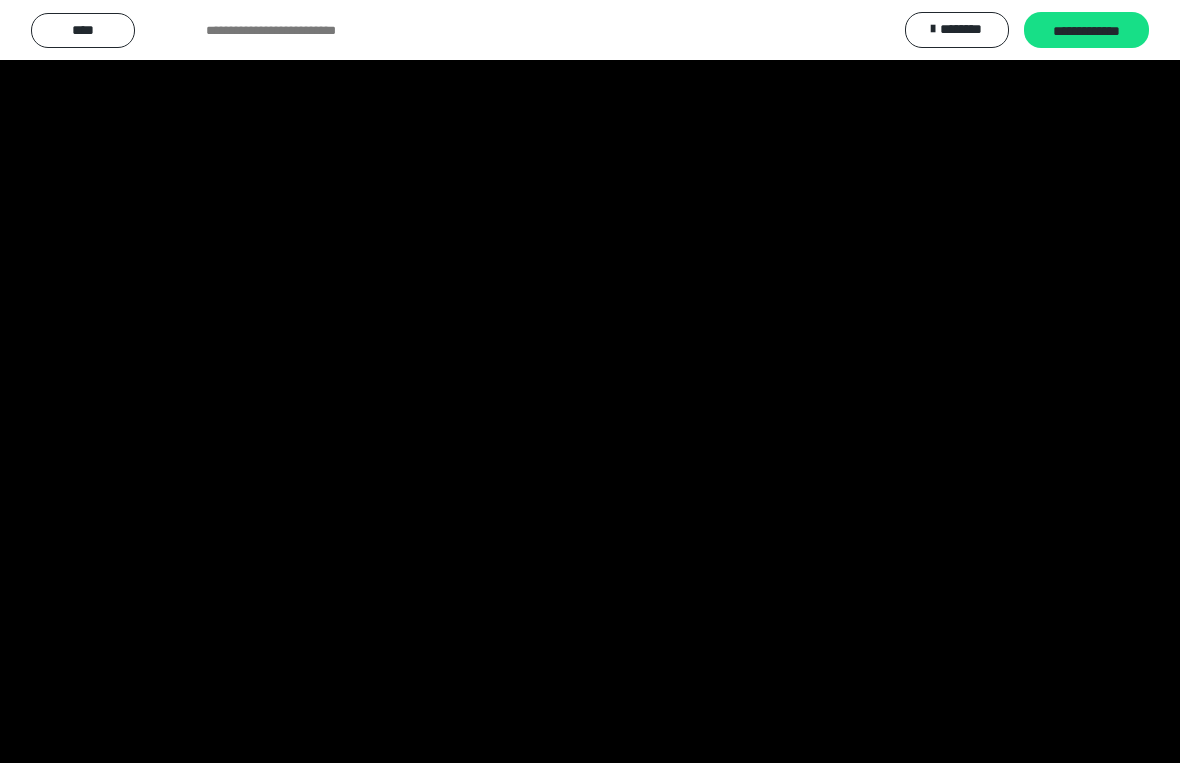 click at bounding box center (590, 381) 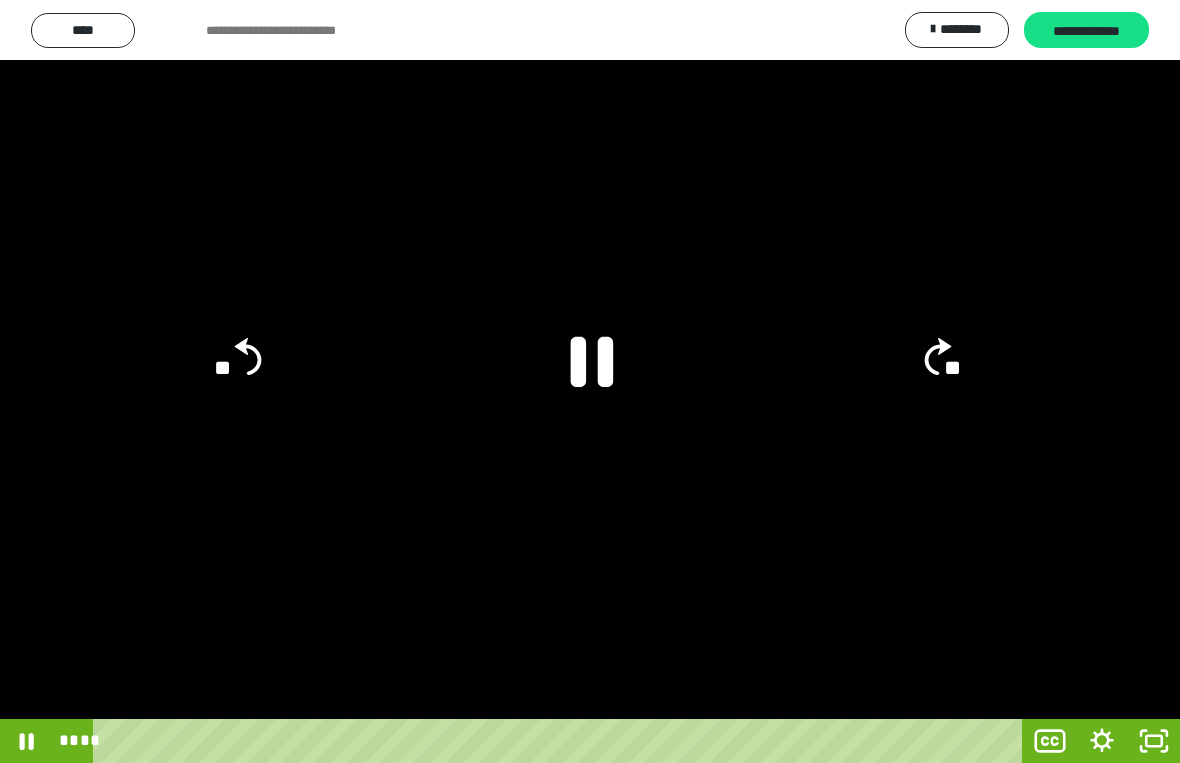 click 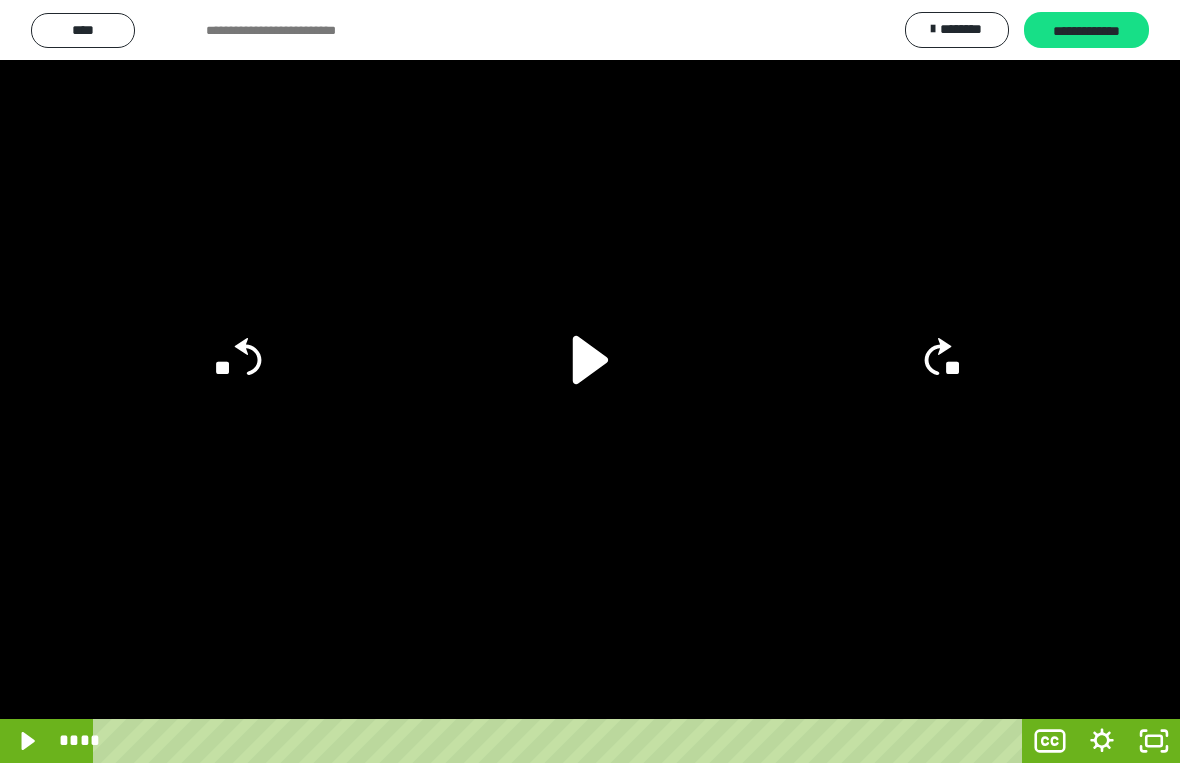 click 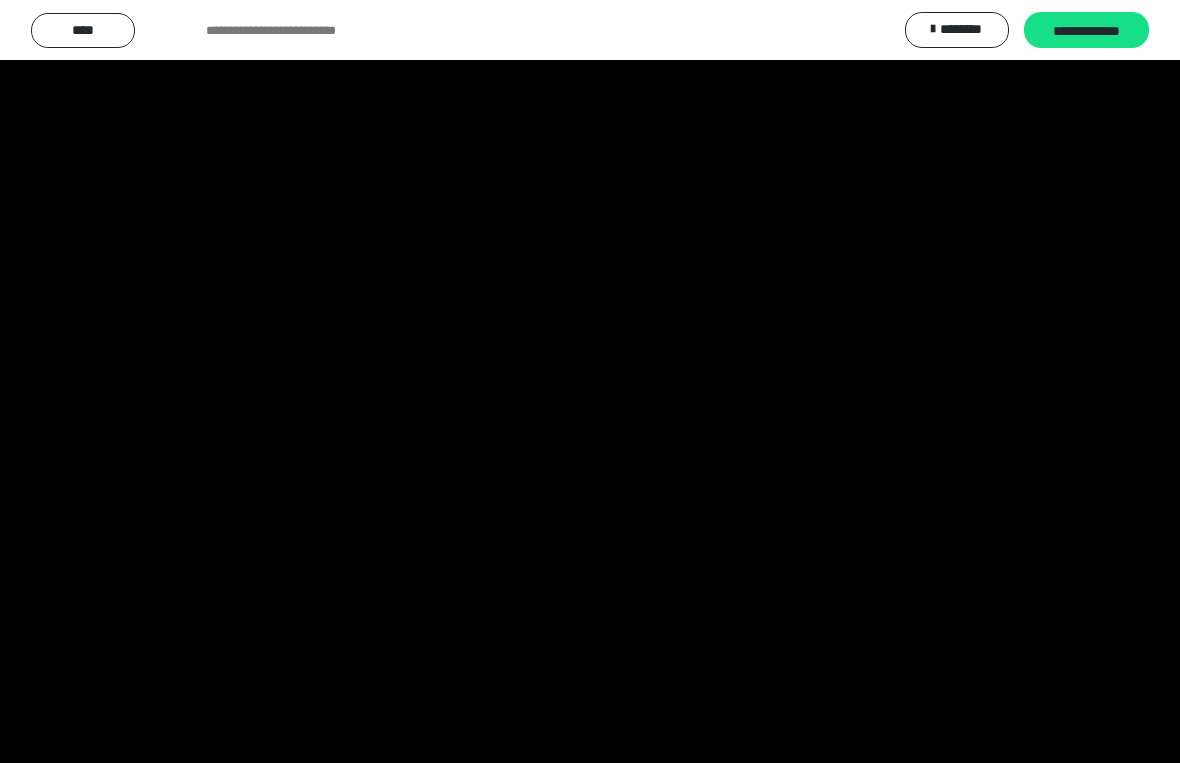click at bounding box center (590, 381) 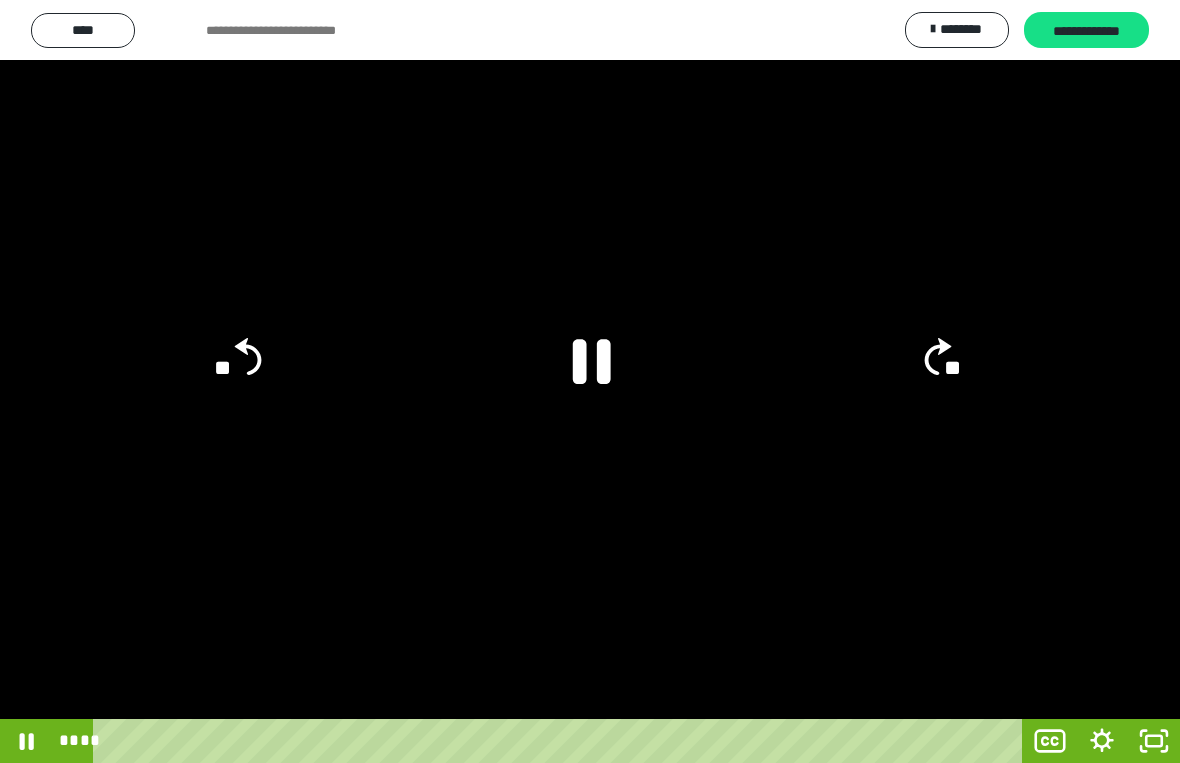 click 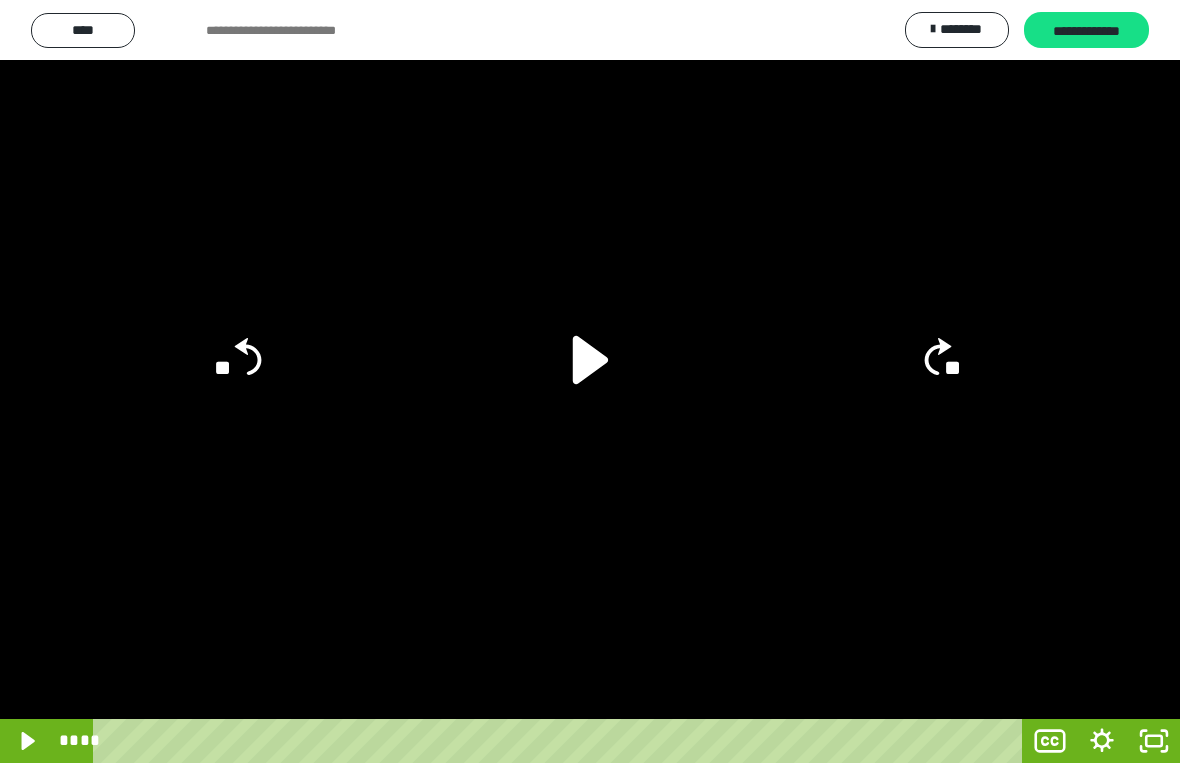 click 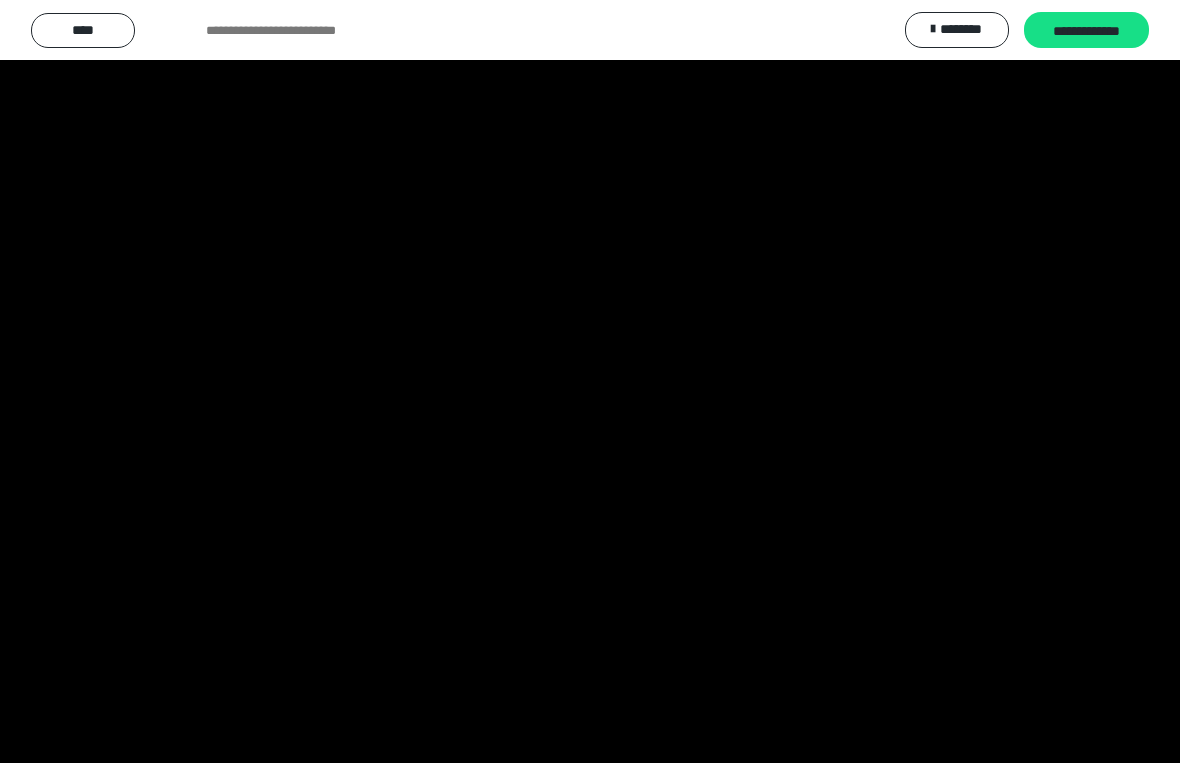 click at bounding box center [590, 381] 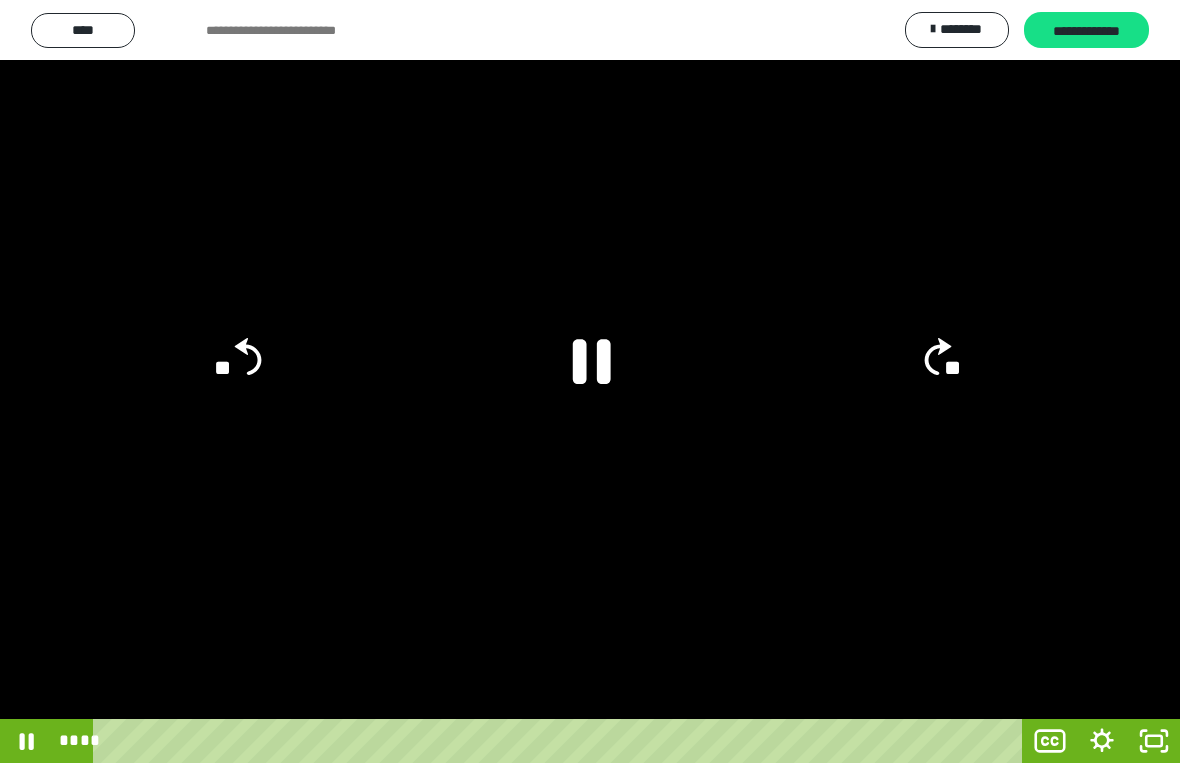 click 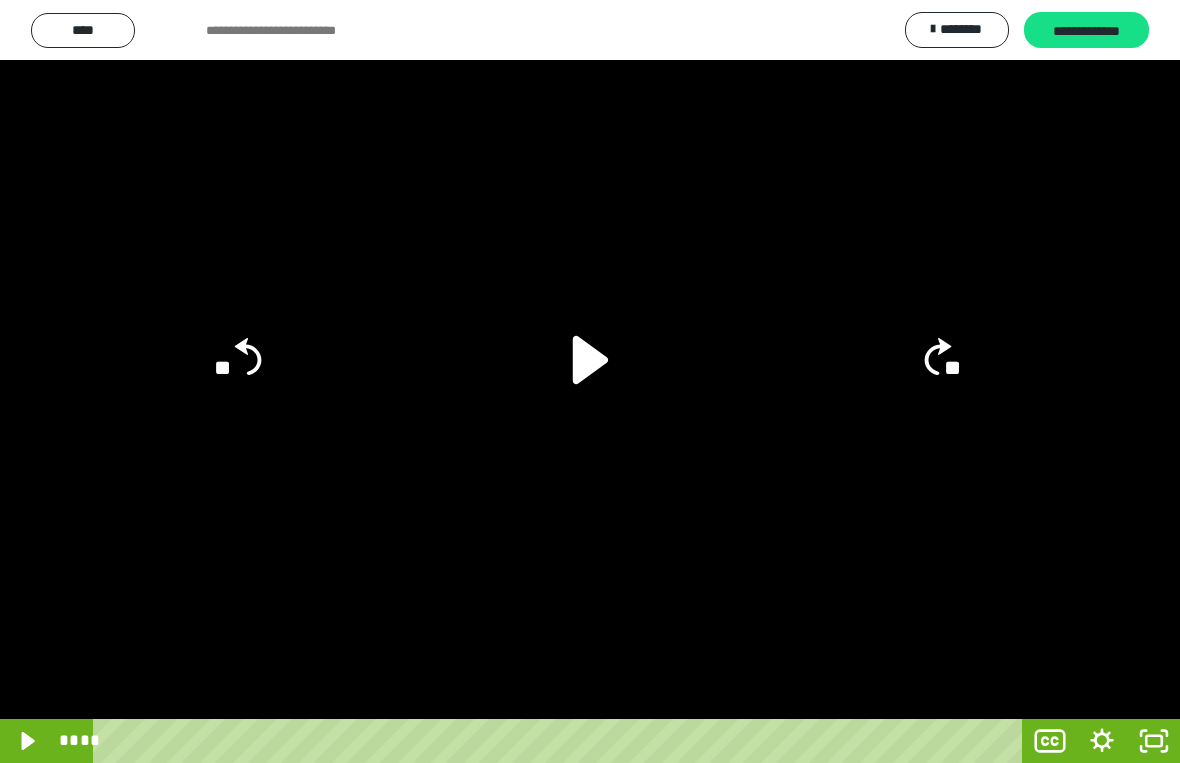 click 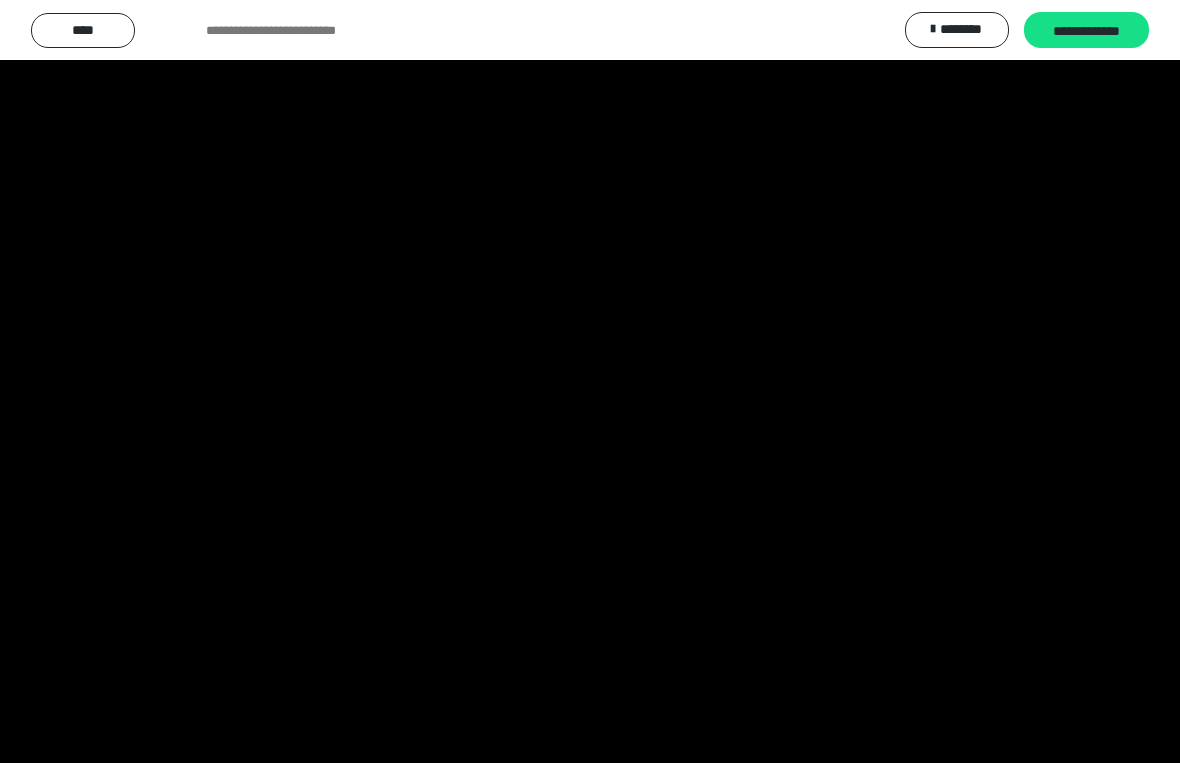 click at bounding box center (590, 381) 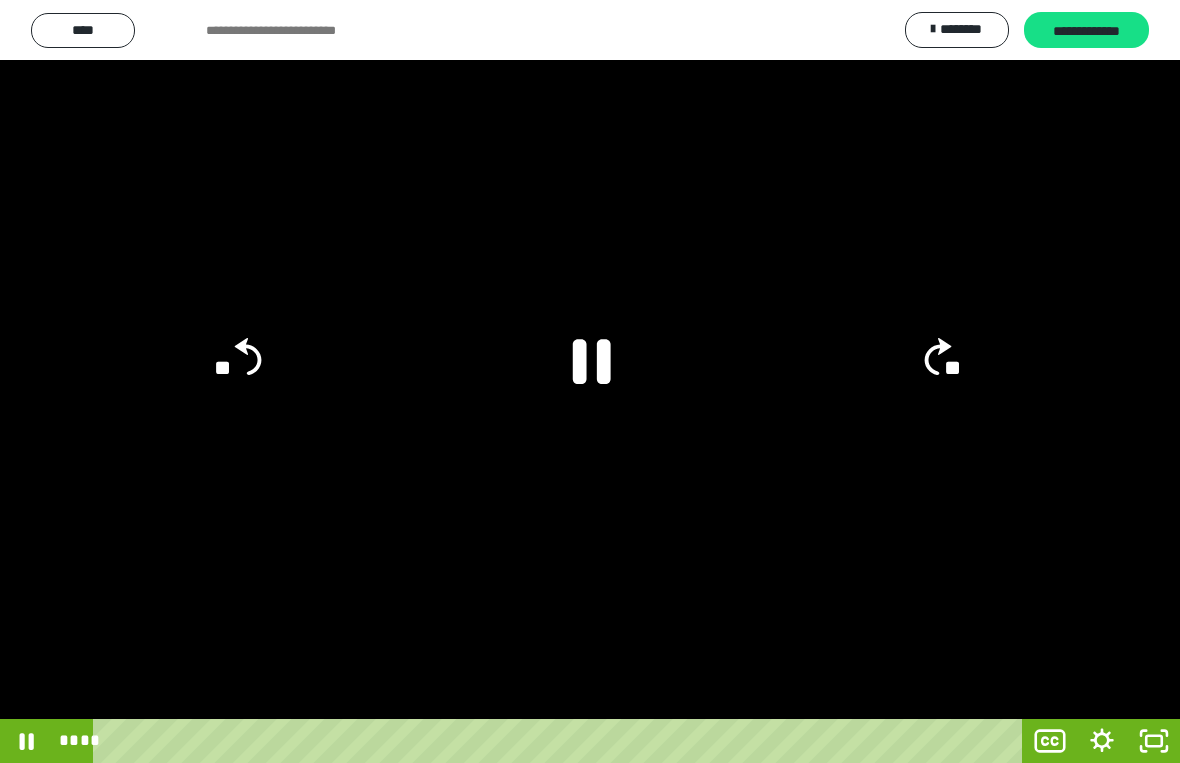 click 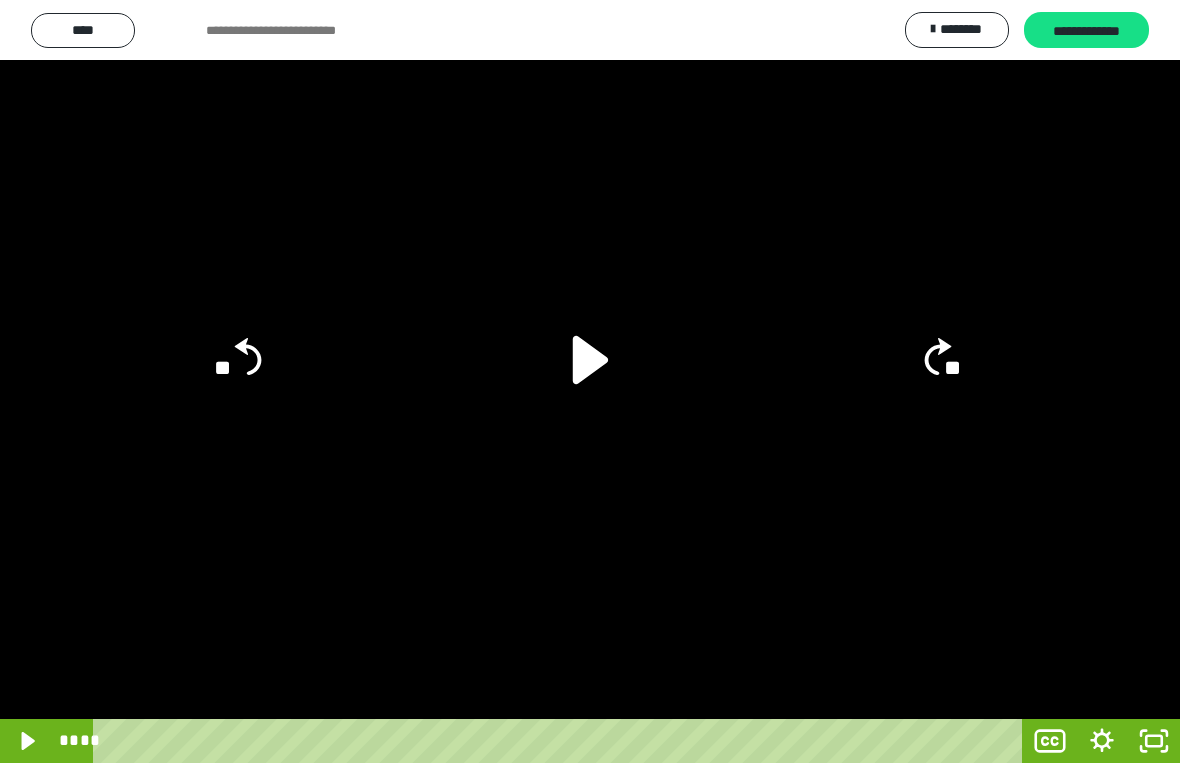 click 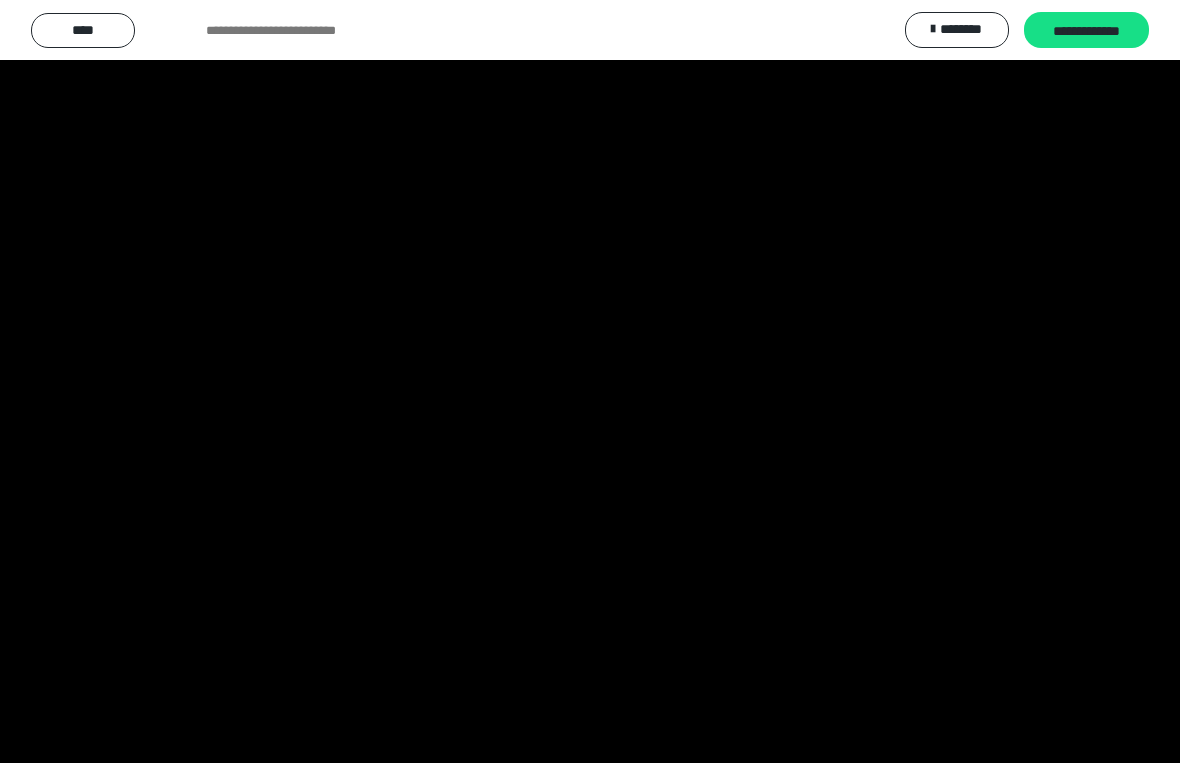 click at bounding box center [590, 381] 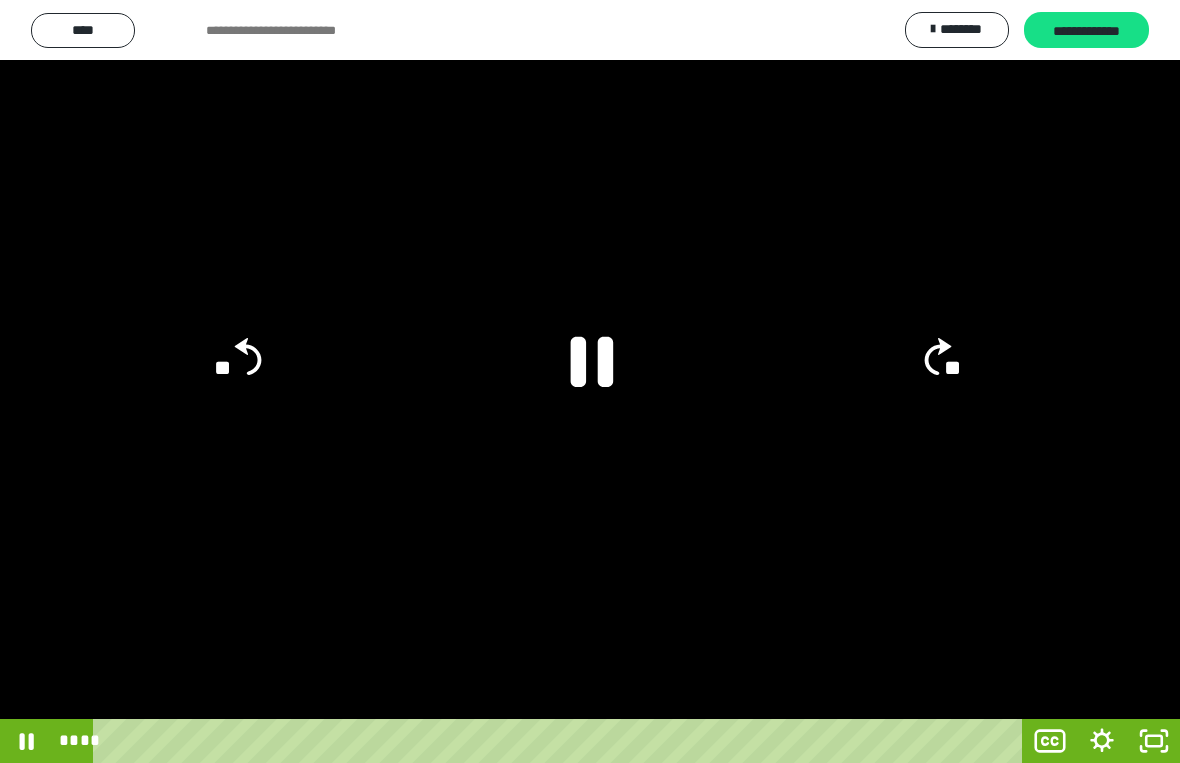click 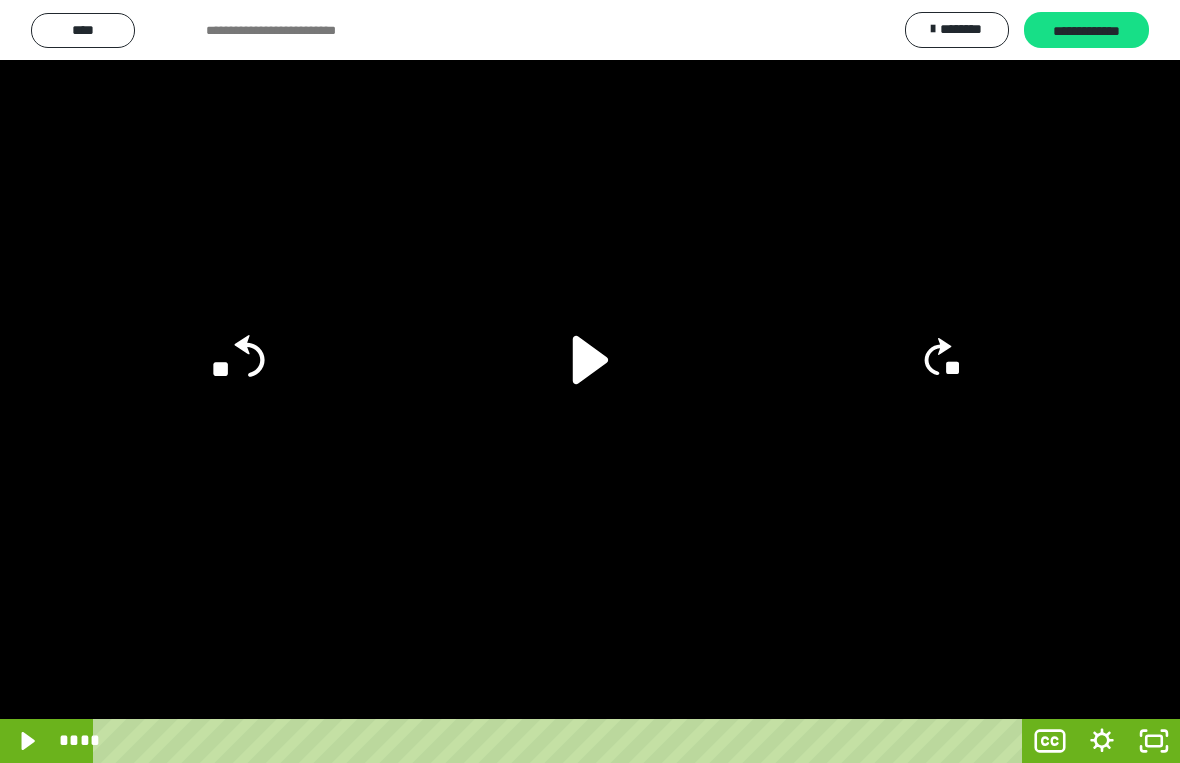 click 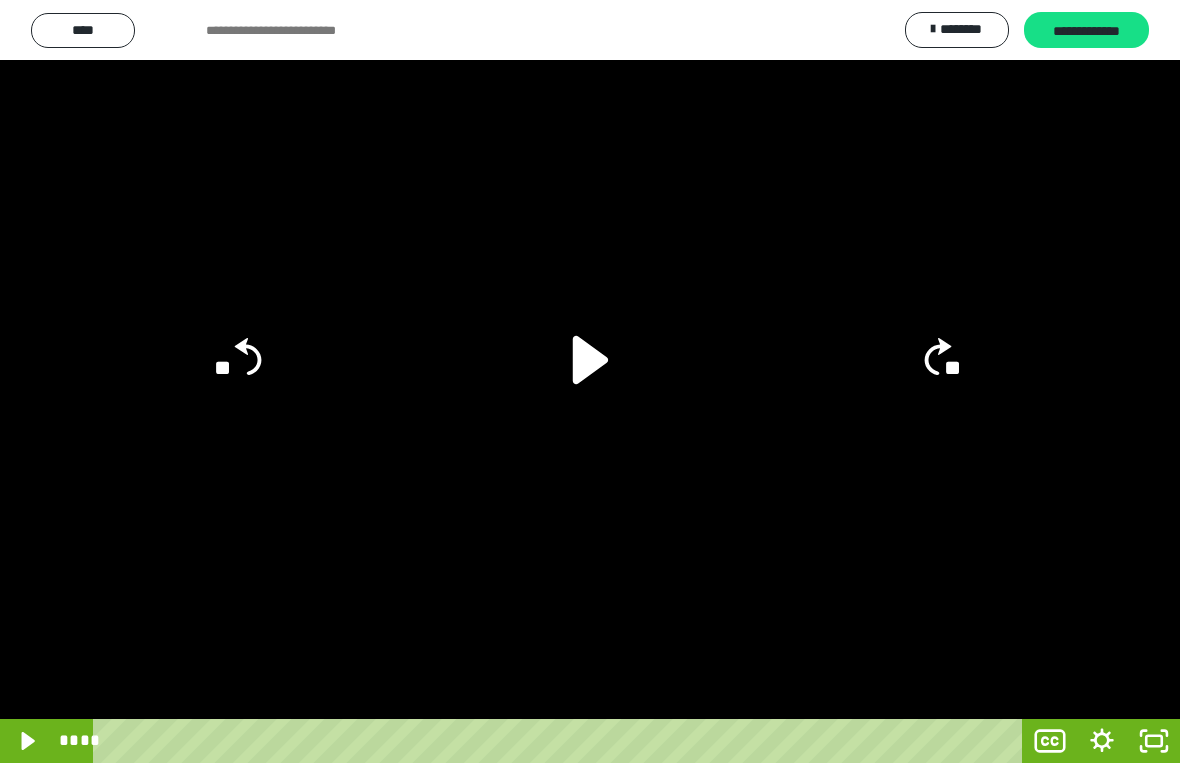 click 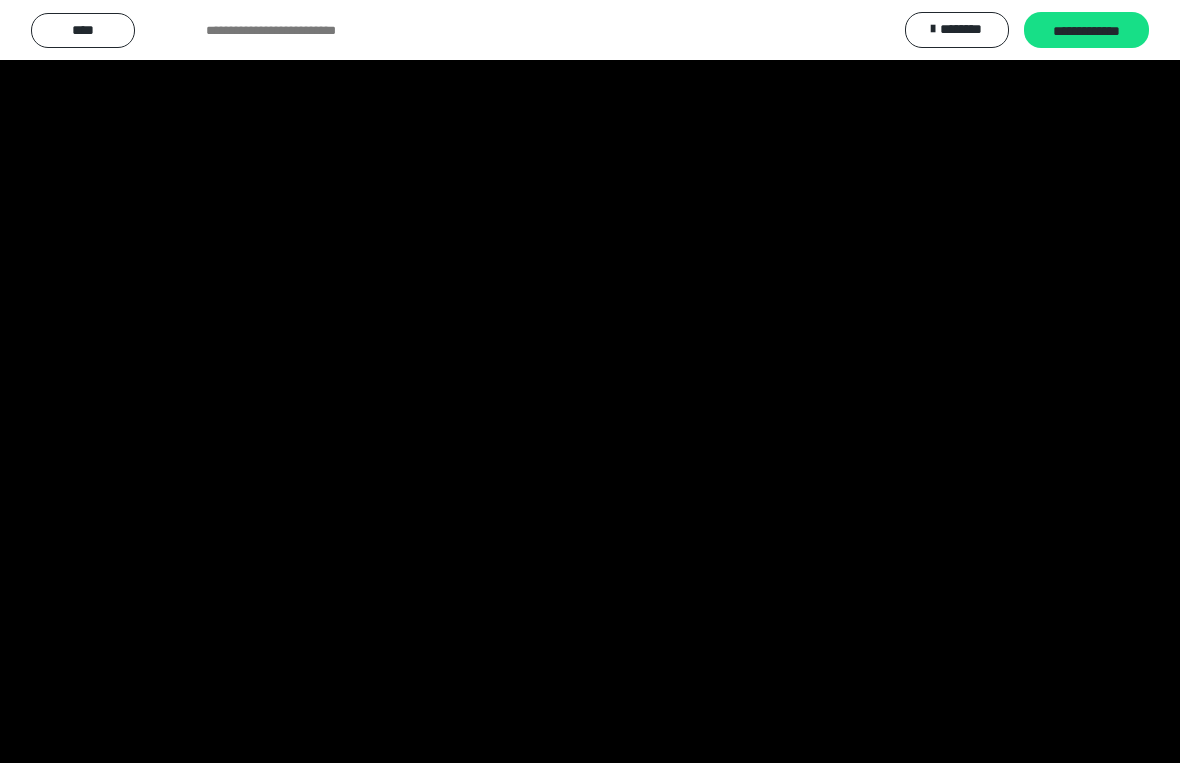 click at bounding box center (590, 381) 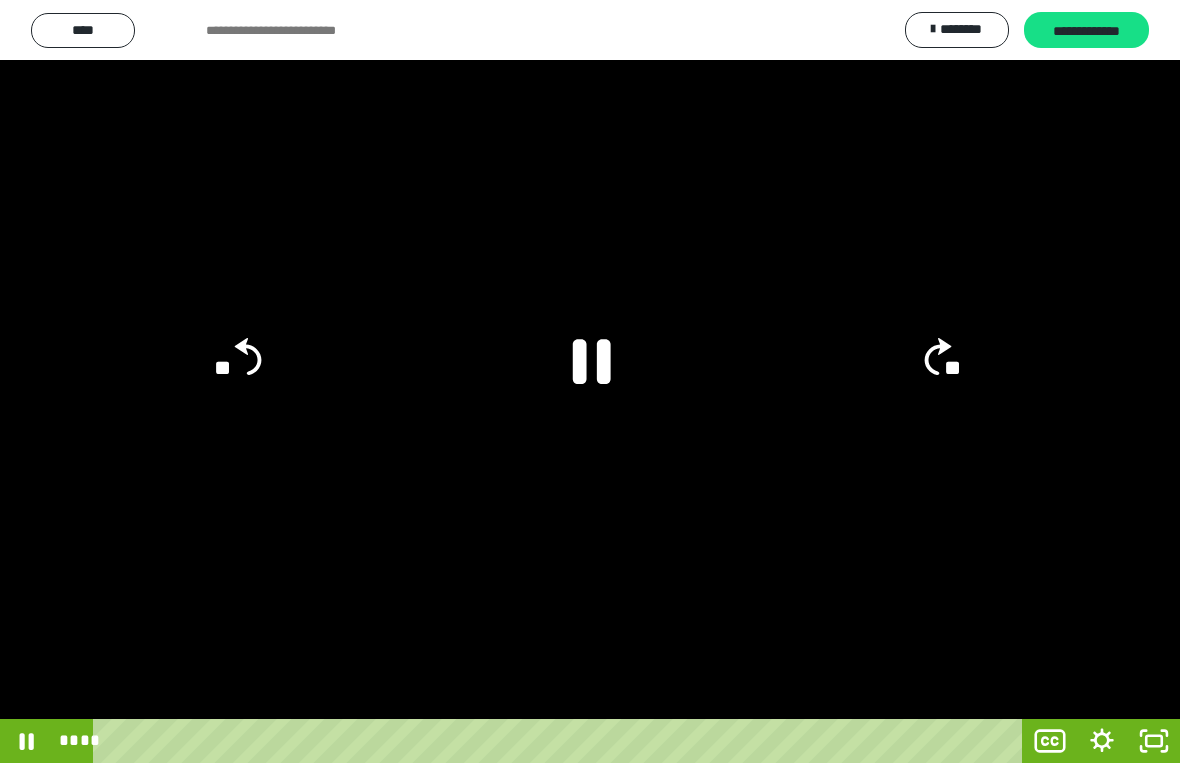 click 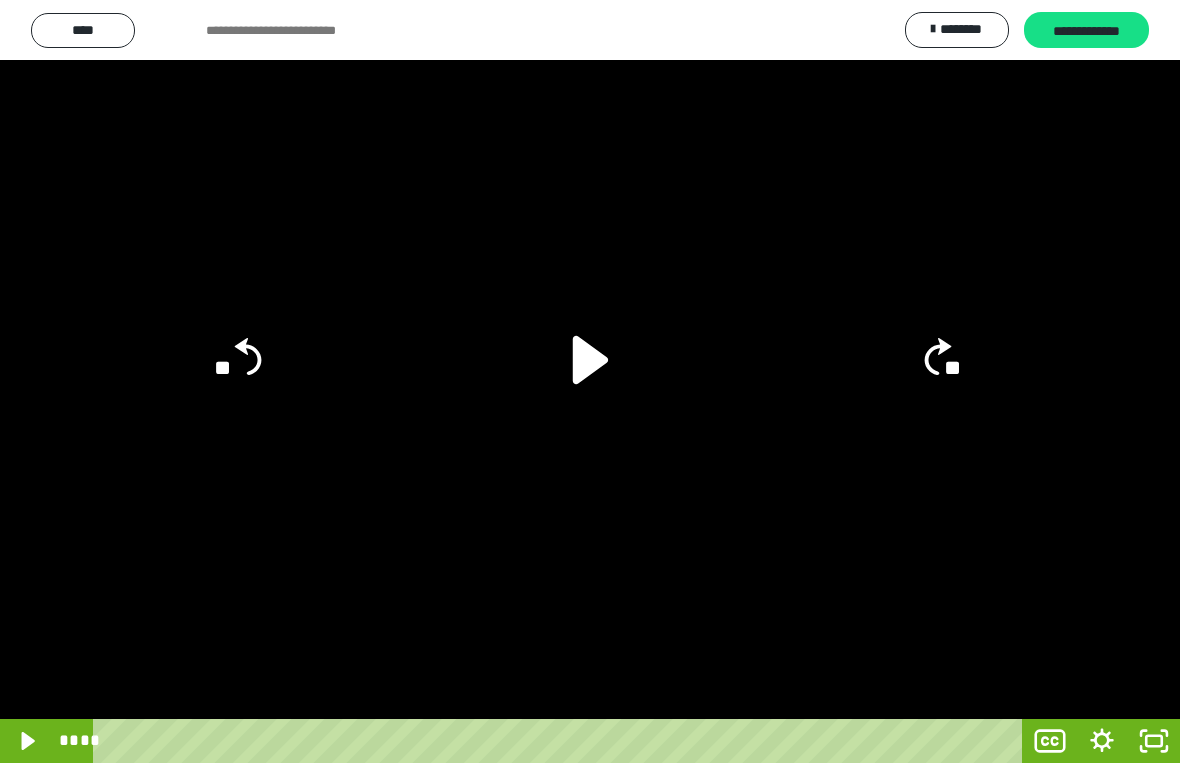 click 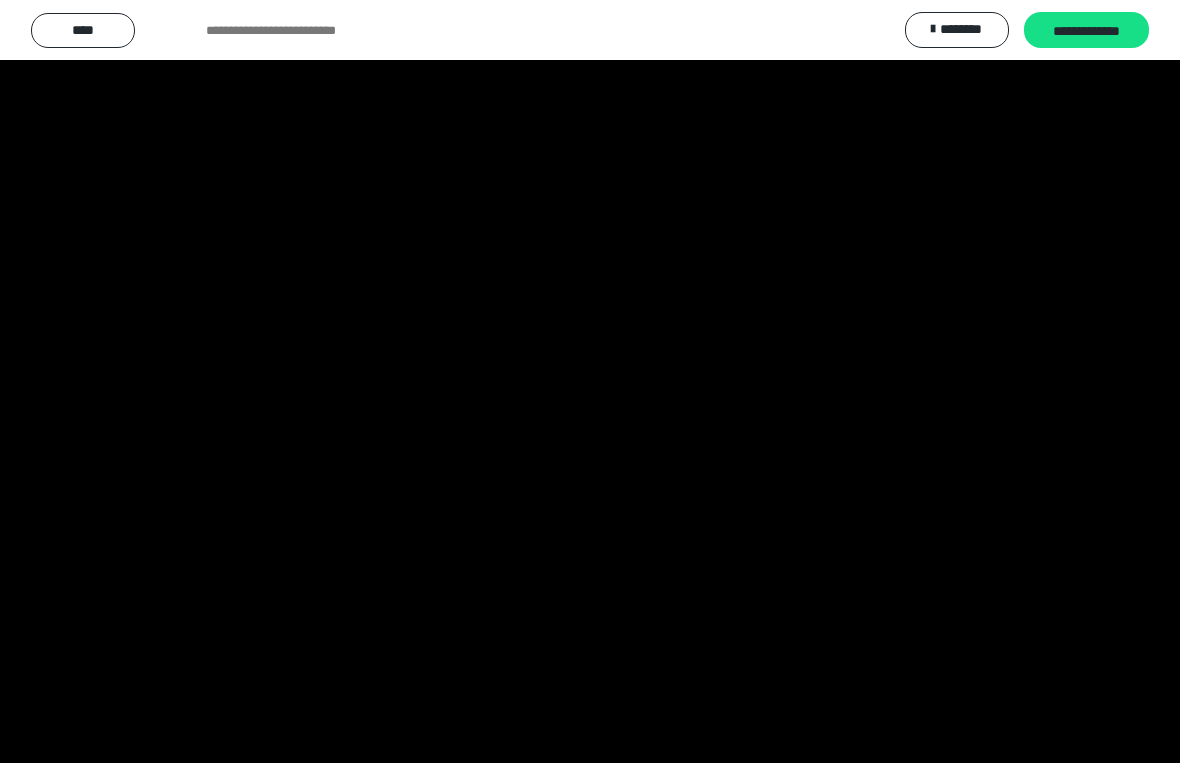 click at bounding box center [590, 381] 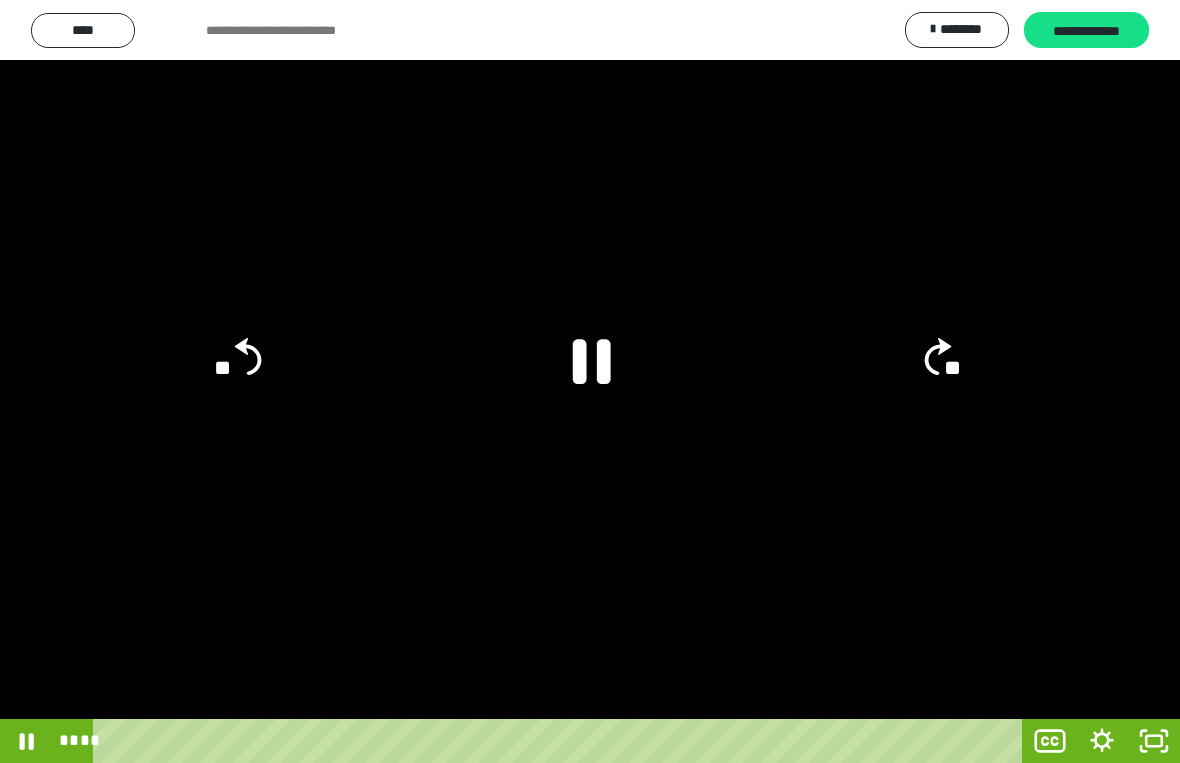 click 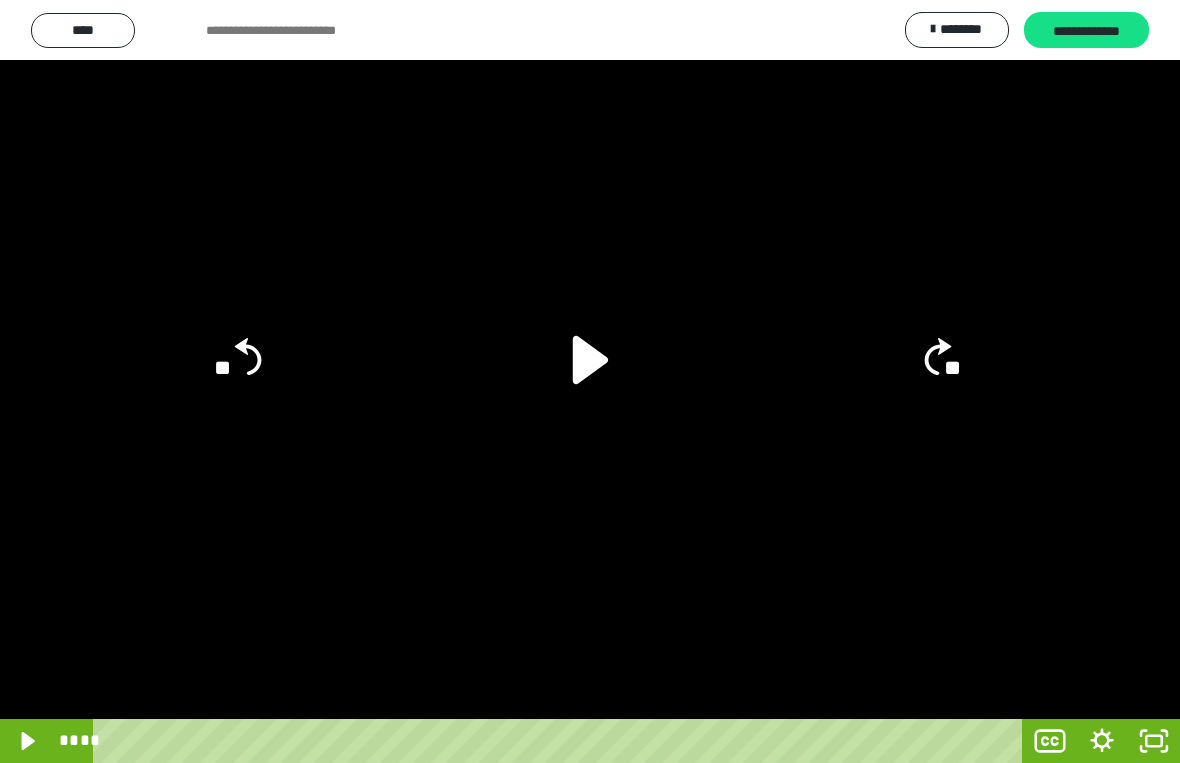 click 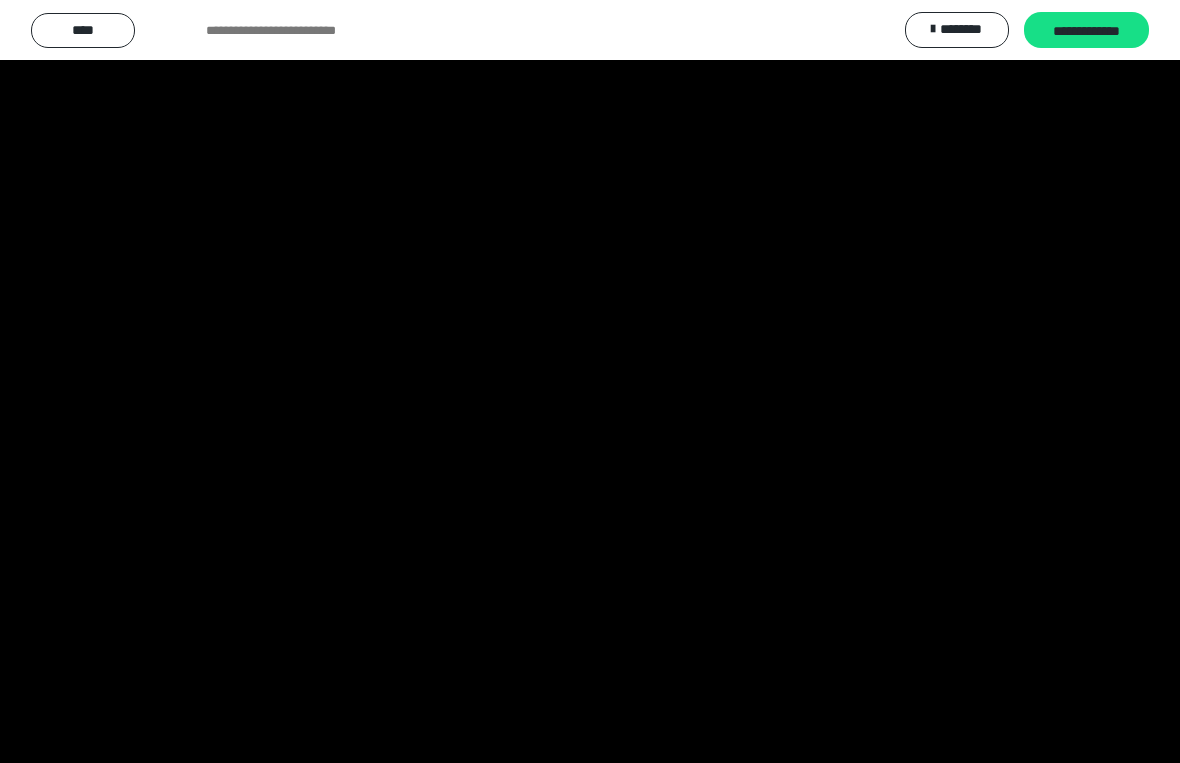 click at bounding box center [590, 381] 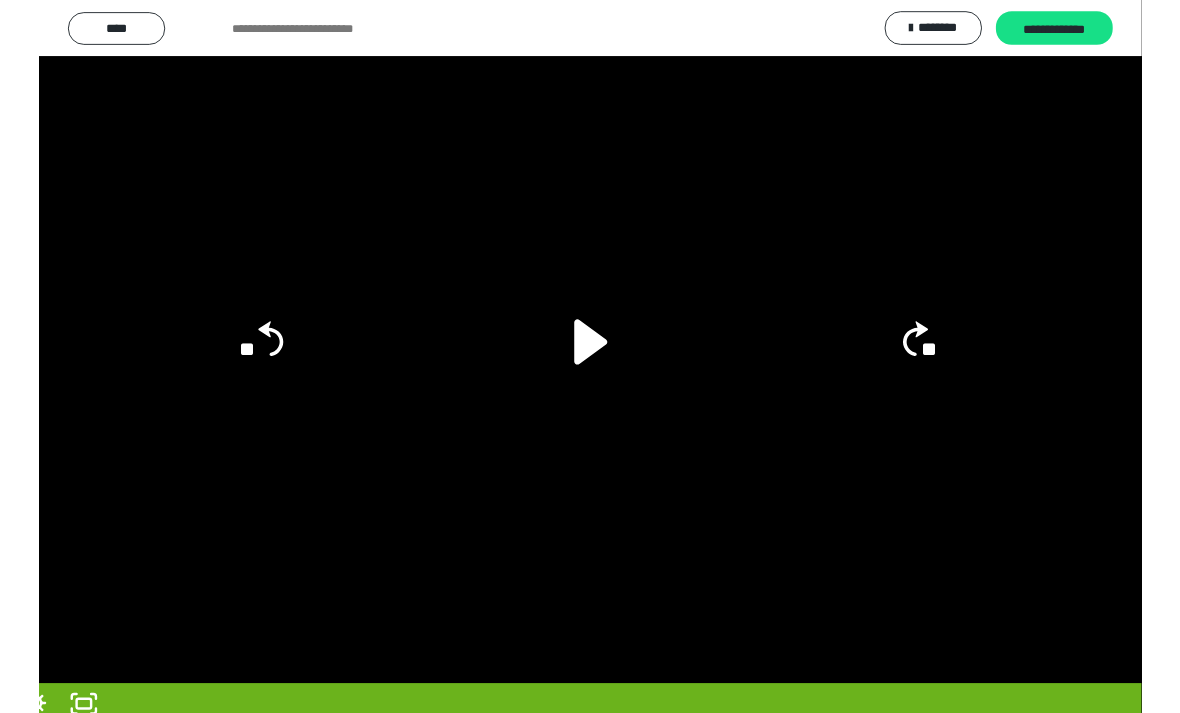 scroll, scrollTop: 384, scrollLeft: 0, axis: vertical 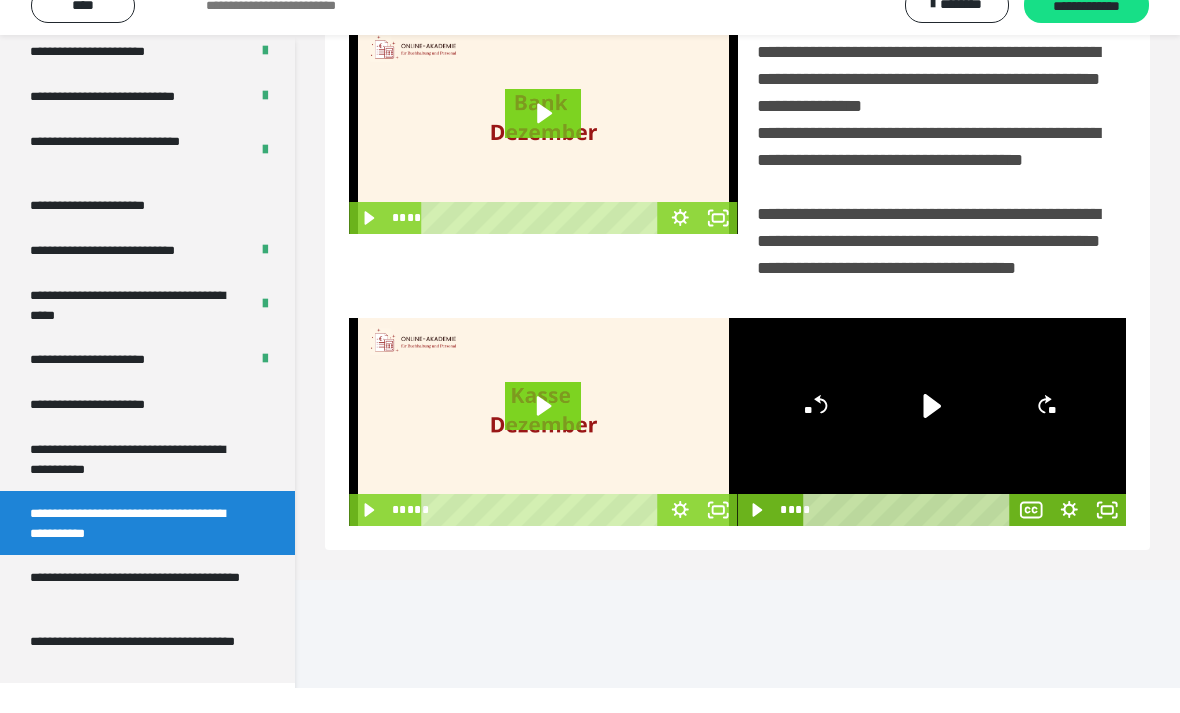 click on "**********" at bounding box center [139, 612] 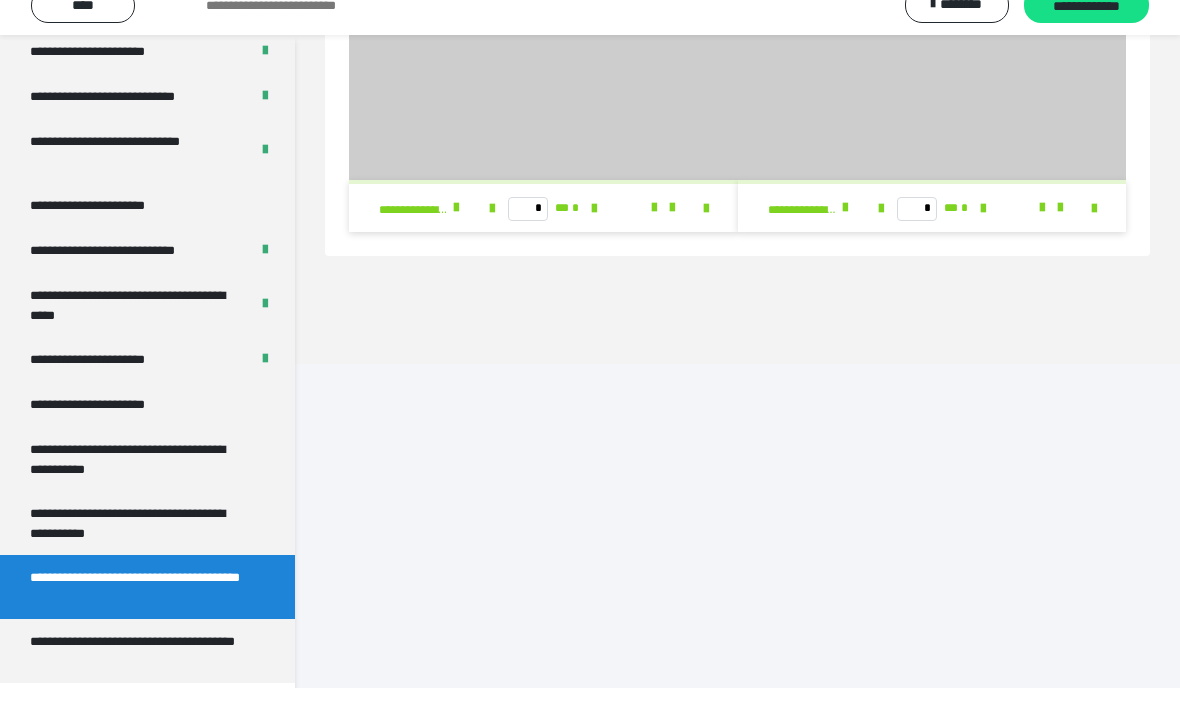 scroll, scrollTop: 124, scrollLeft: 0, axis: vertical 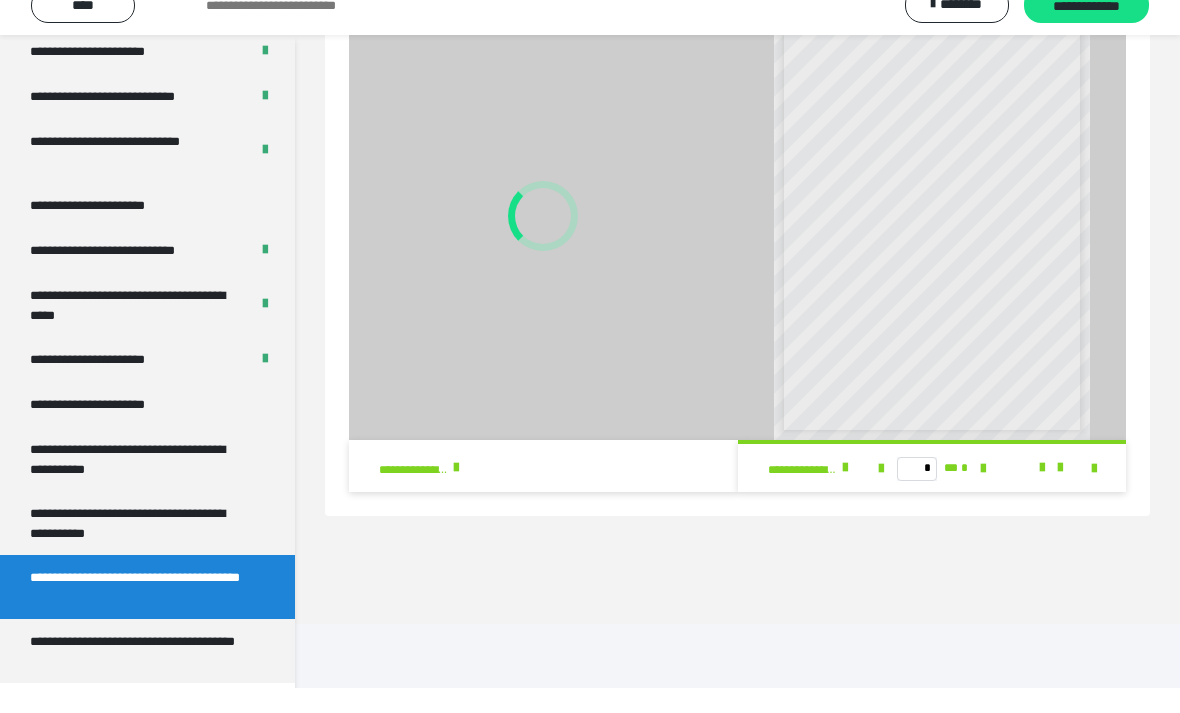 click on "**********" at bounding box center (139, 676) 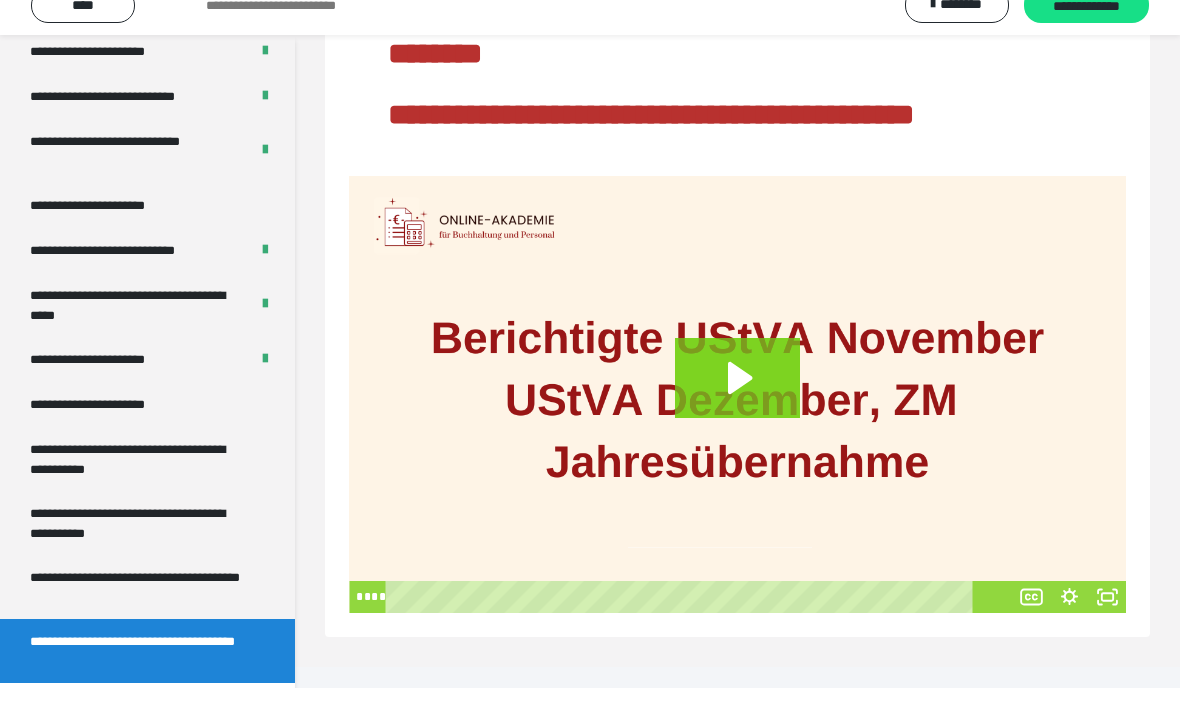 scroll, scrollTop: 148, scrollLeft: 0, axis: vertical 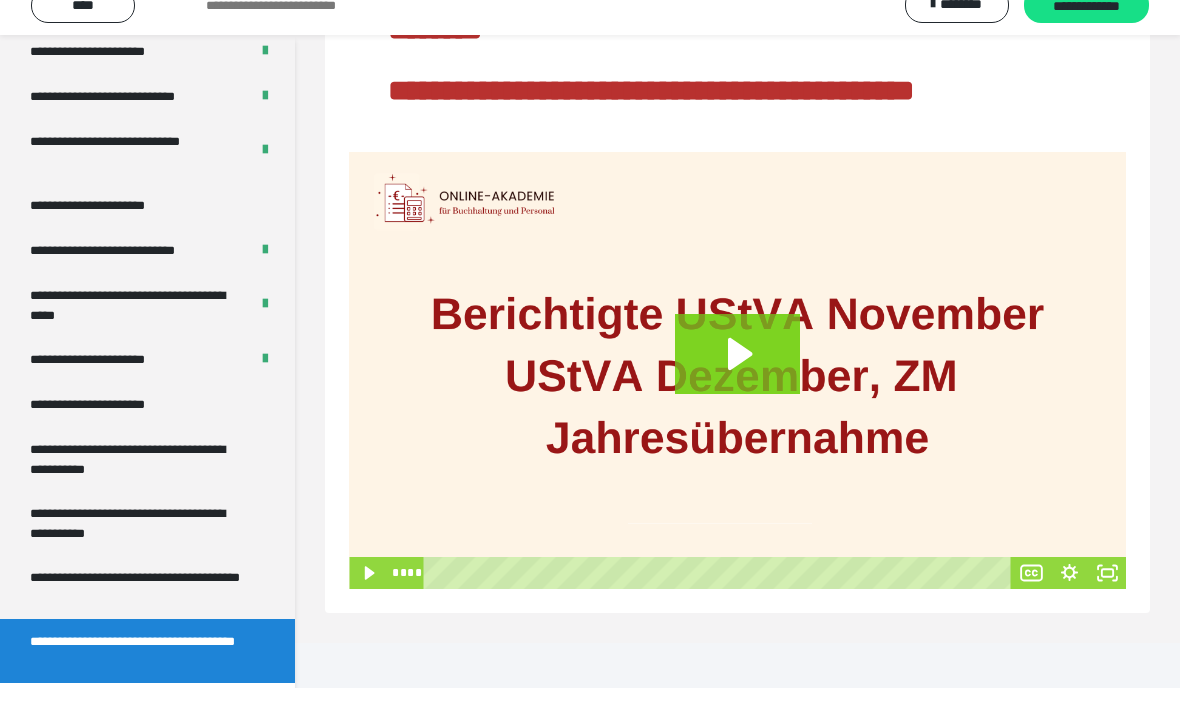 click 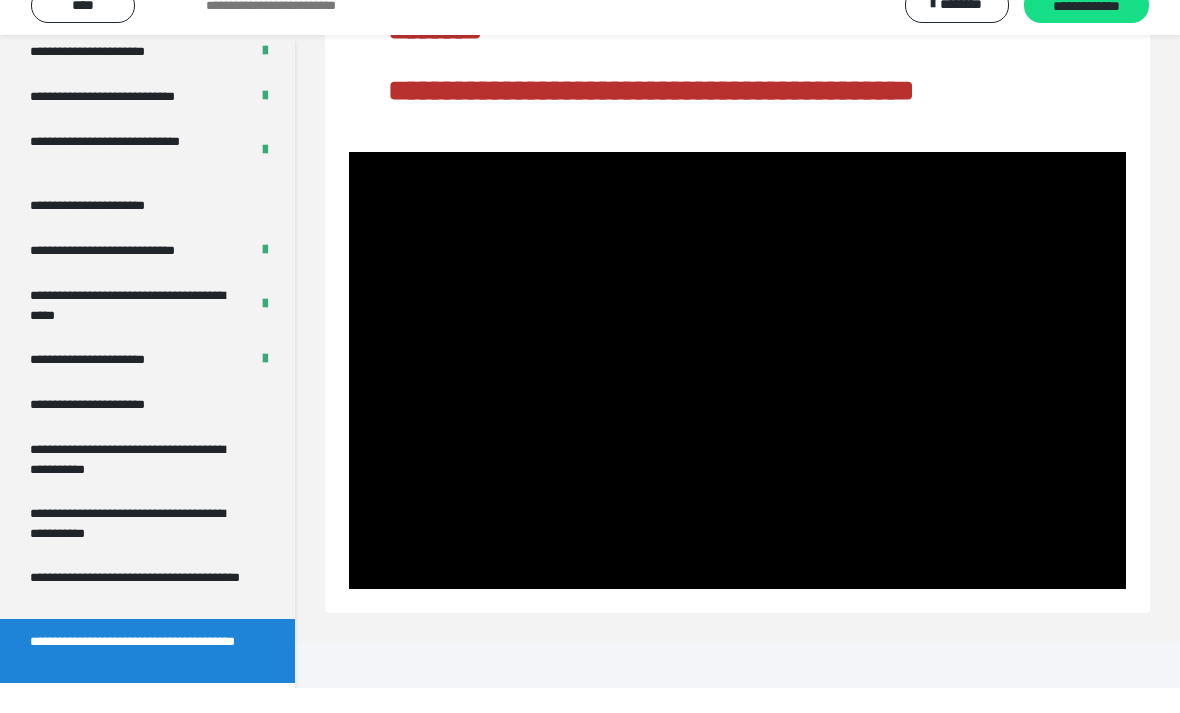 click at bounding box center (737, 395) 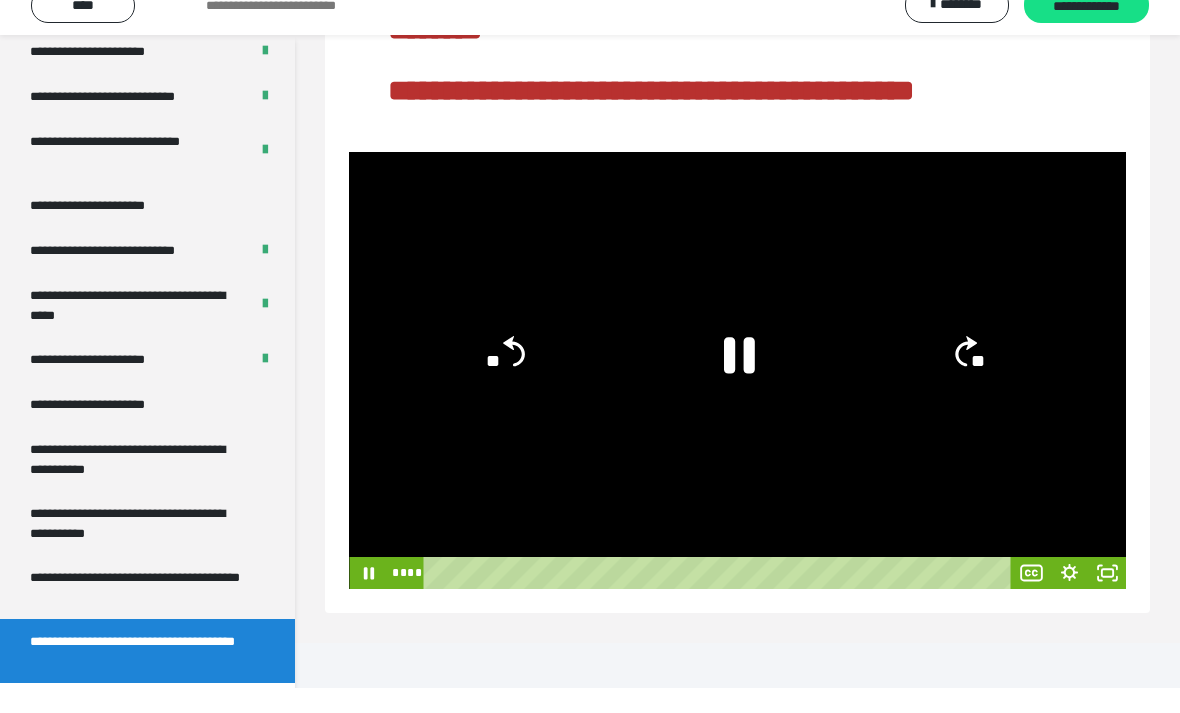 click 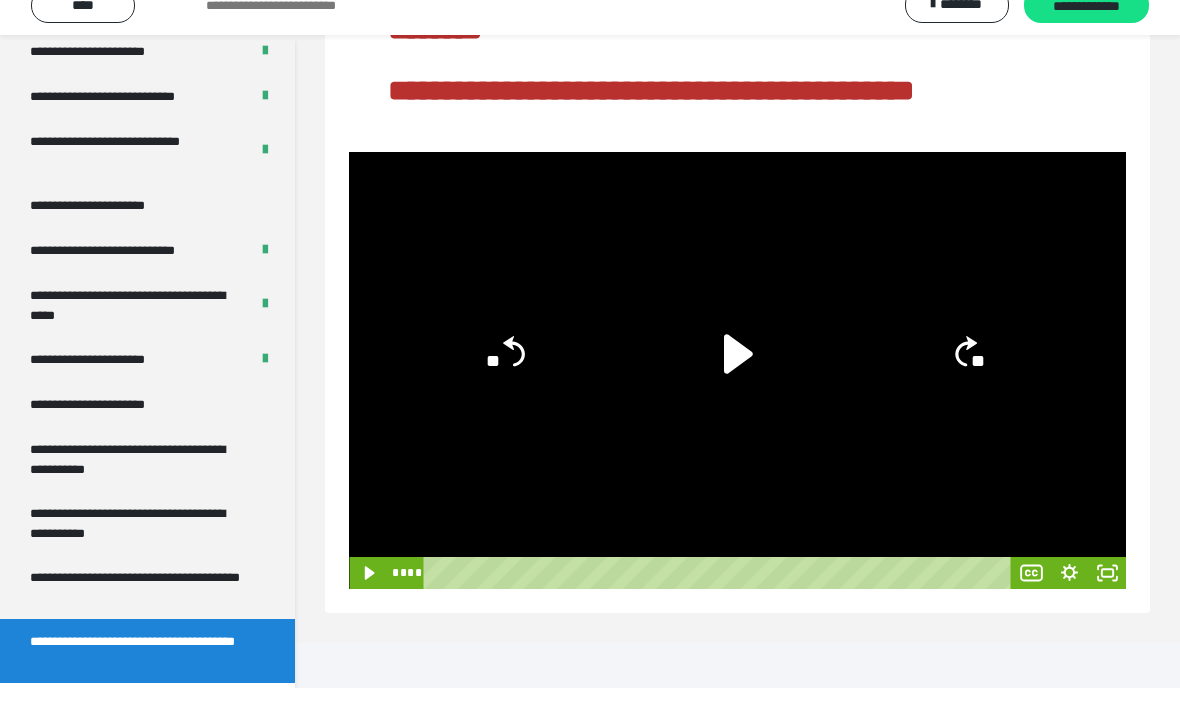 click 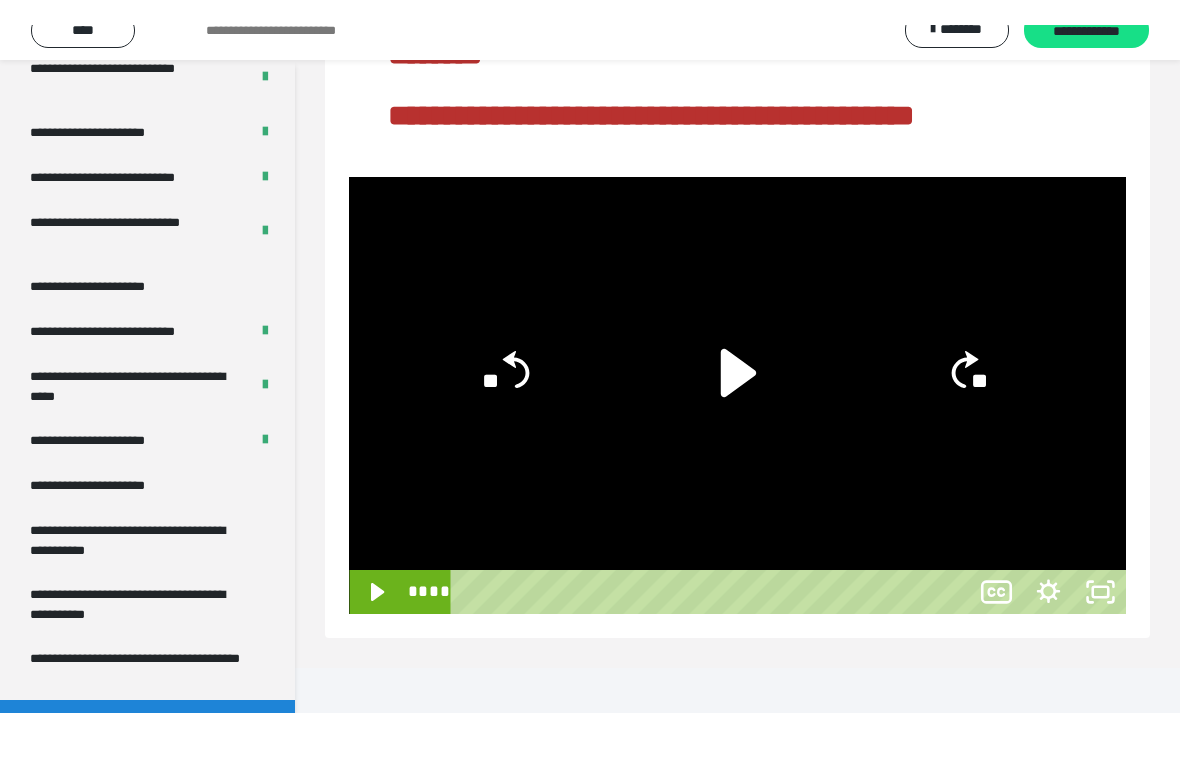 scroll, scrollTop: 24, scrollLeft: 0, axis: vertical 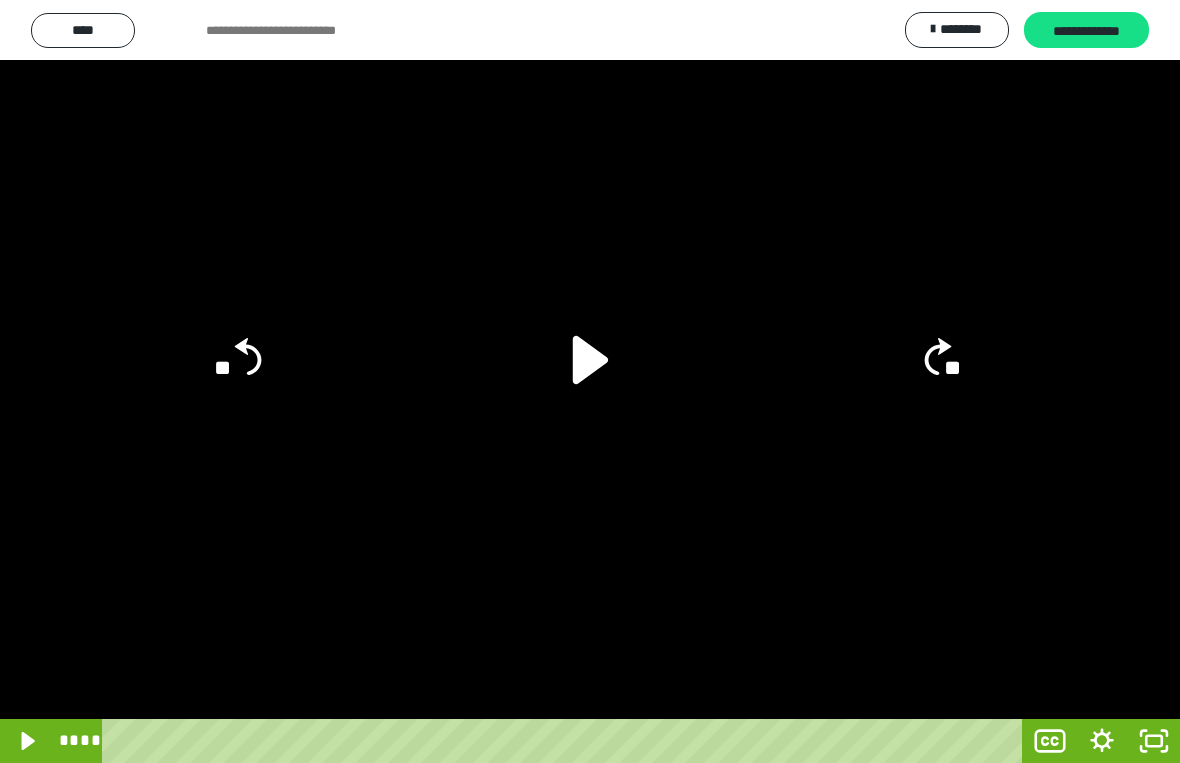 click 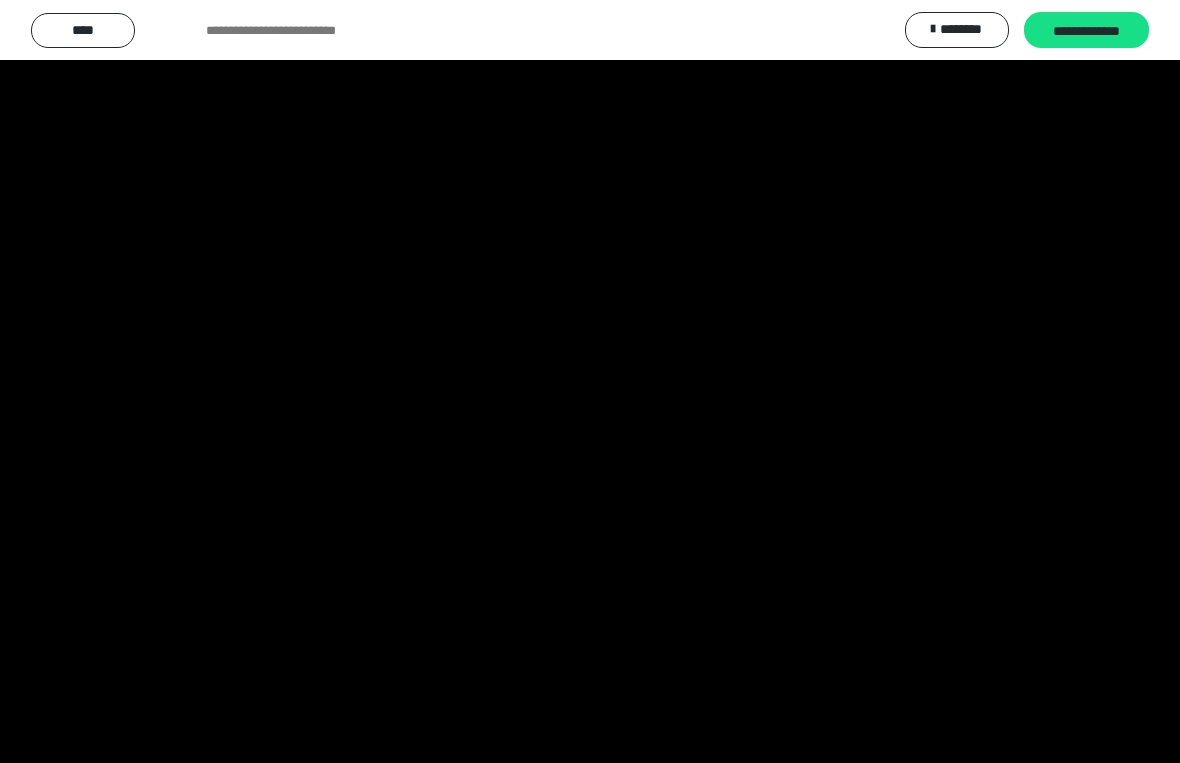 click at bounding box center [590, 381] 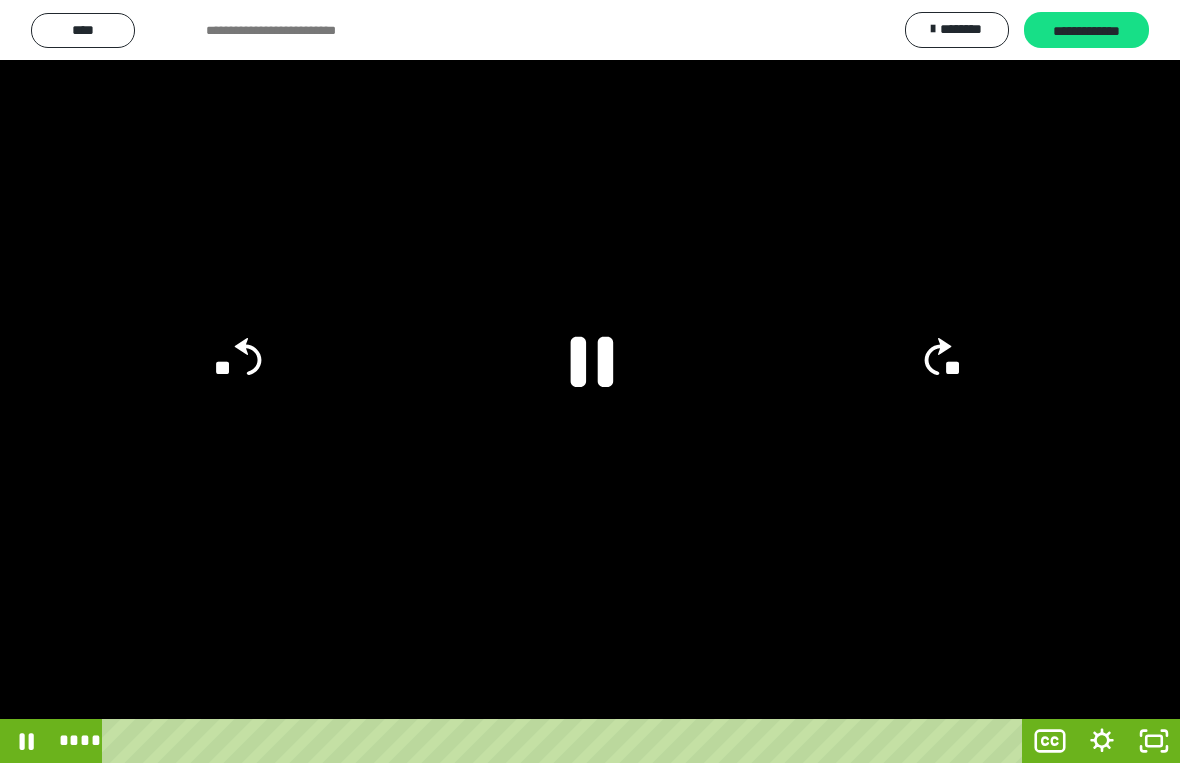 click 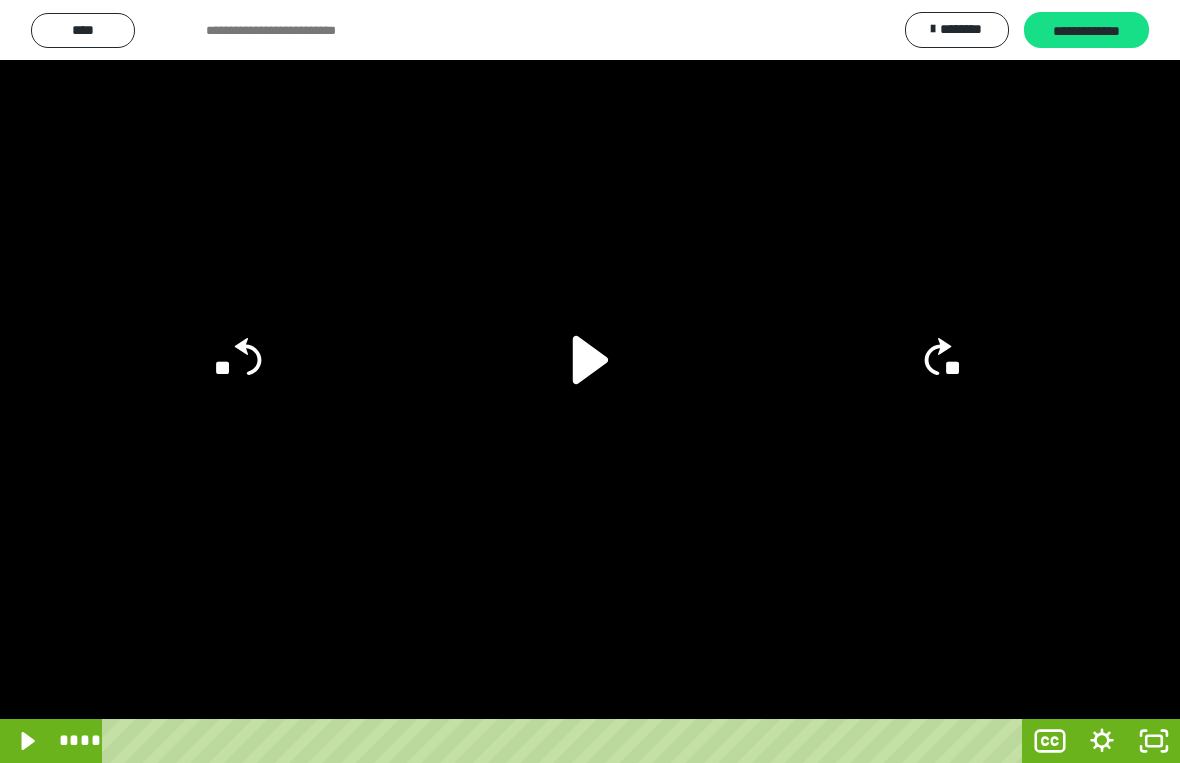 click 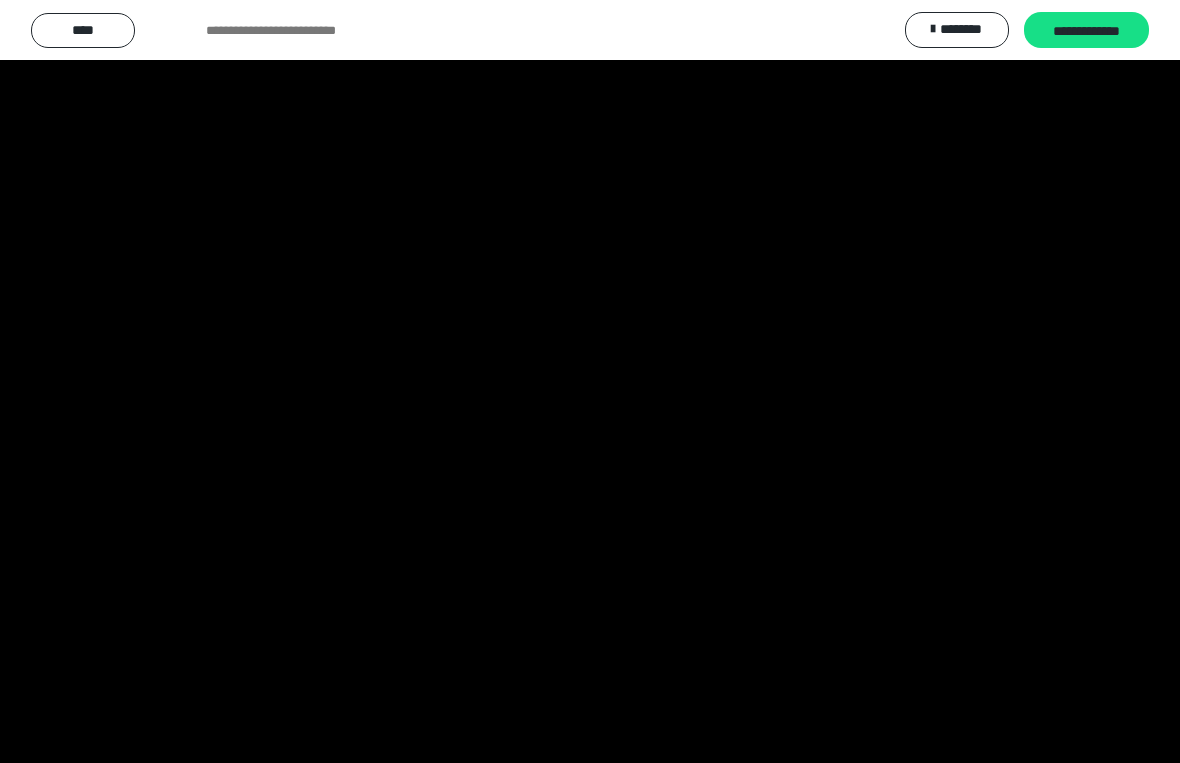 click at bounding box center [590, 381] 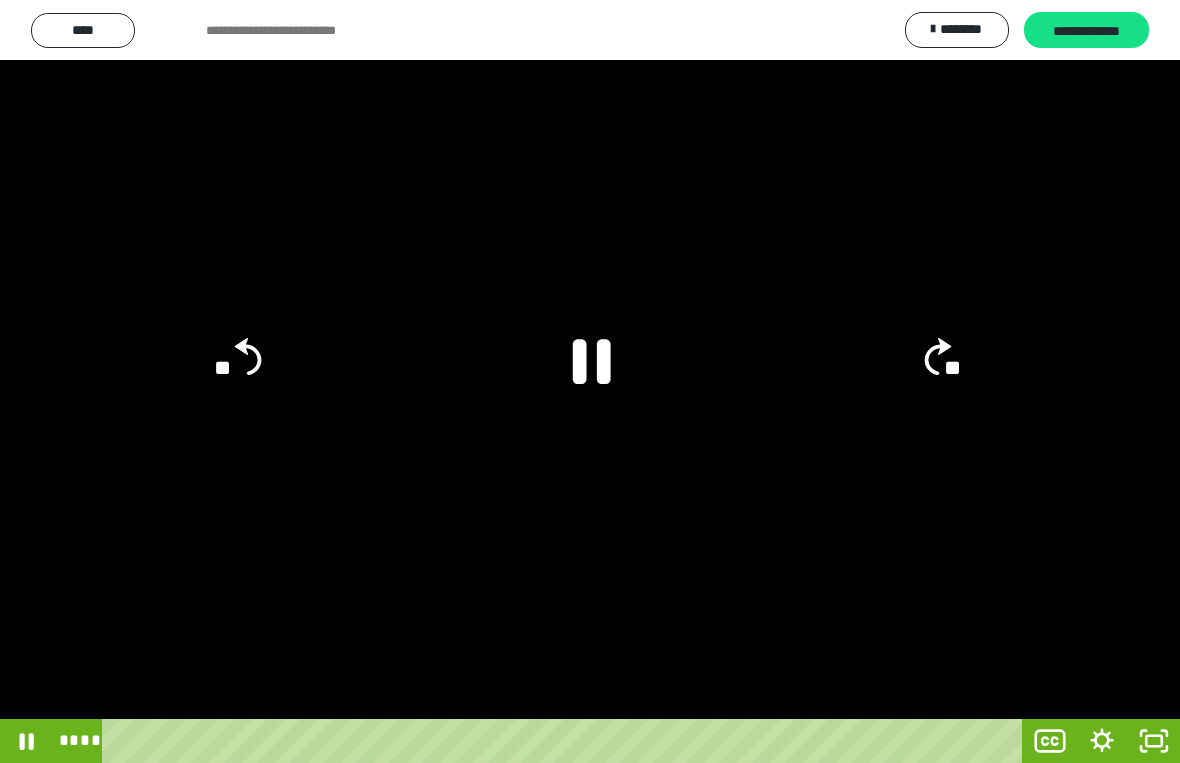 click 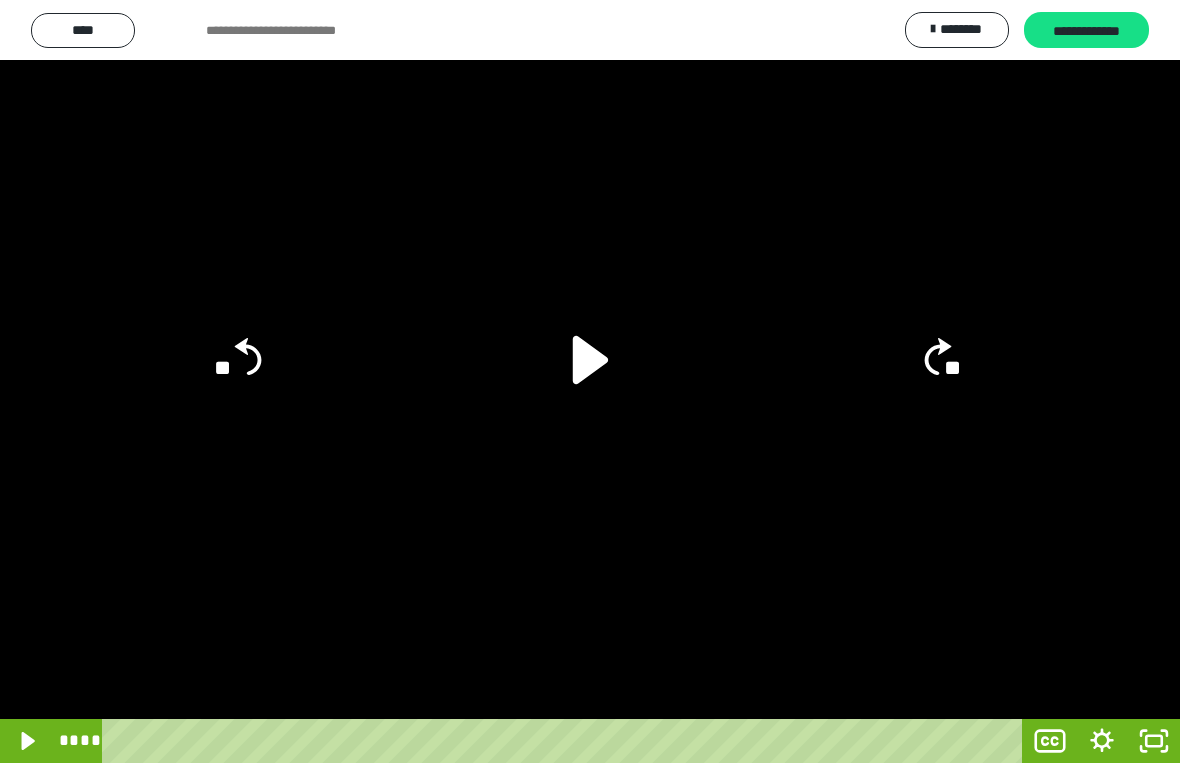 click 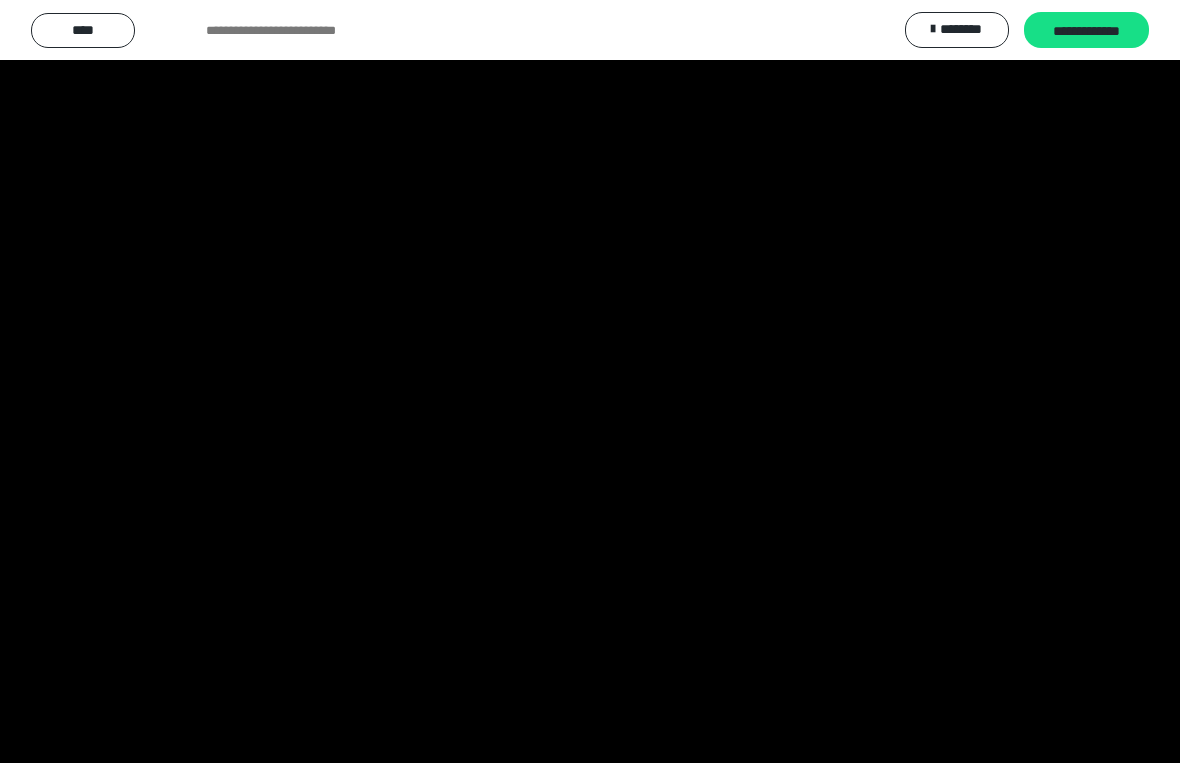 click at bounding box center (590, 381) 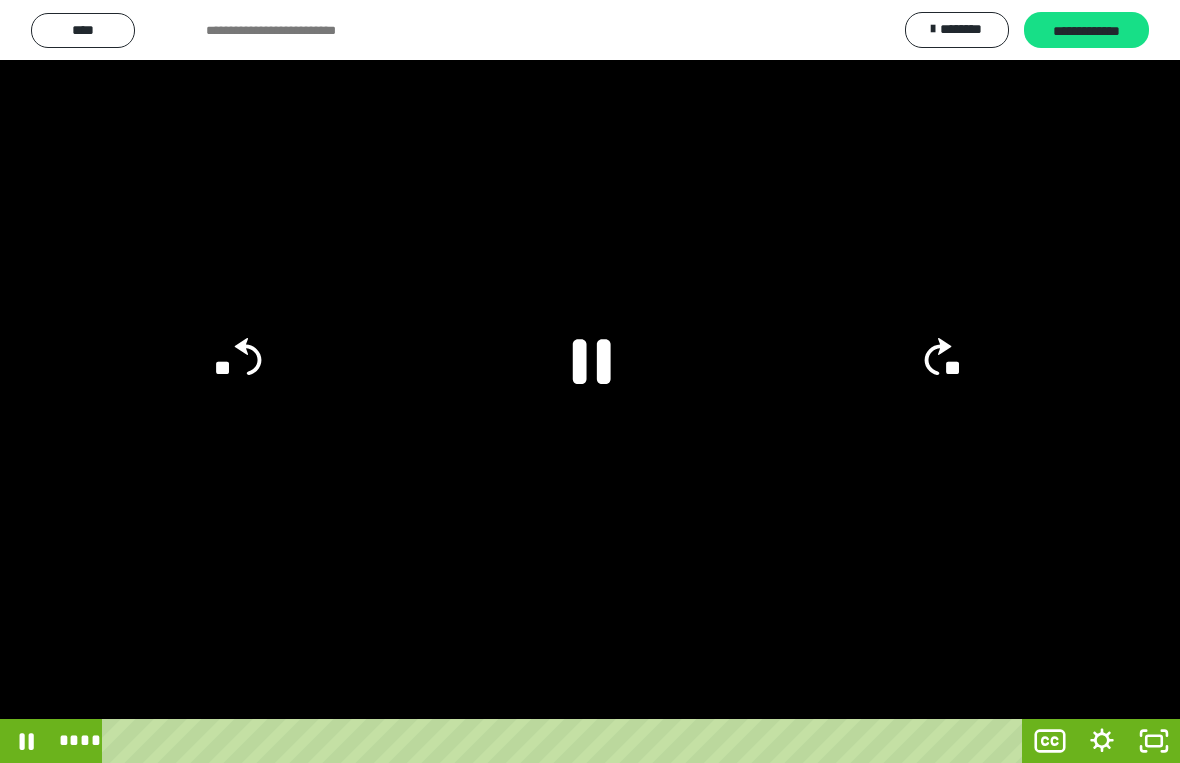click 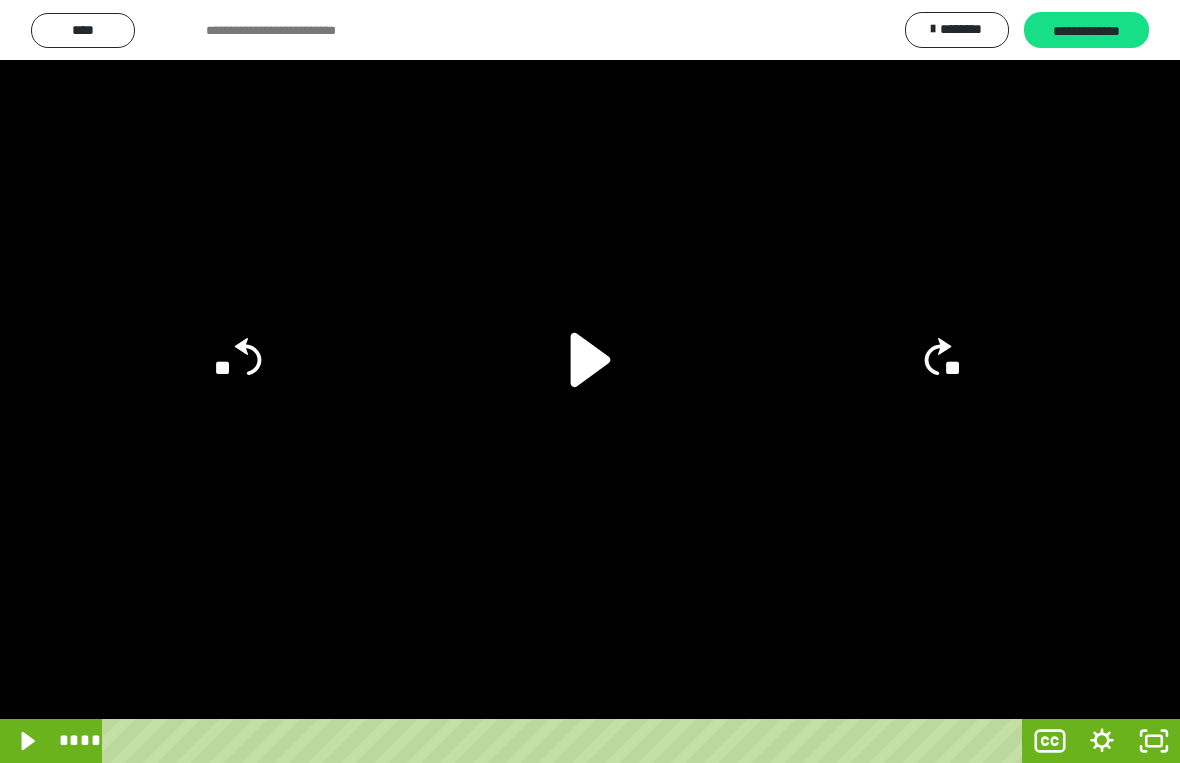 click 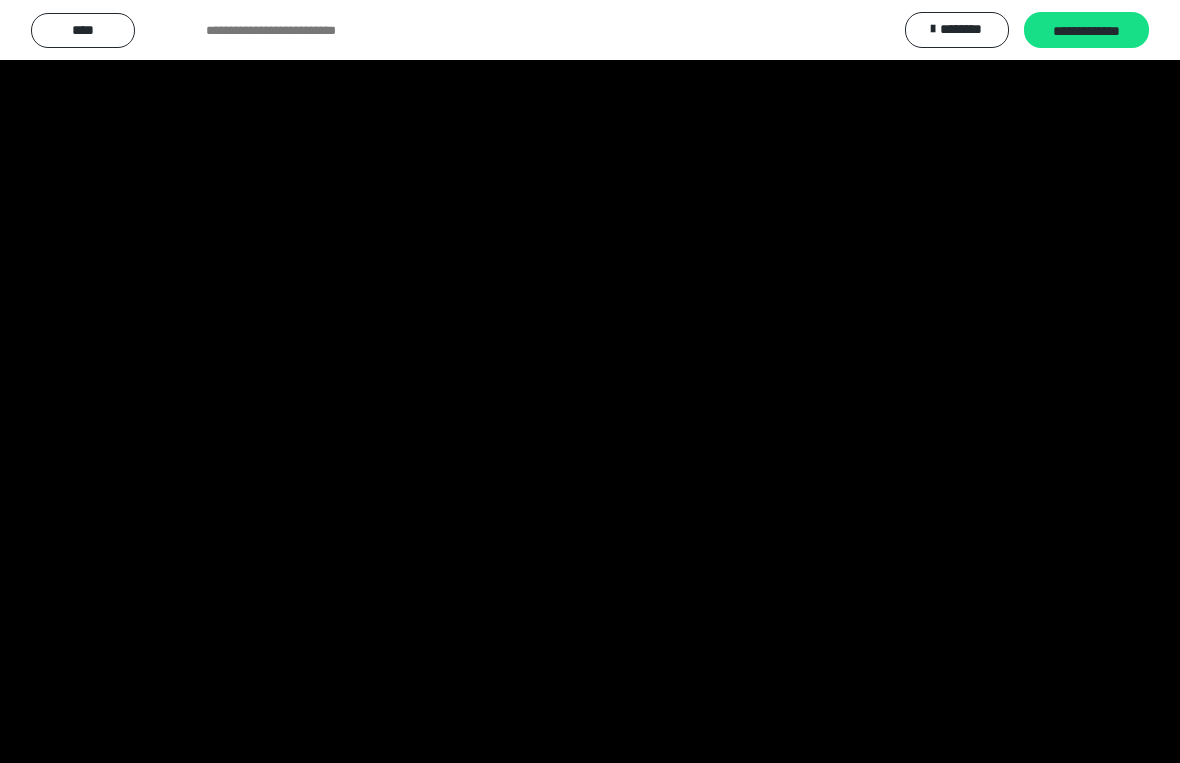 click at bounding box center (590, 381) 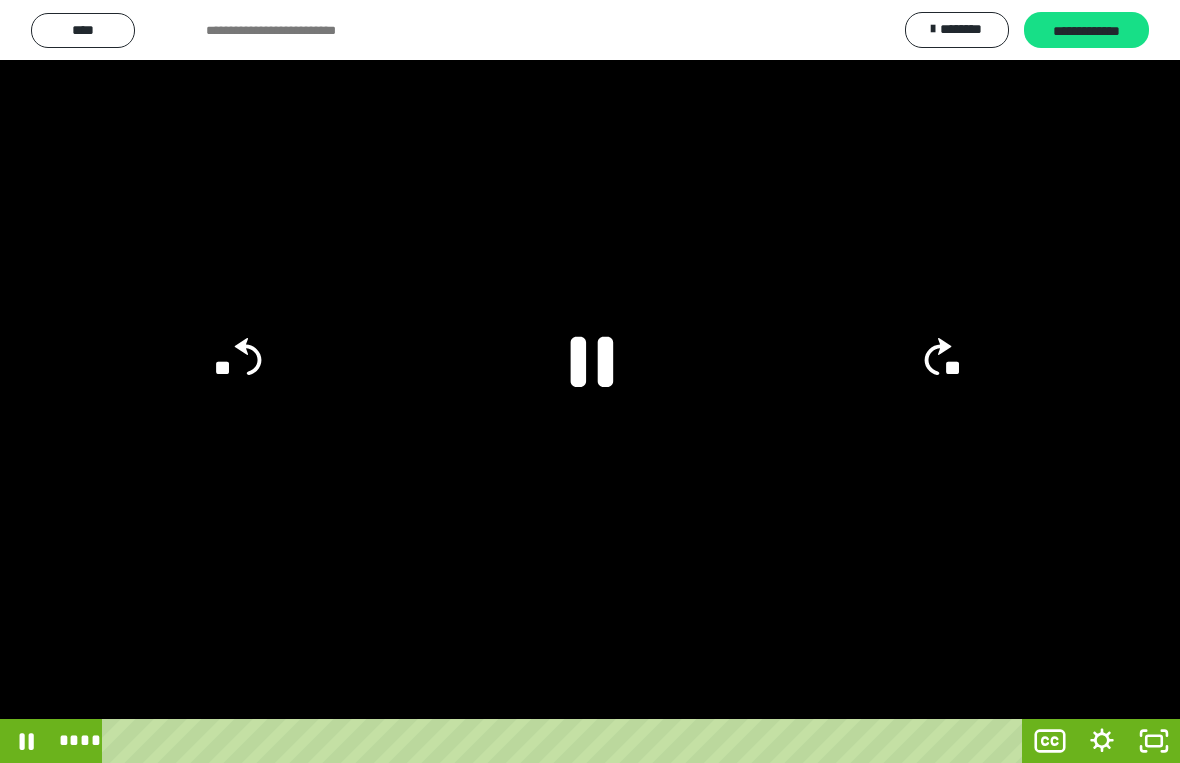 click 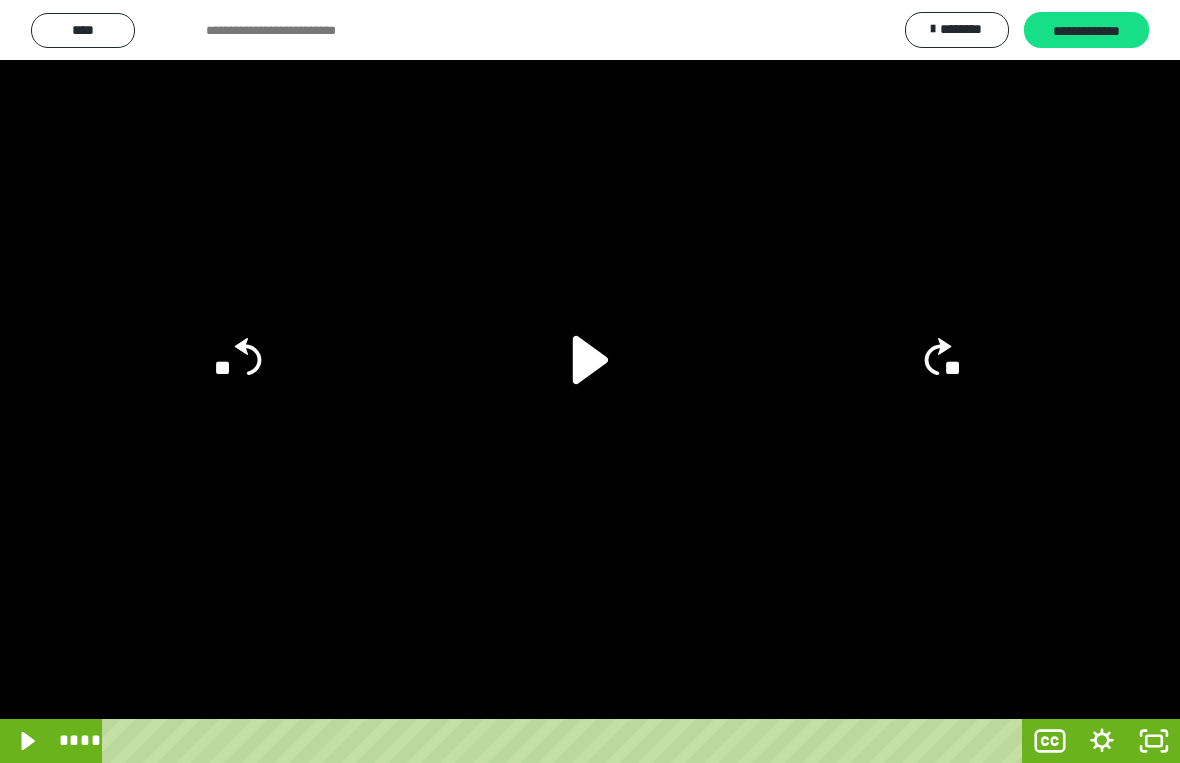 click 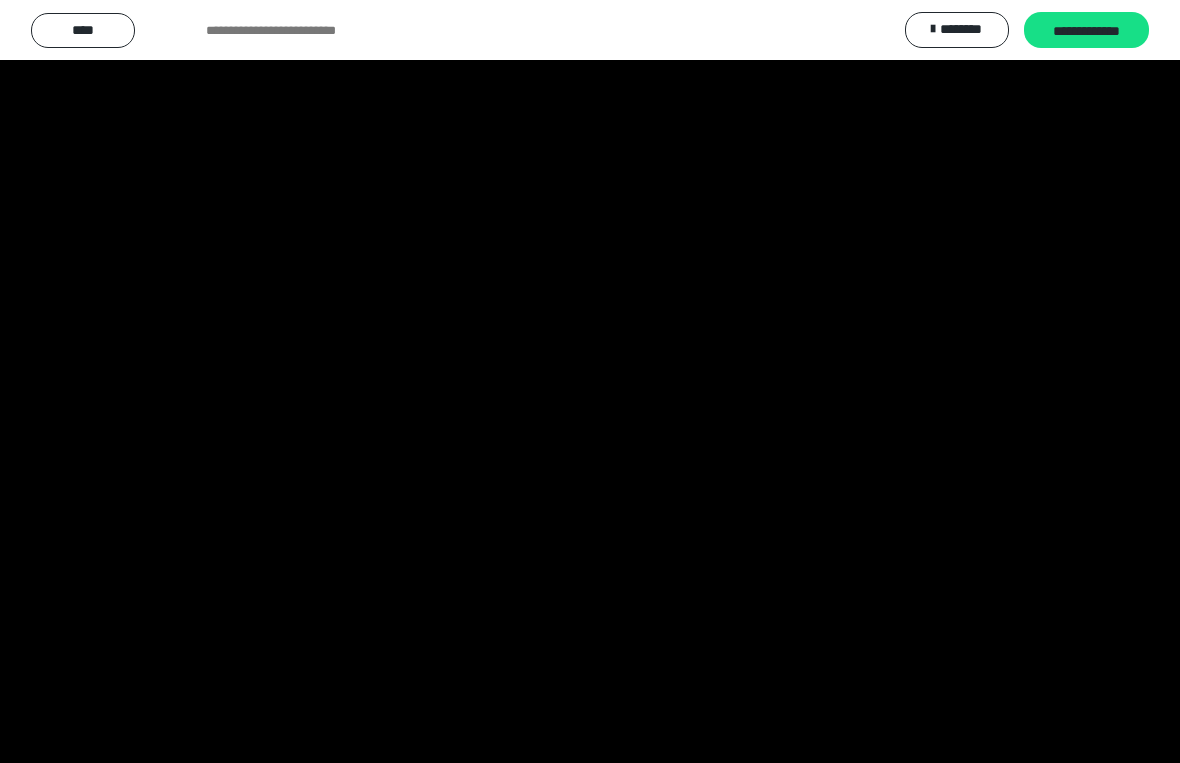 click at bounding box center [590, 381] 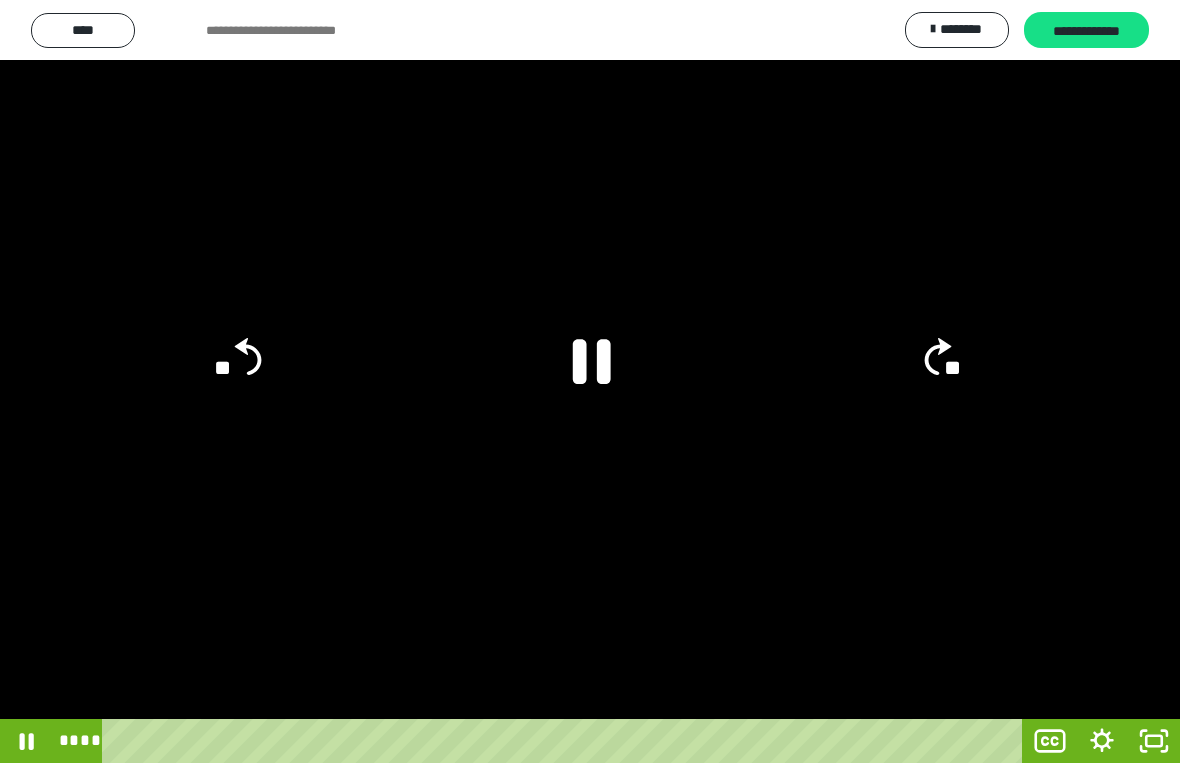 click on "**" 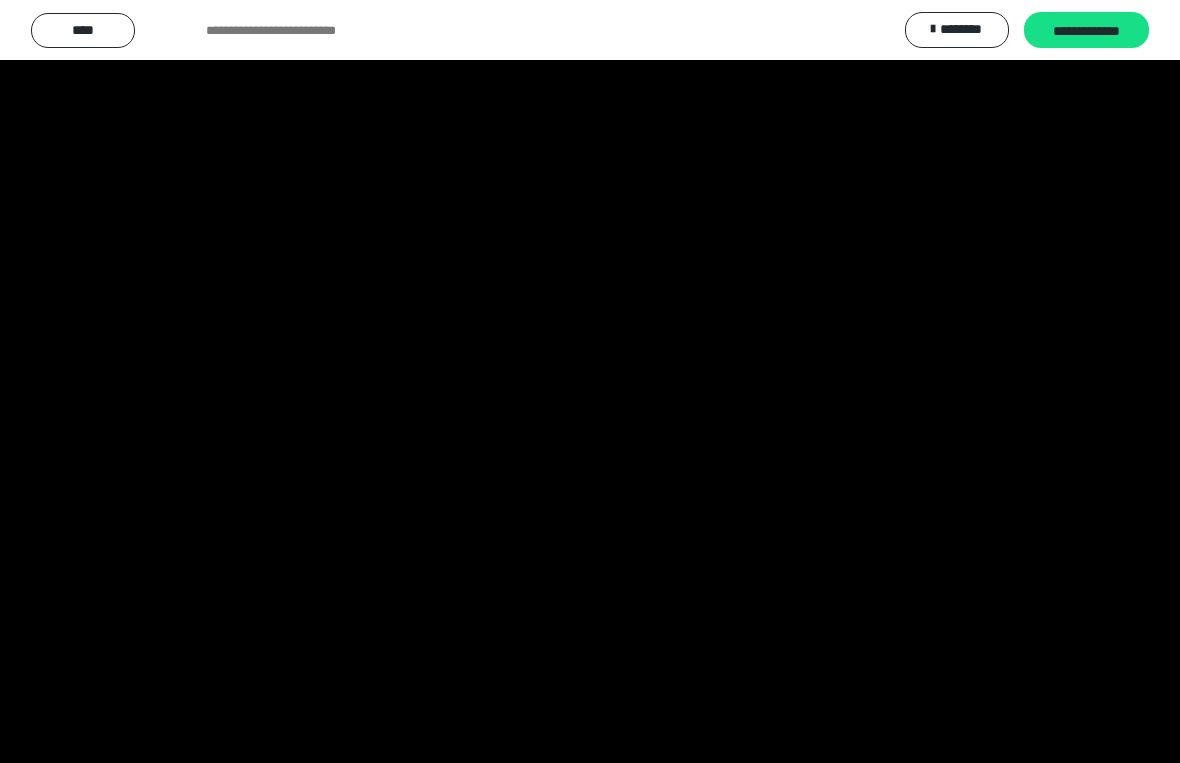click at bounding box center (590, 381) 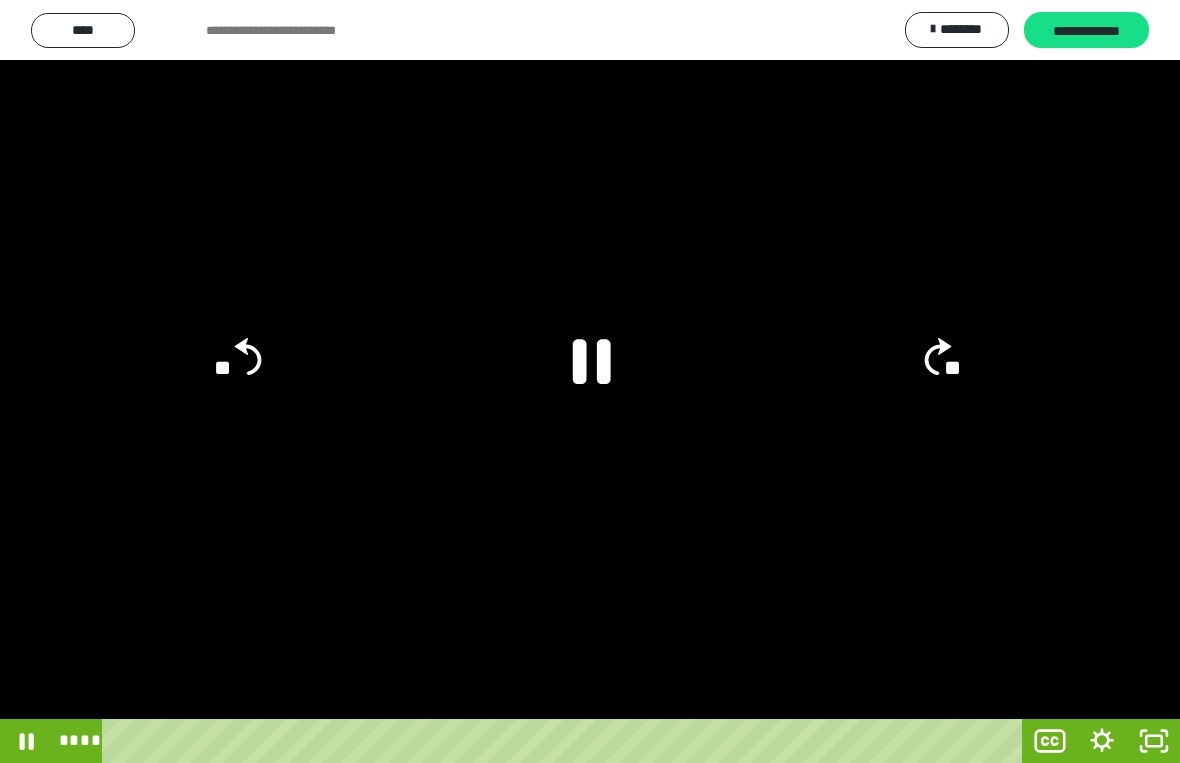 click on "**" 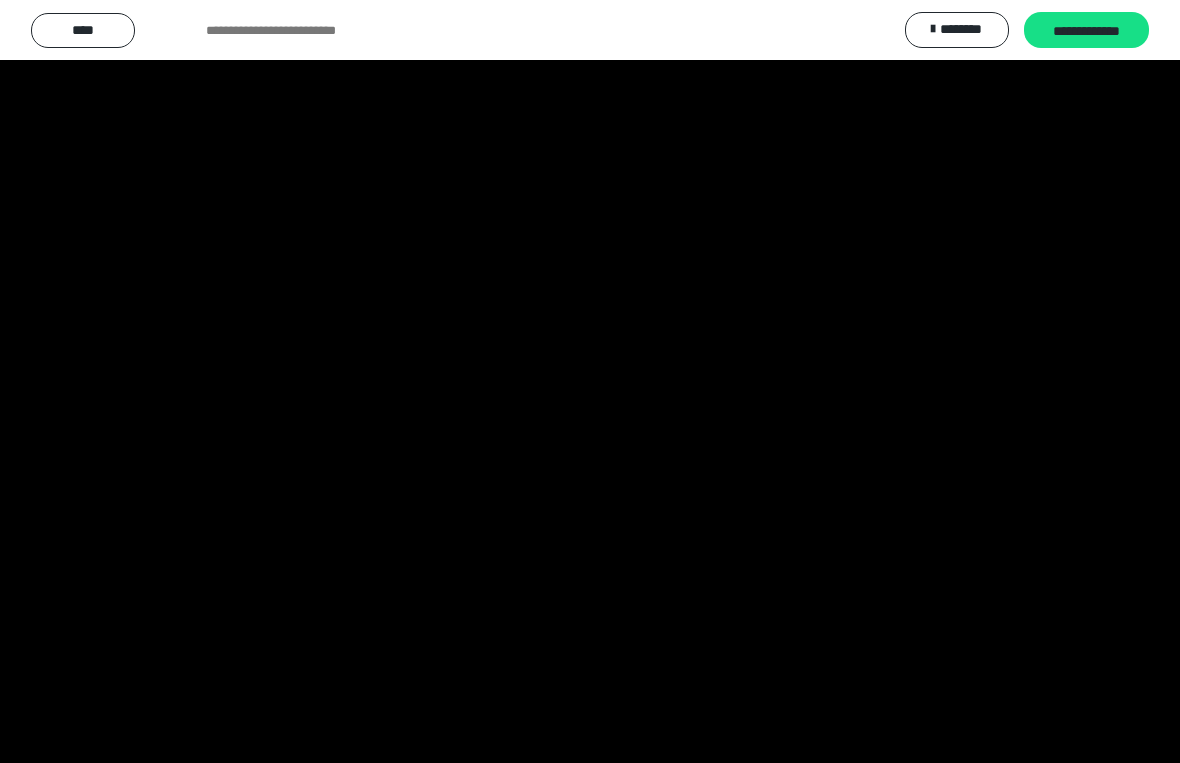 click at bounding box center (590, 381) 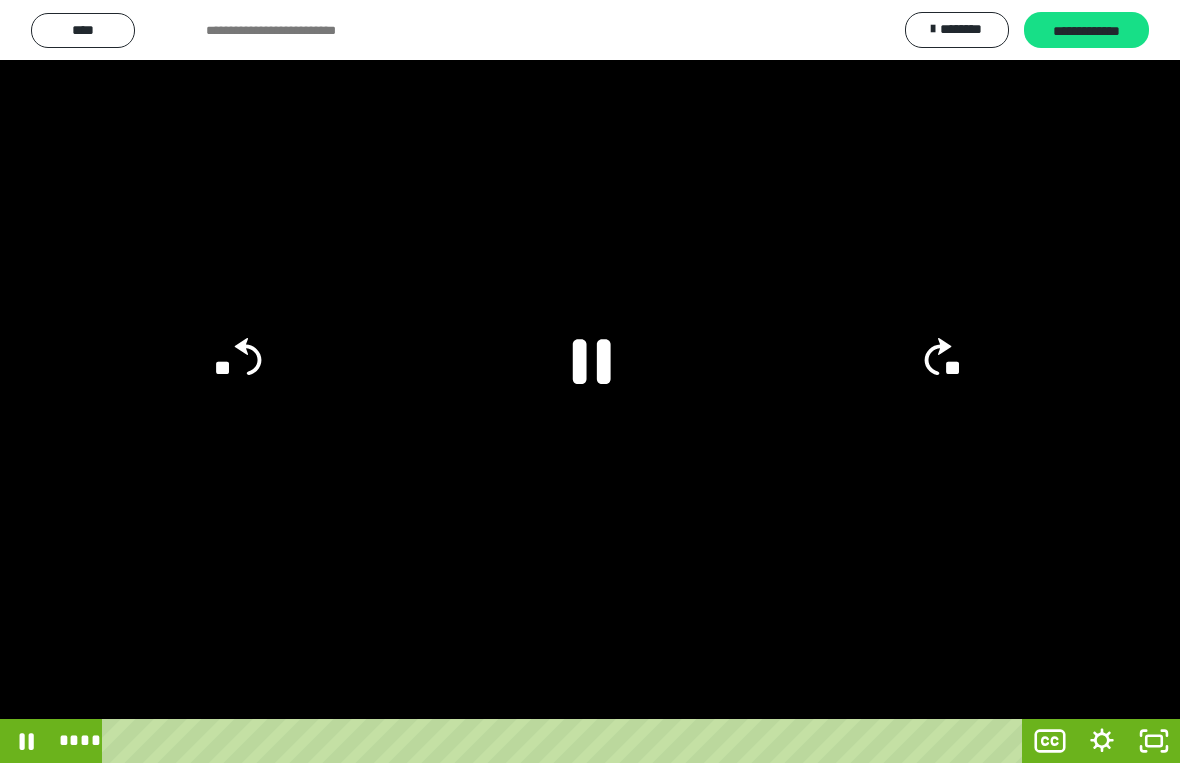 click 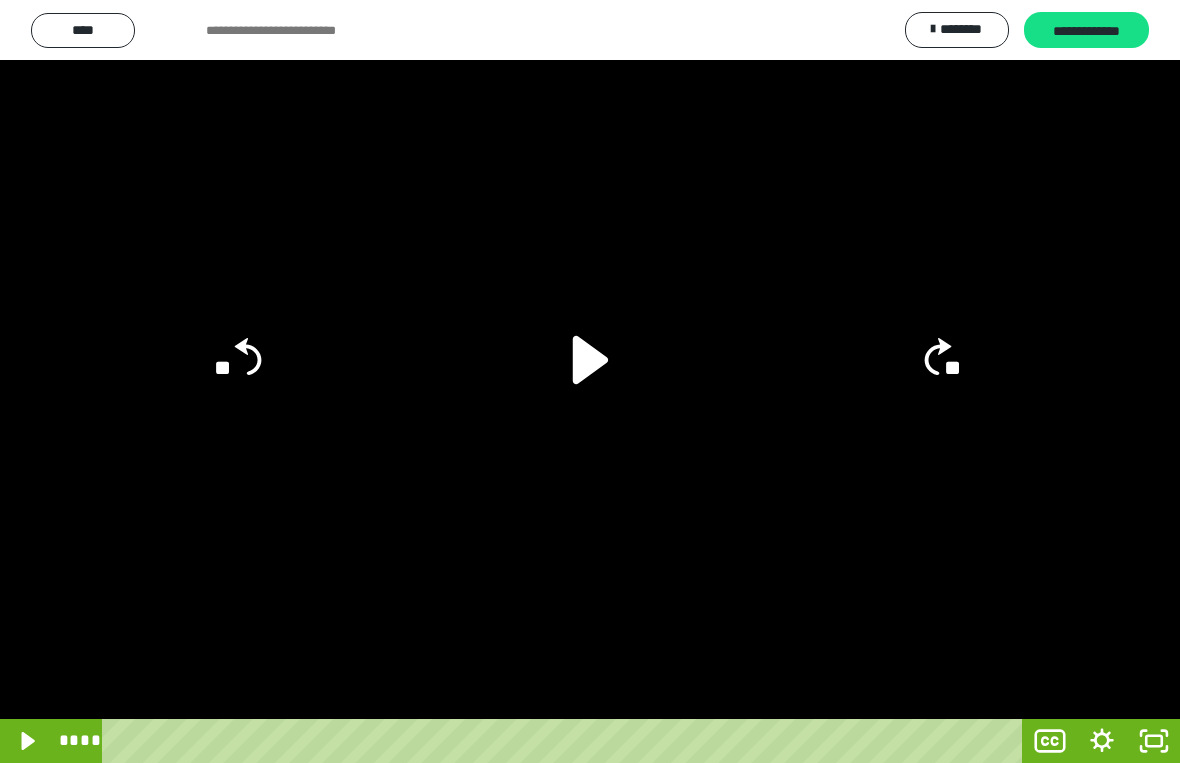 click 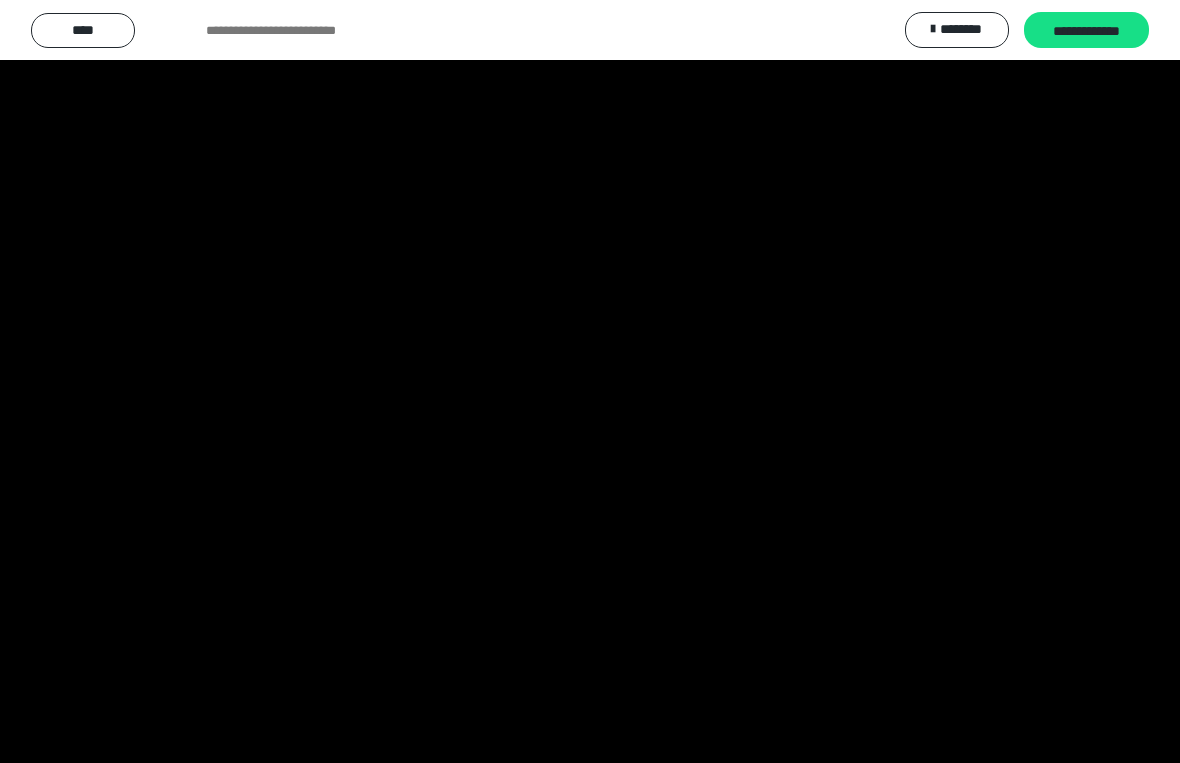 click at bounding box center (590, 381) 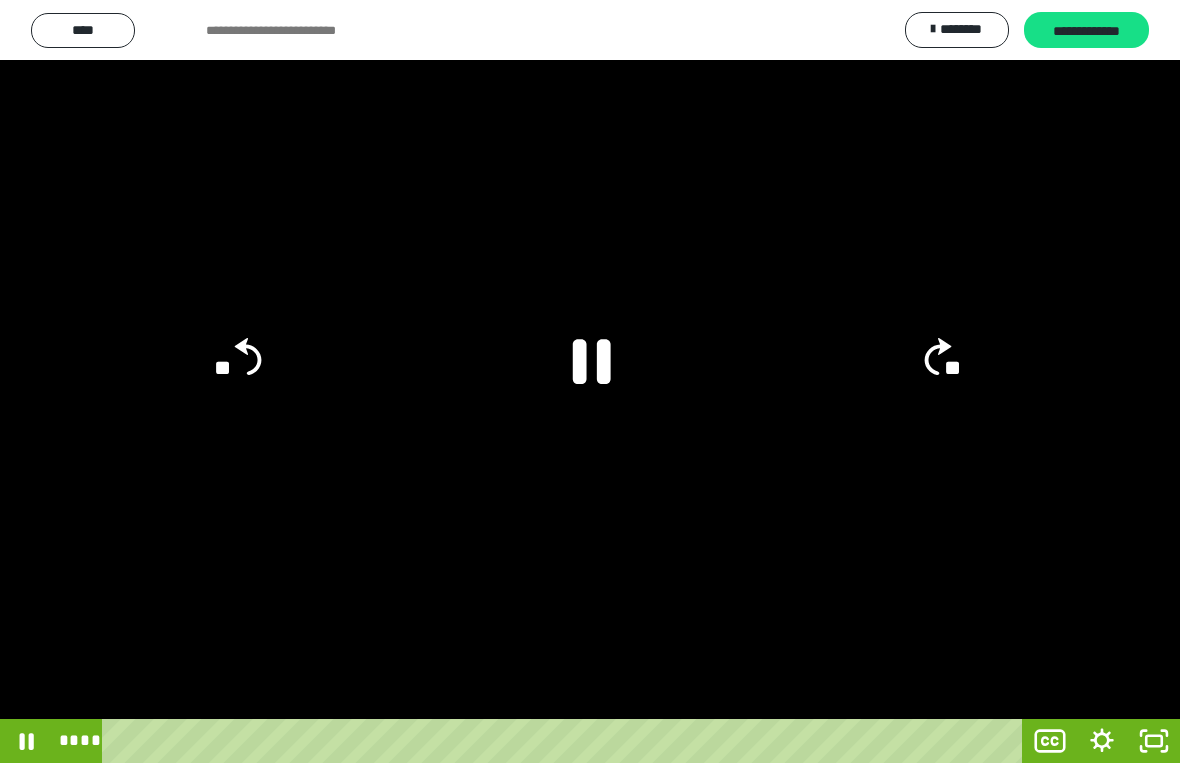 click 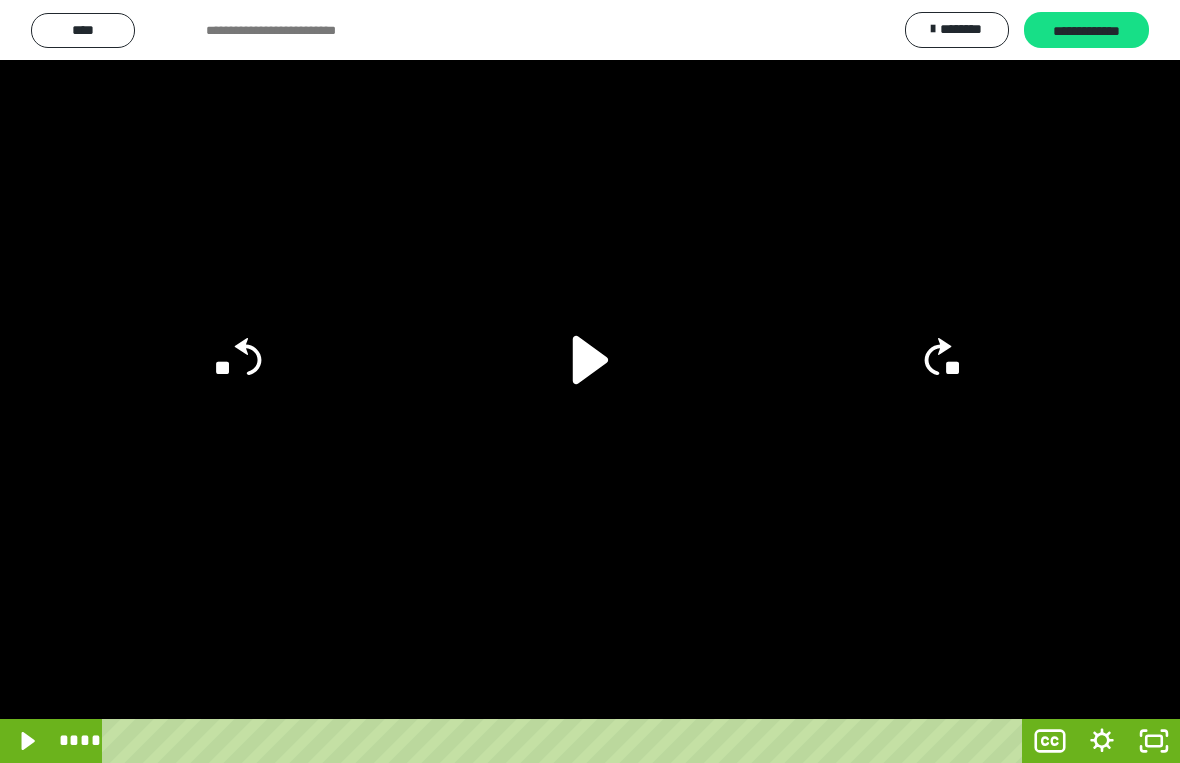 click 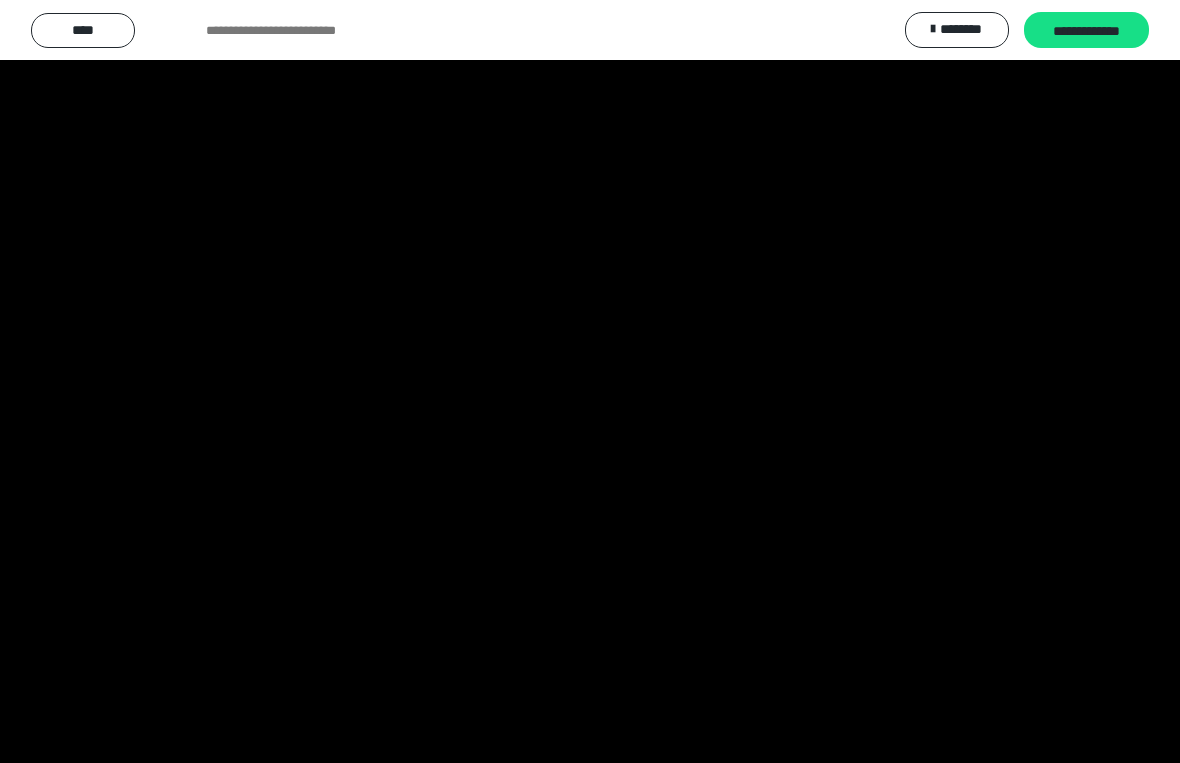 click at bounding box center (590, 381) 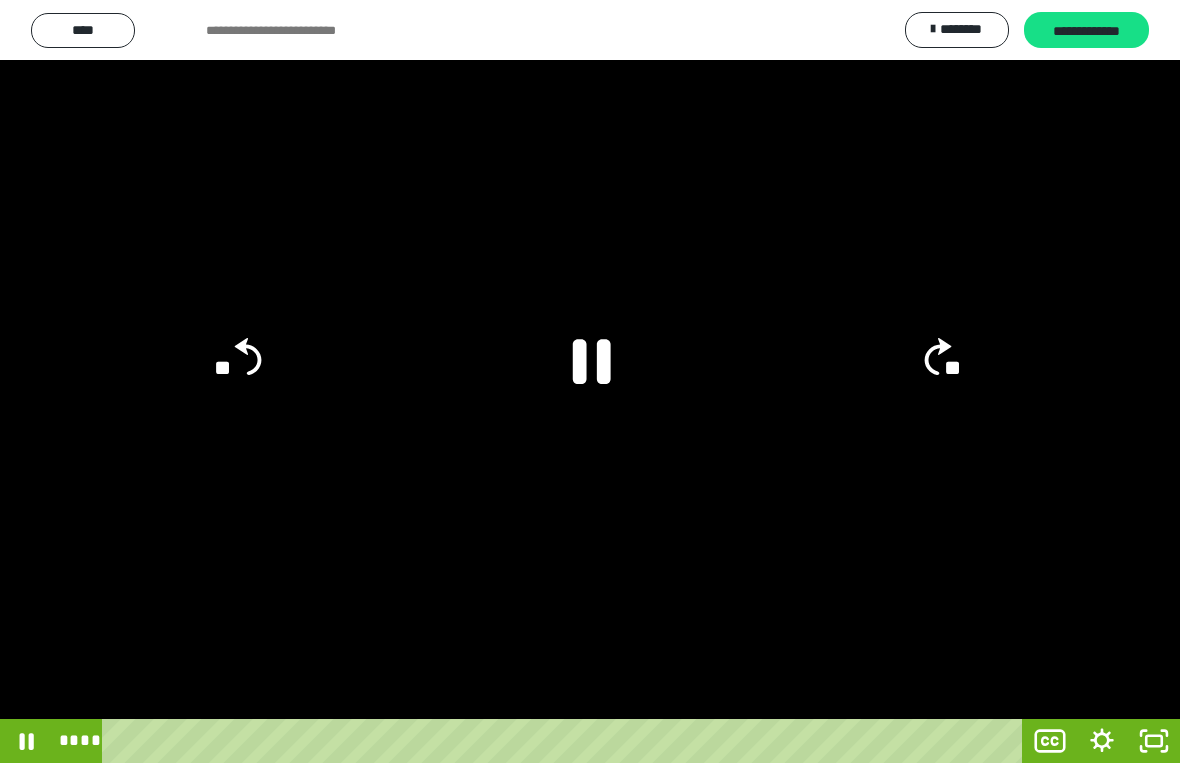 click 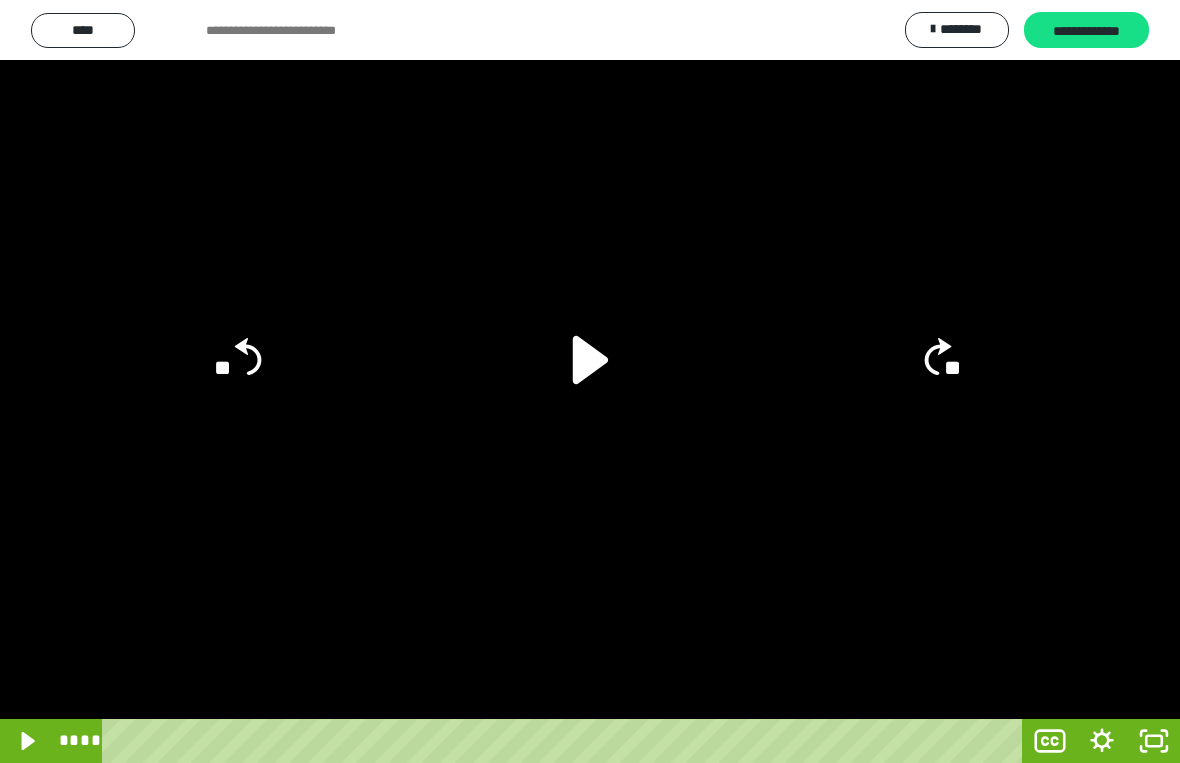 click on "**" 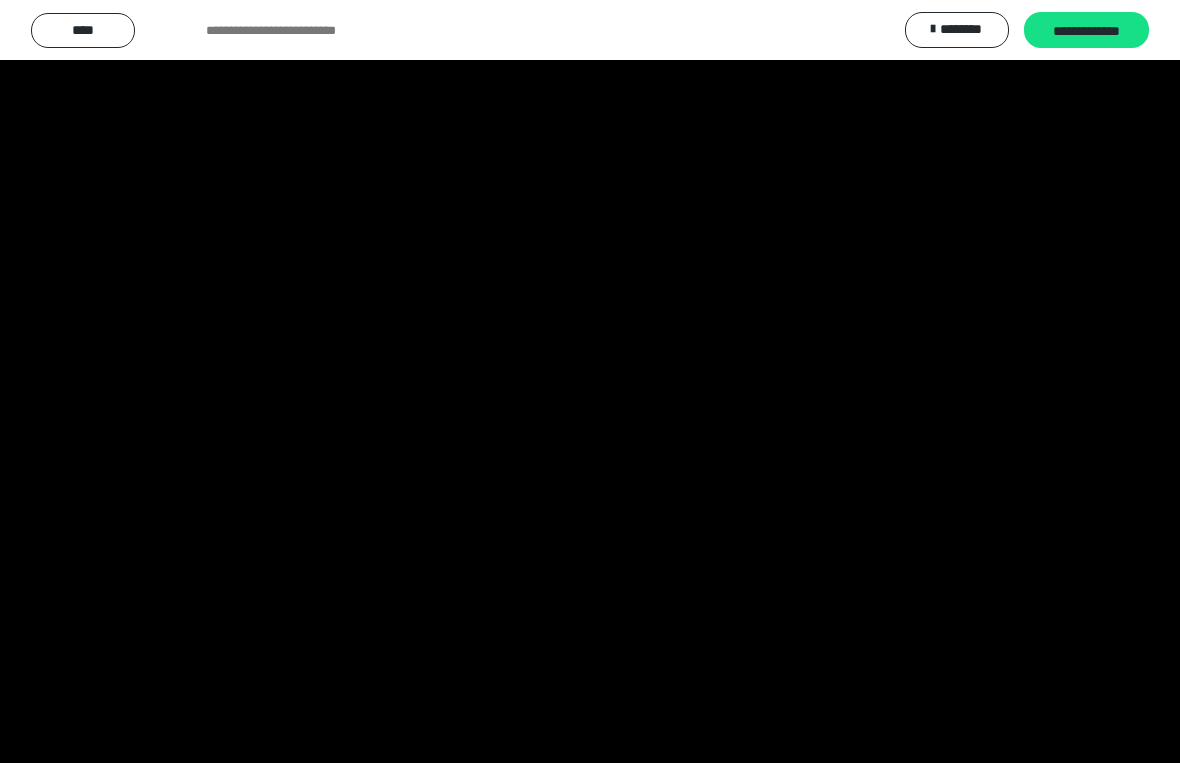 click at bounding box center (590, 381) 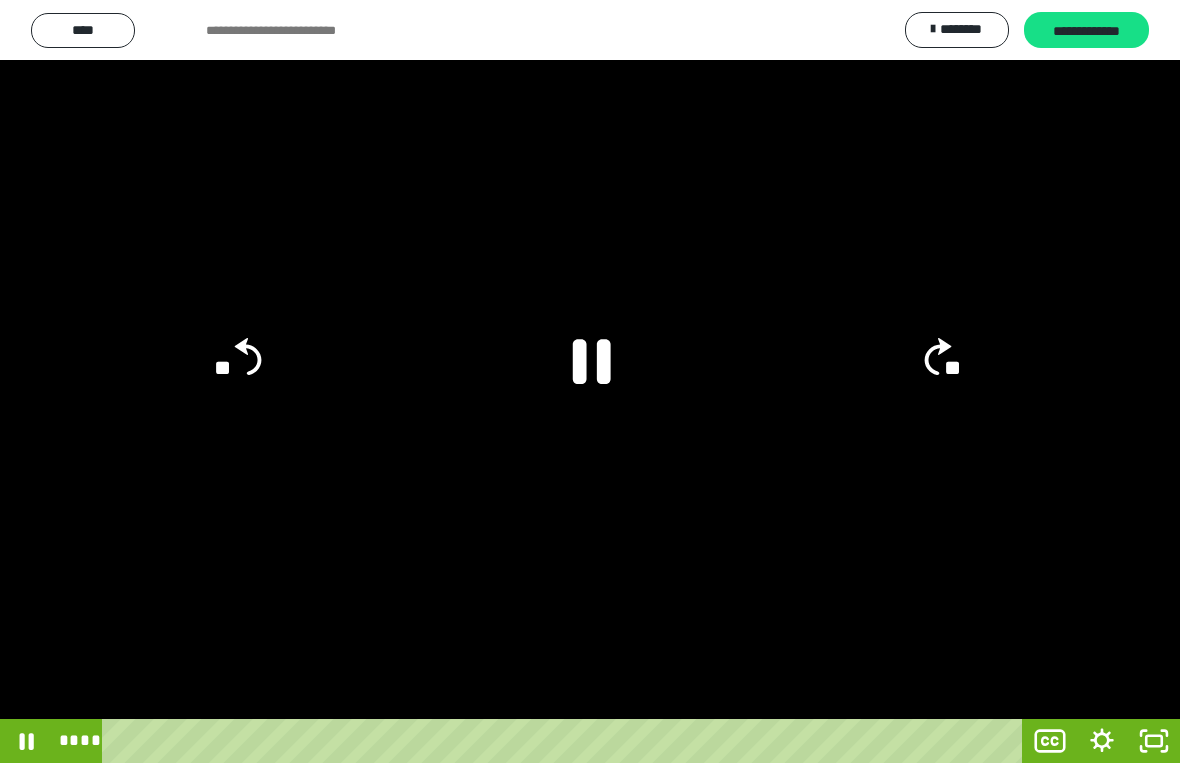 click 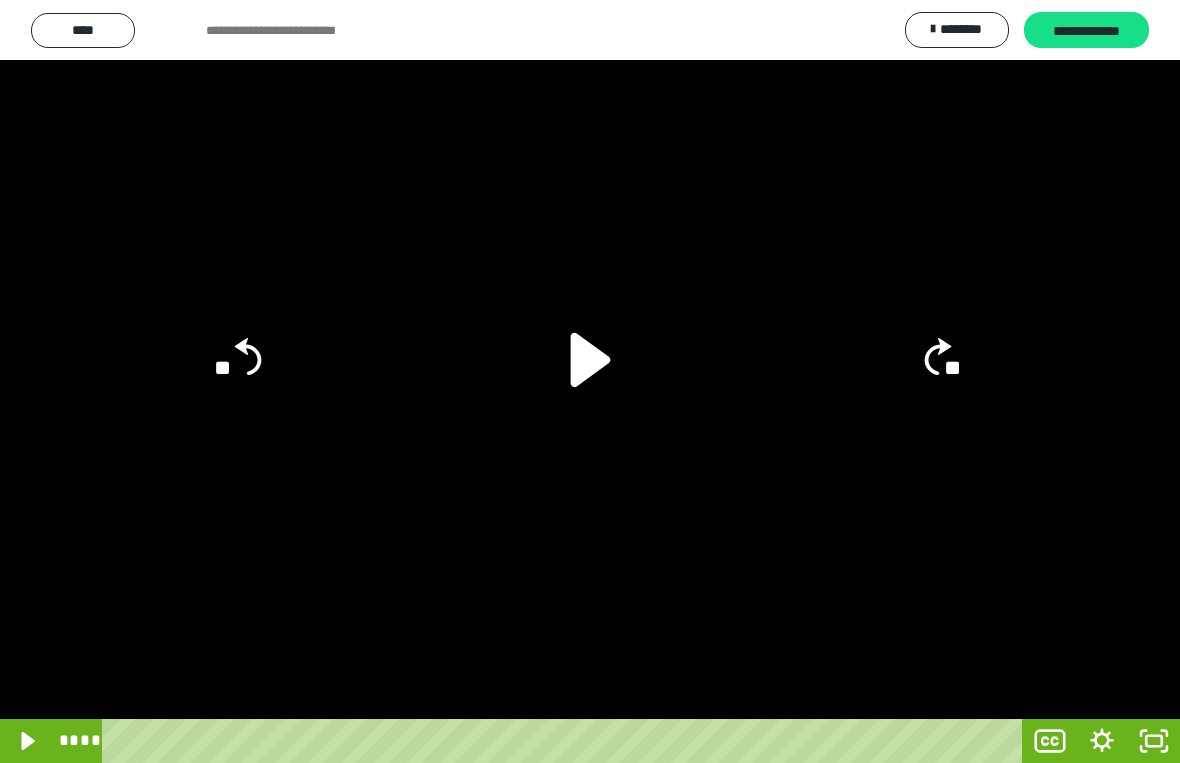 click 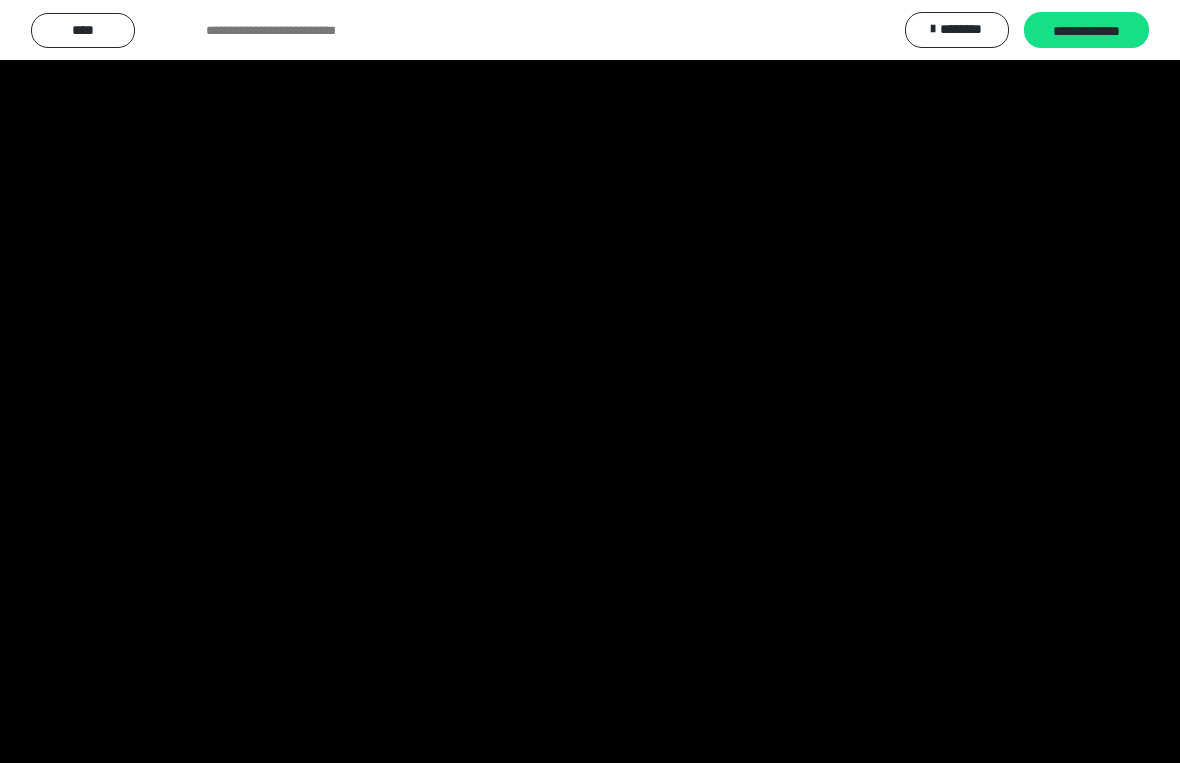 click at bounding box center [590, 381] 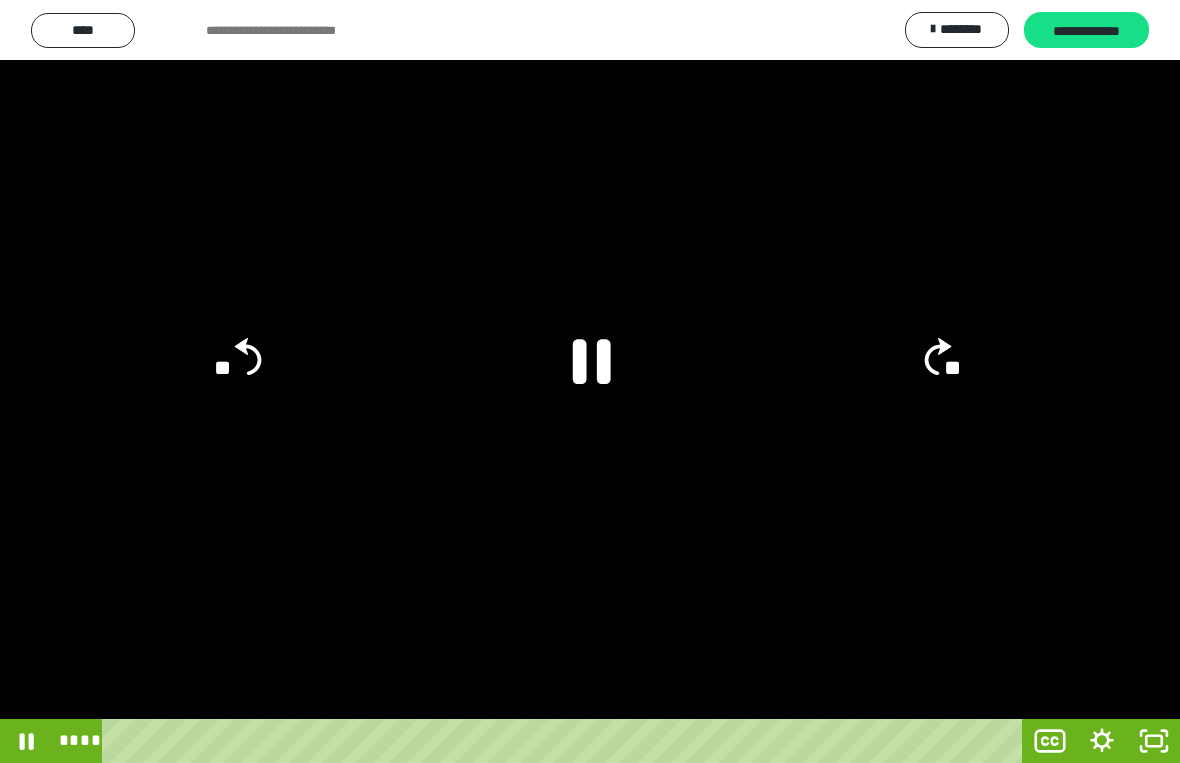 click 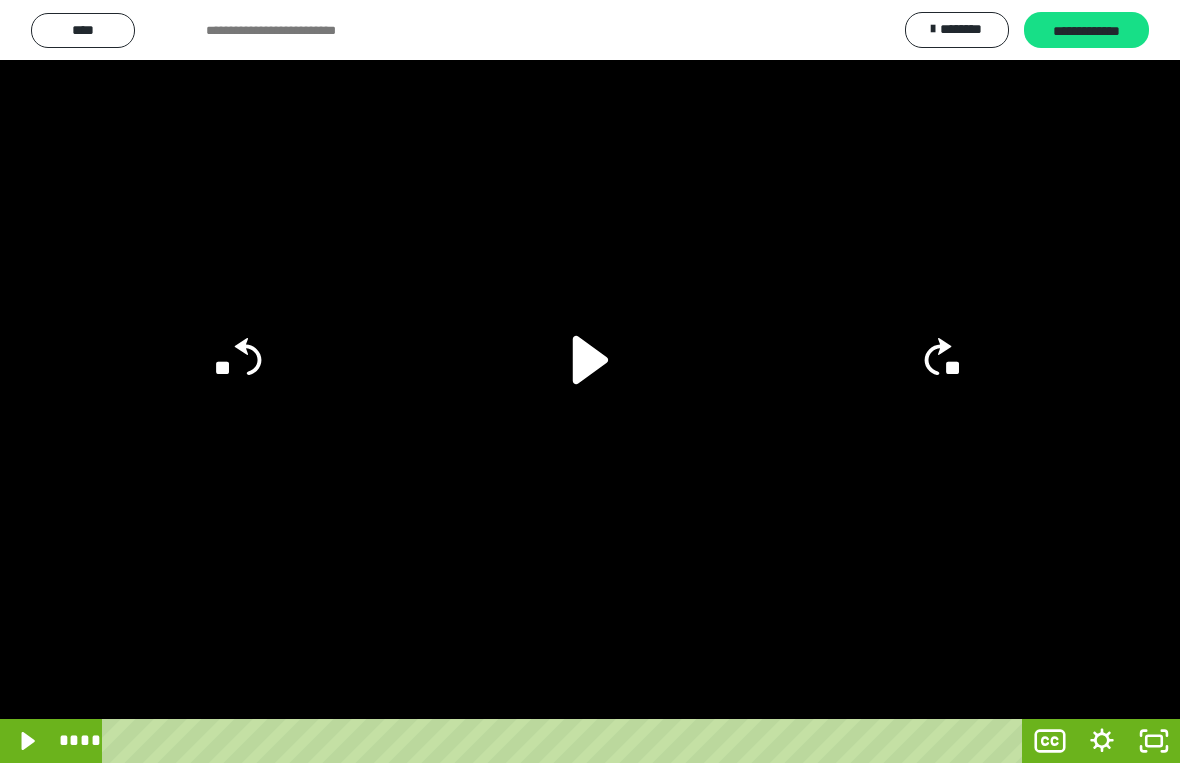 click at bounding box center (590, 381) 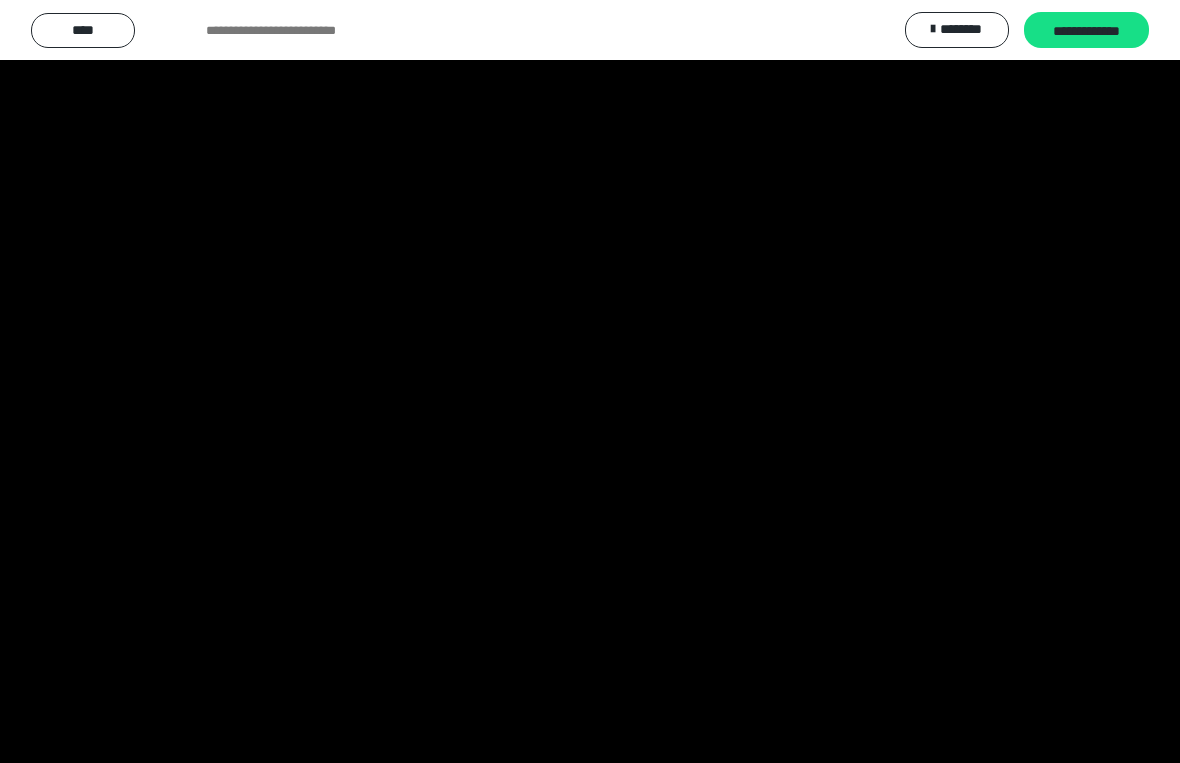 click at bounding box center [590, 381] 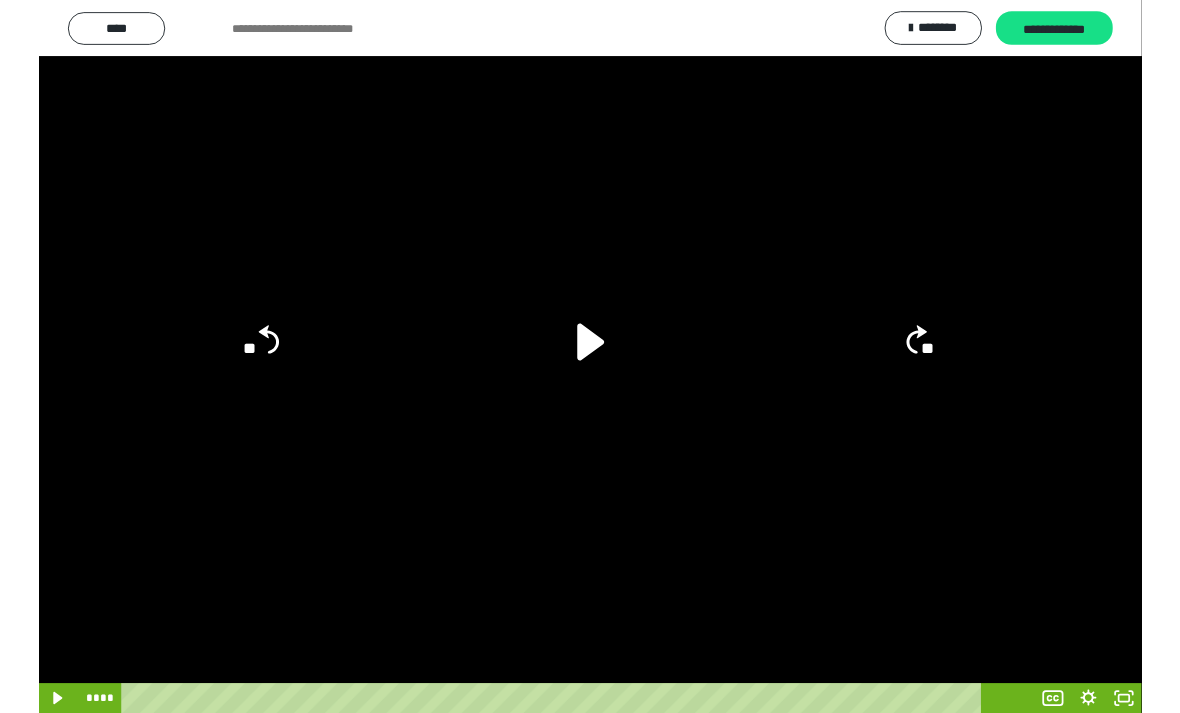 scroll, scrollTop: 98, scrollLeft: 0, axis: vertical 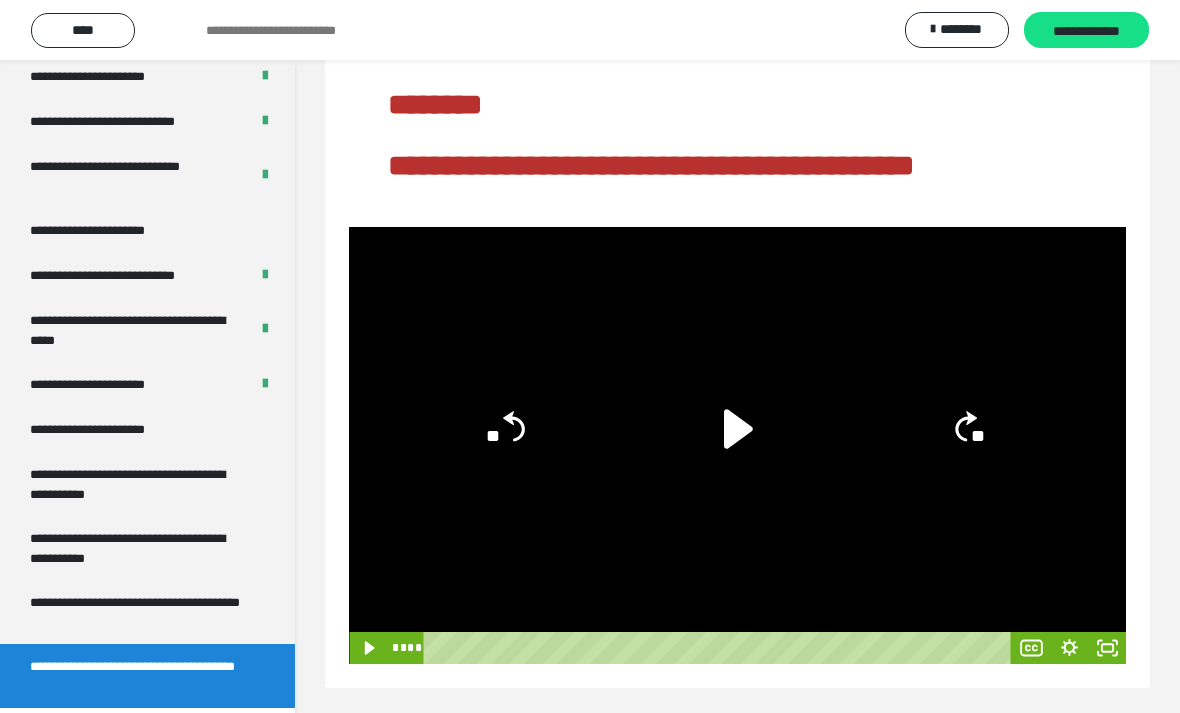 click on "**********" at bounding box center (139, 548) 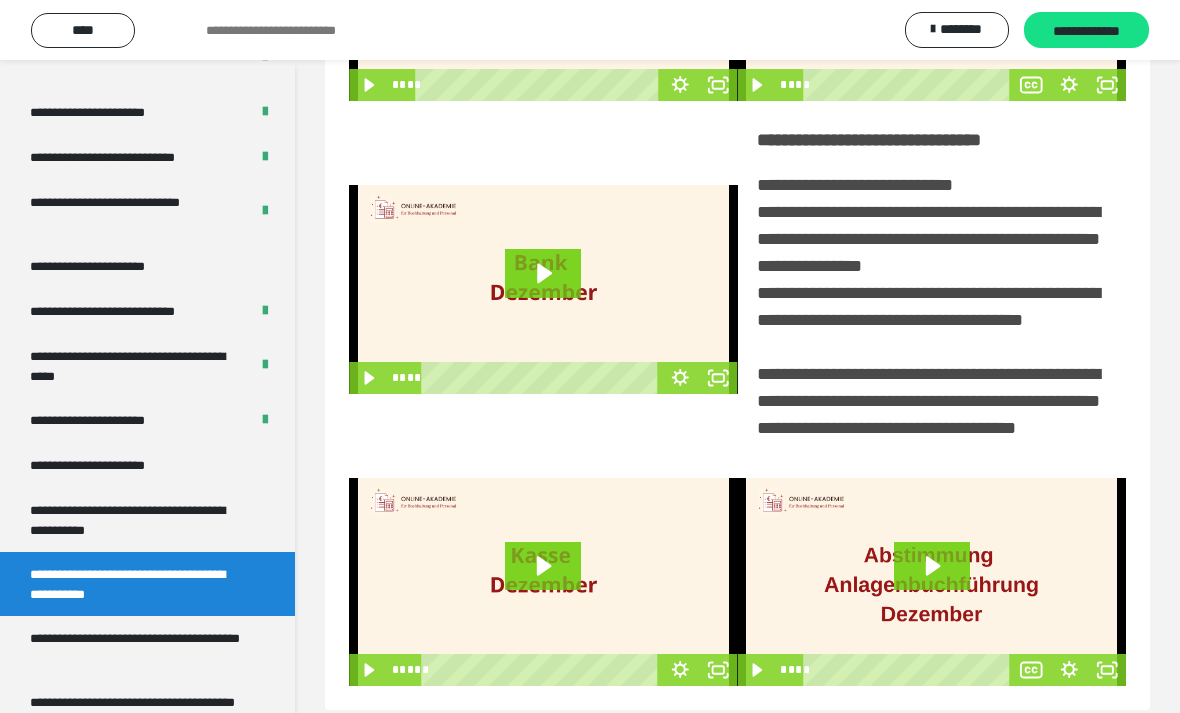scroll, scrollTop: 350, scrollLeft: 0, axis: vertical 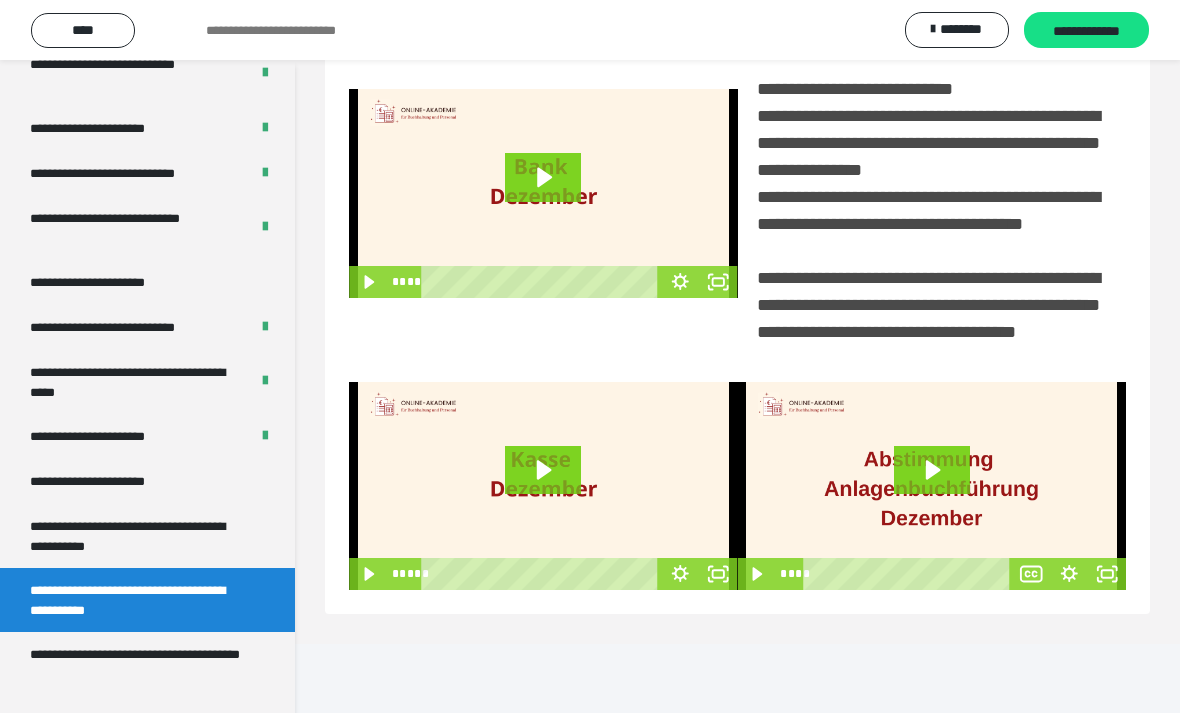 click 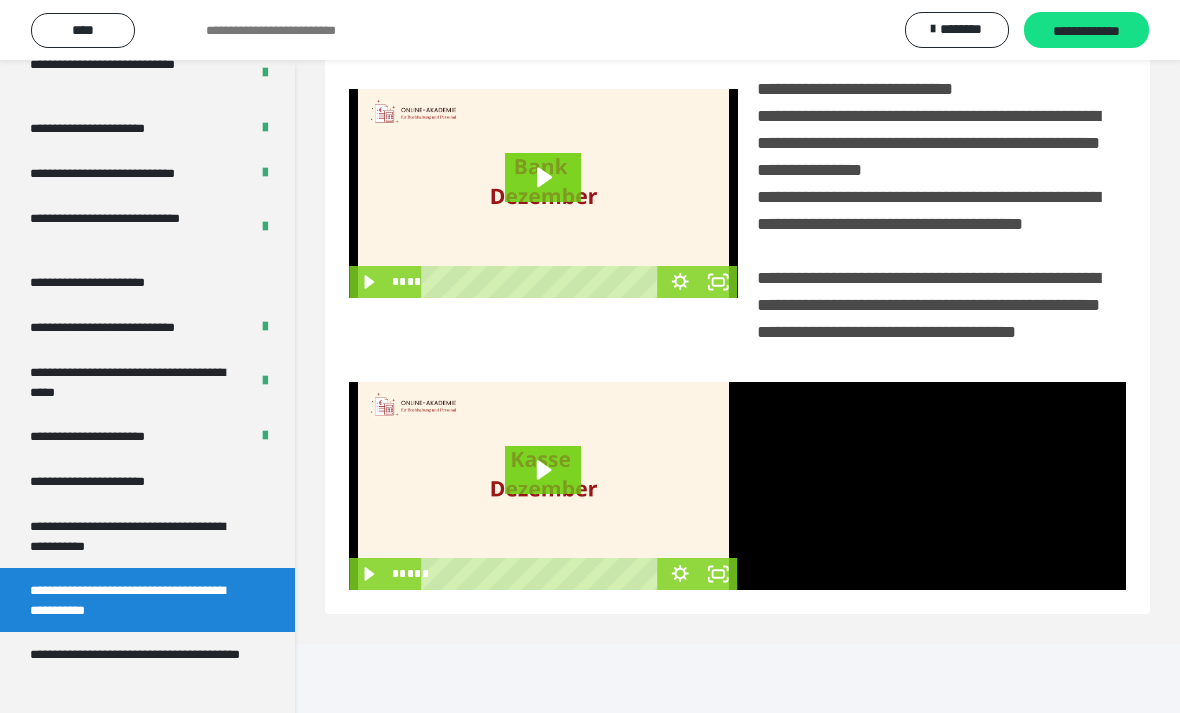 click at bounding box center (932, 486) 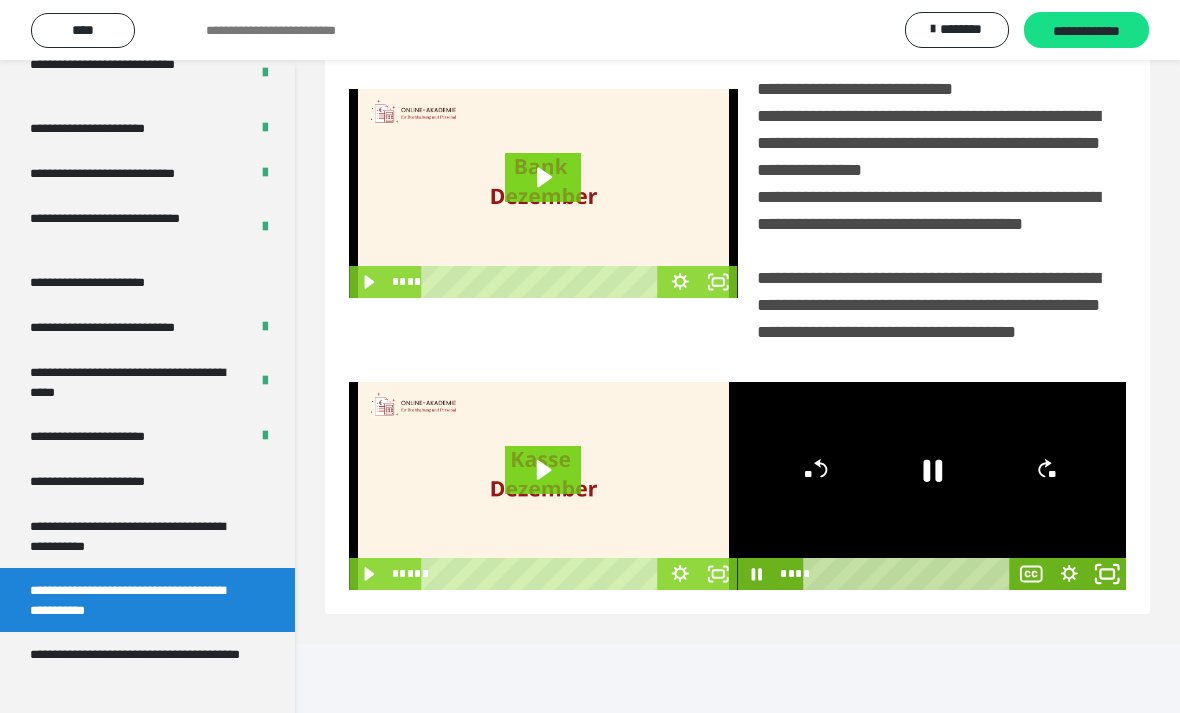 click 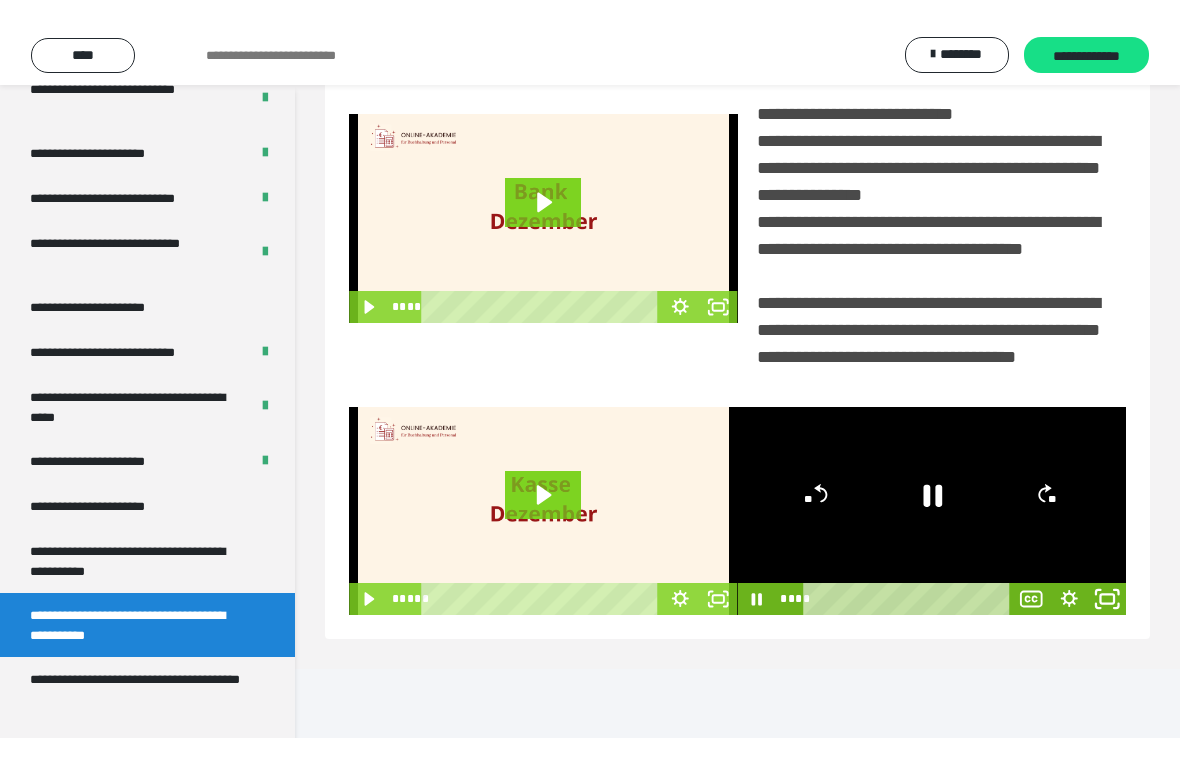 scroll, scrollTop: 24, scrollLeft: 0, axis: vertical 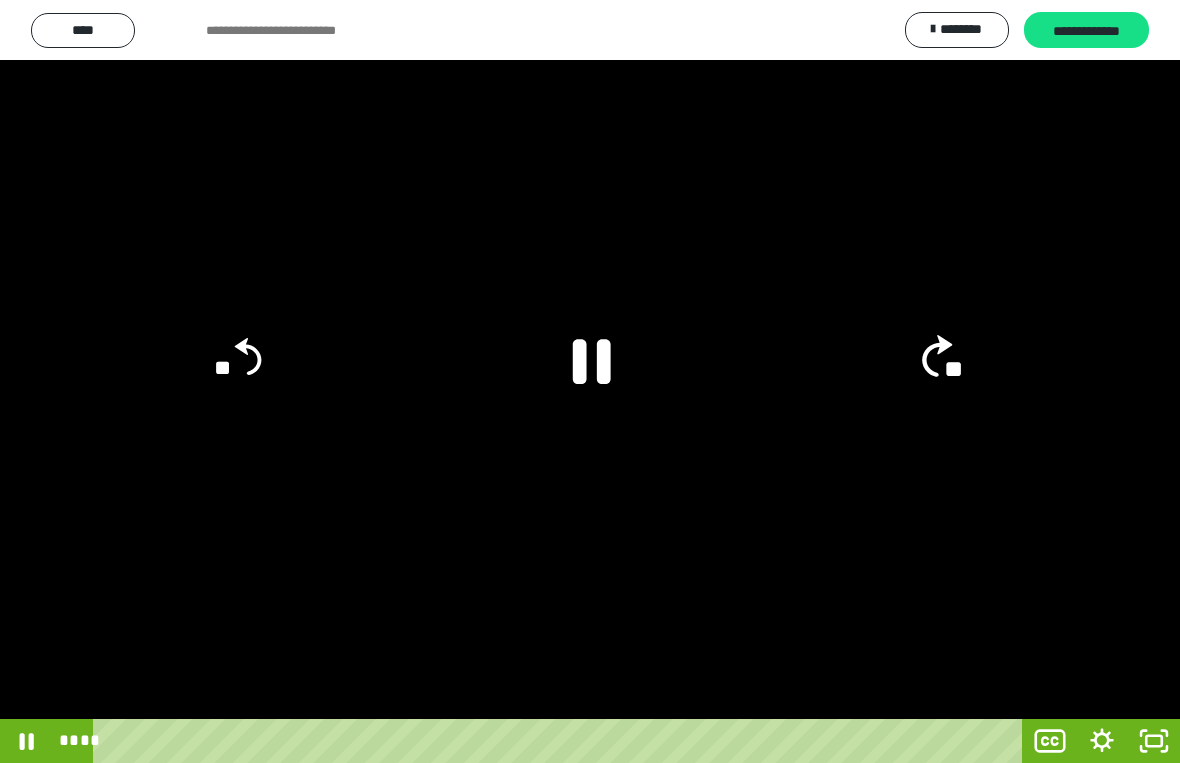 click on "**" 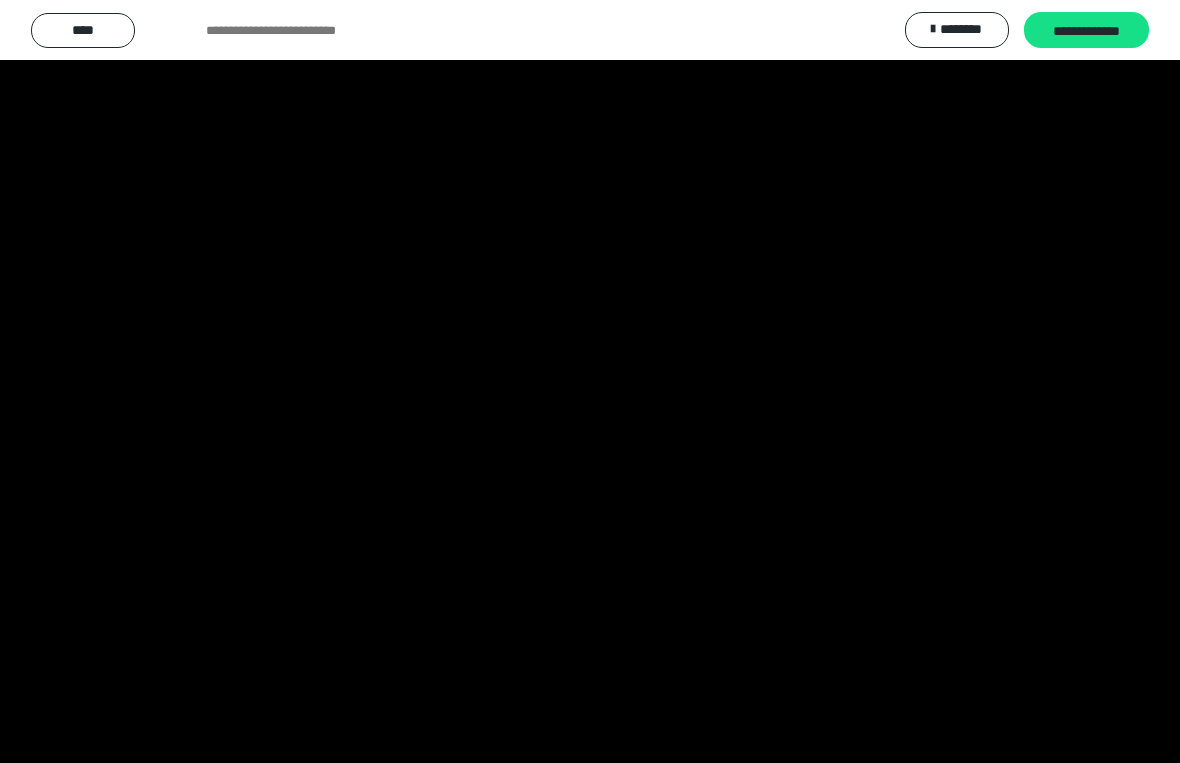 click at bounding box center (590, 381) 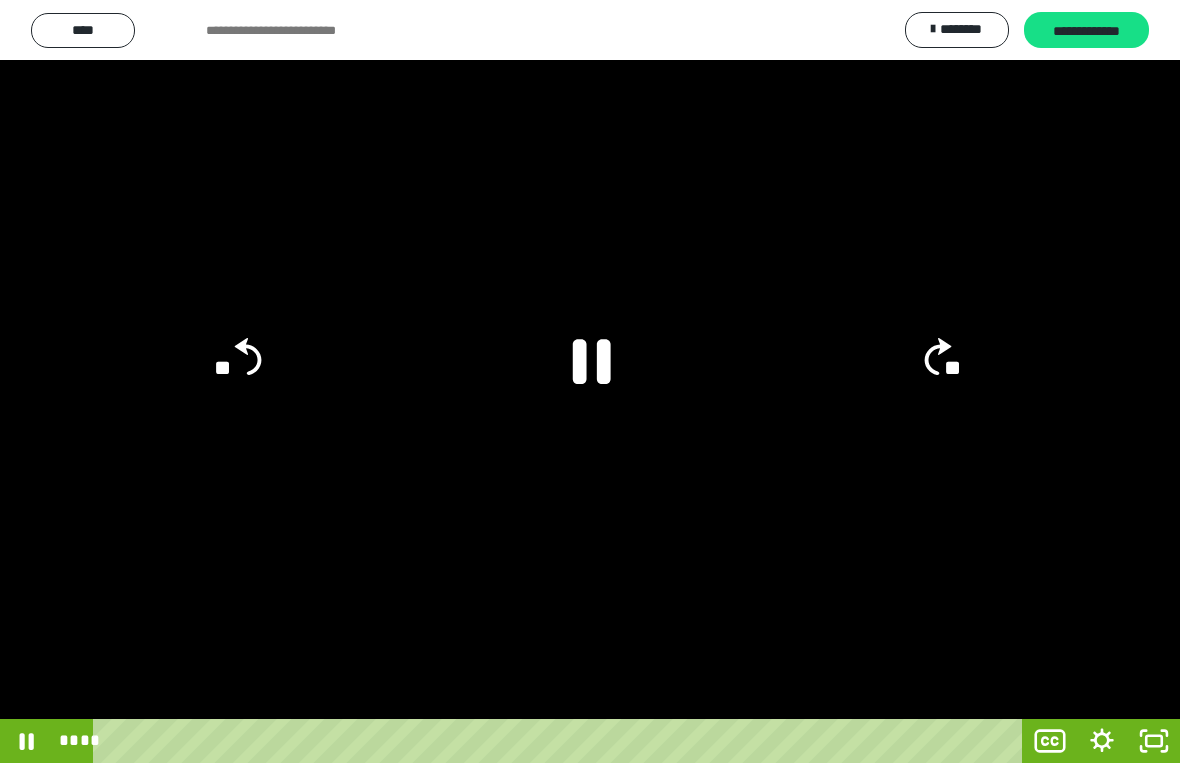 click 